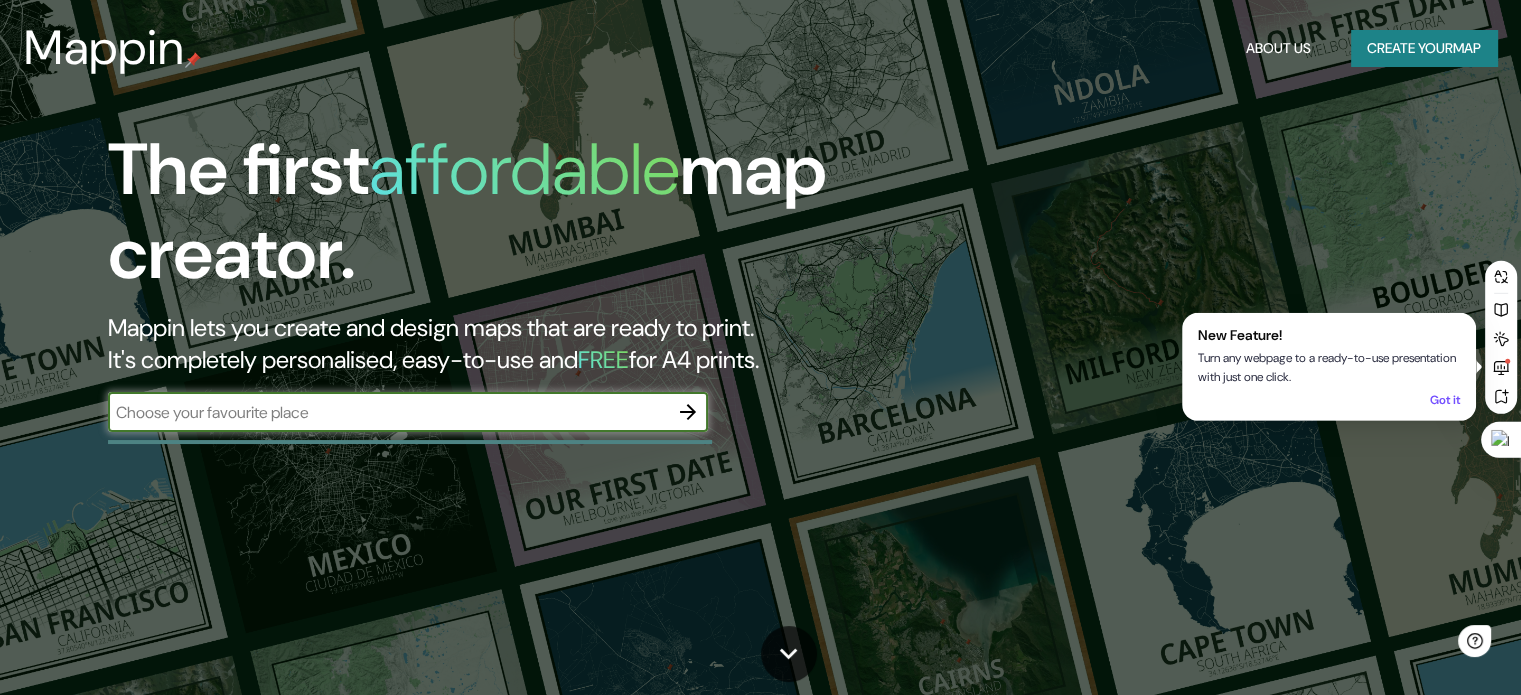 scroll, scrollTop: 0, scrollLeft: 0, axis: both 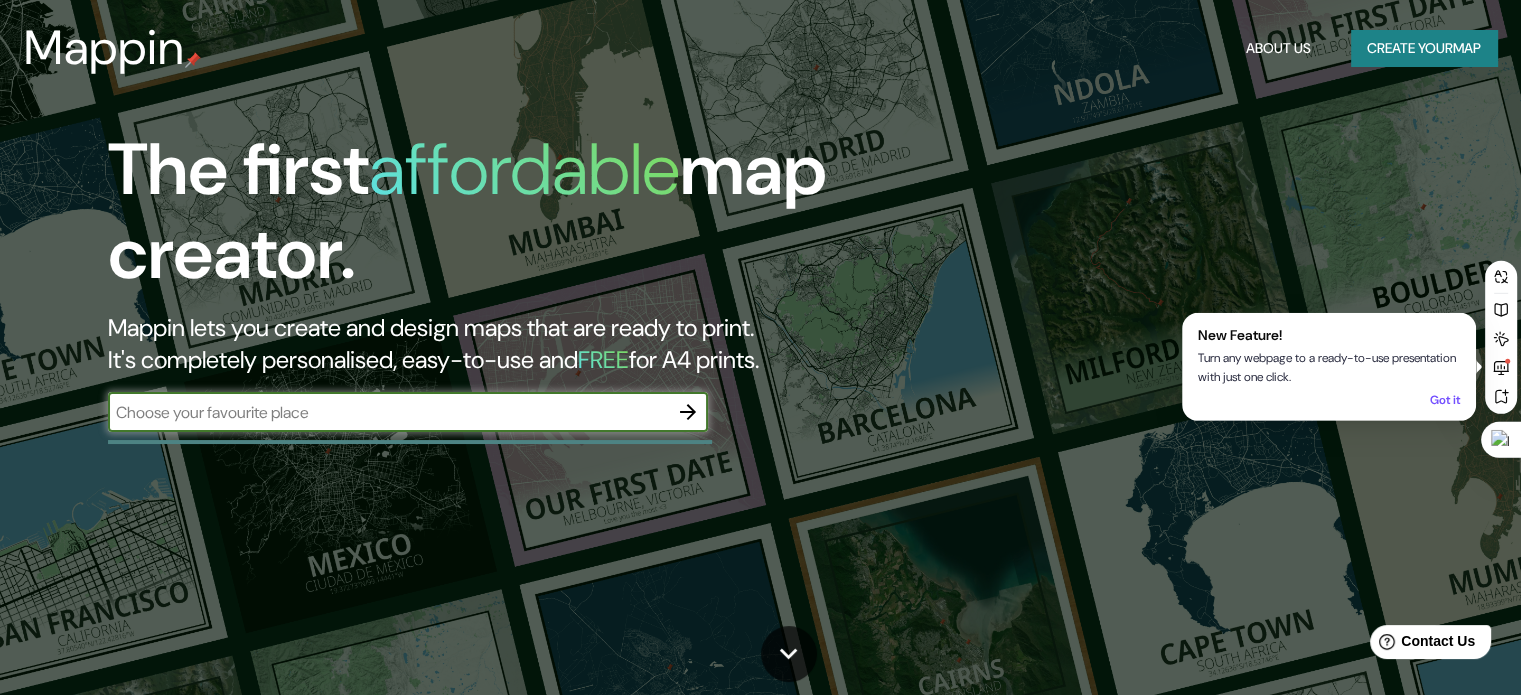 click at bounding box center [388, 412] 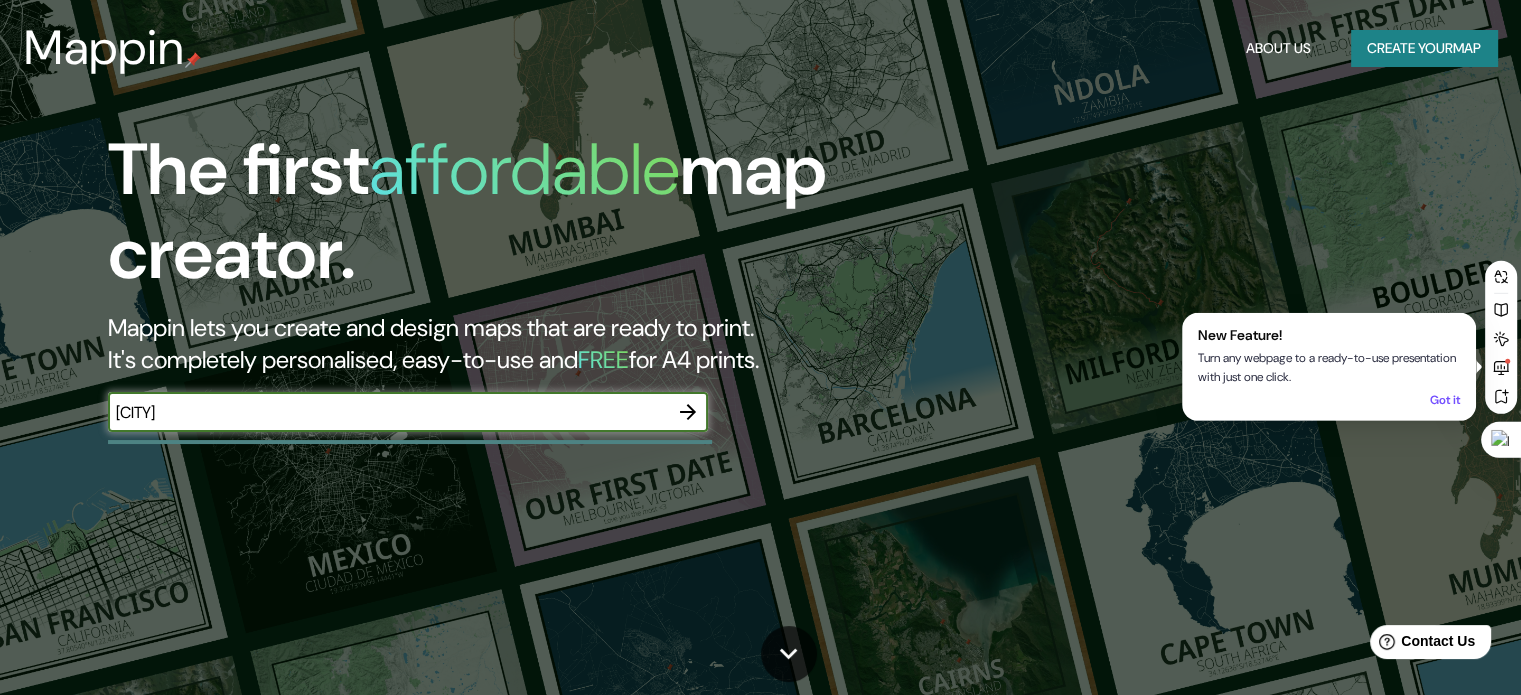 type on "[CITY]" 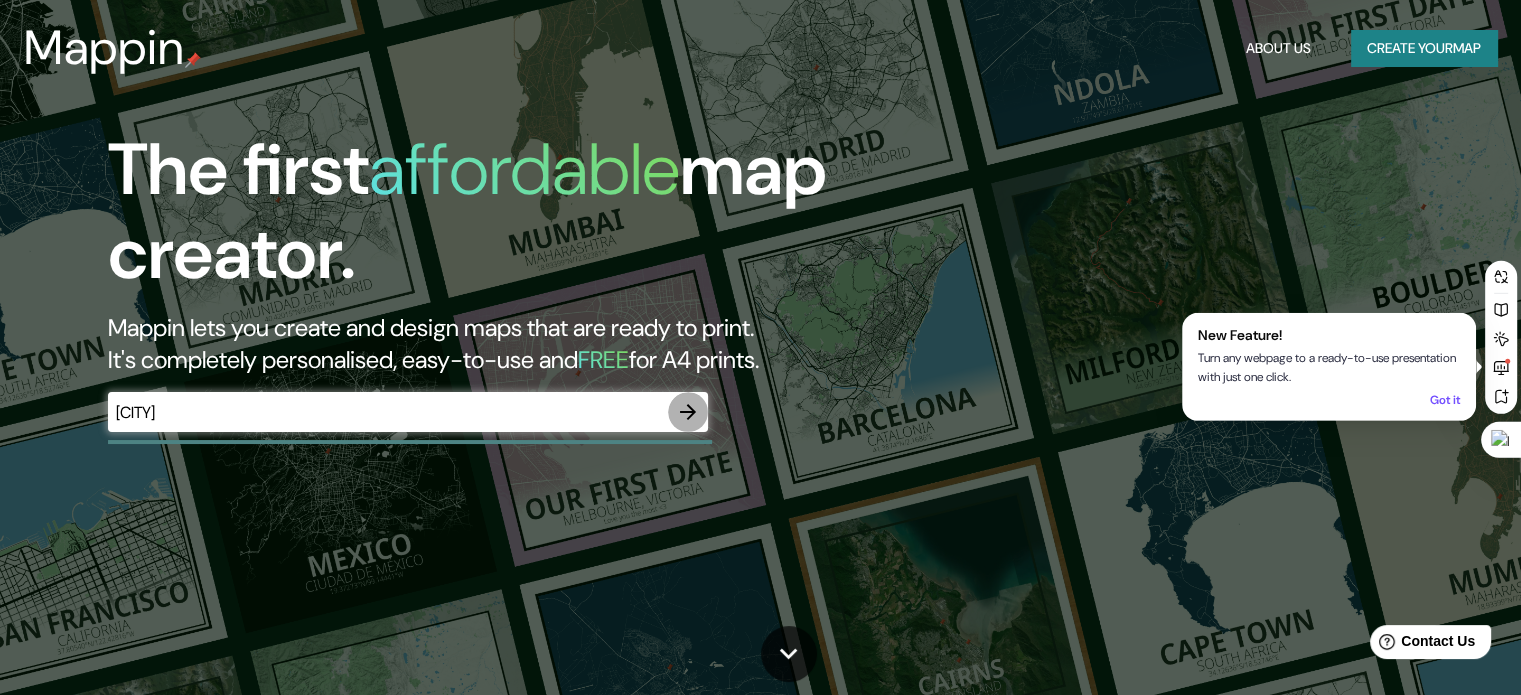 click 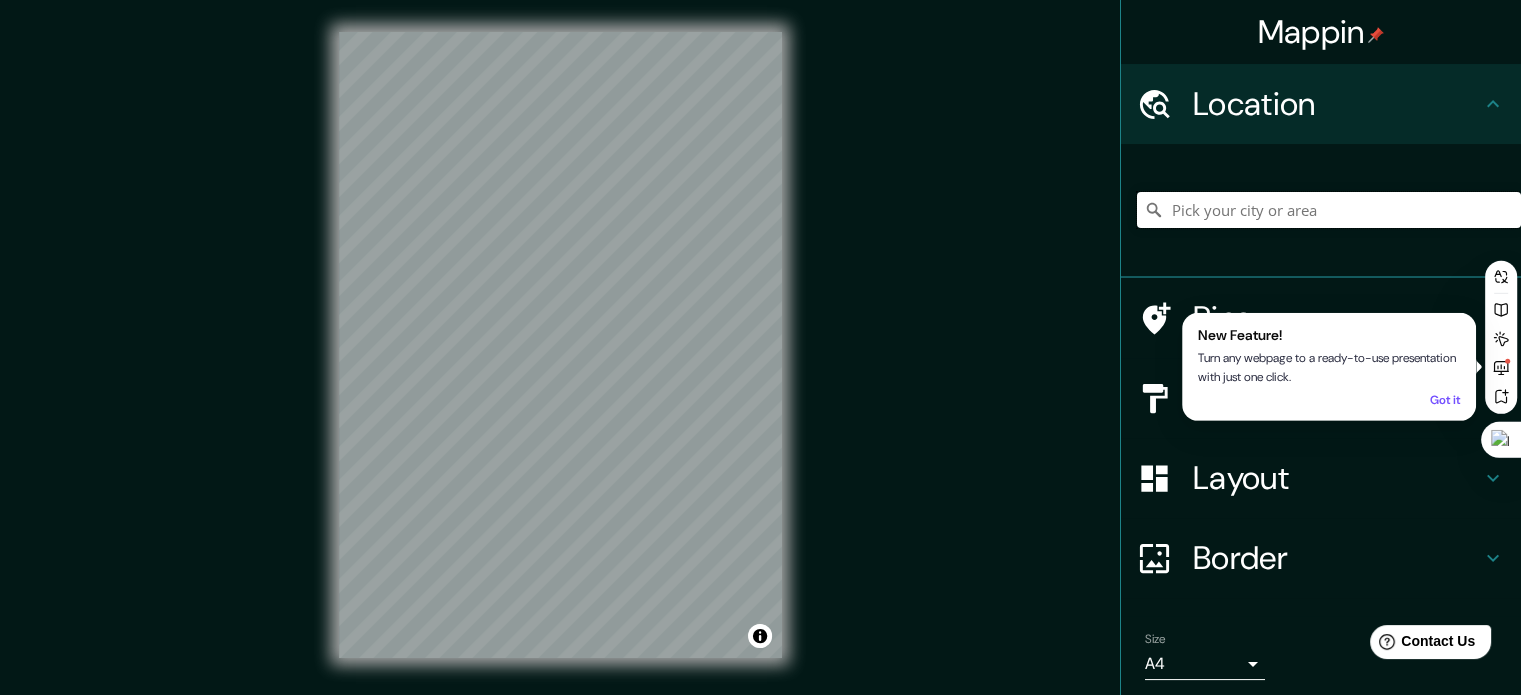 click at bounding box center [1329, 210] 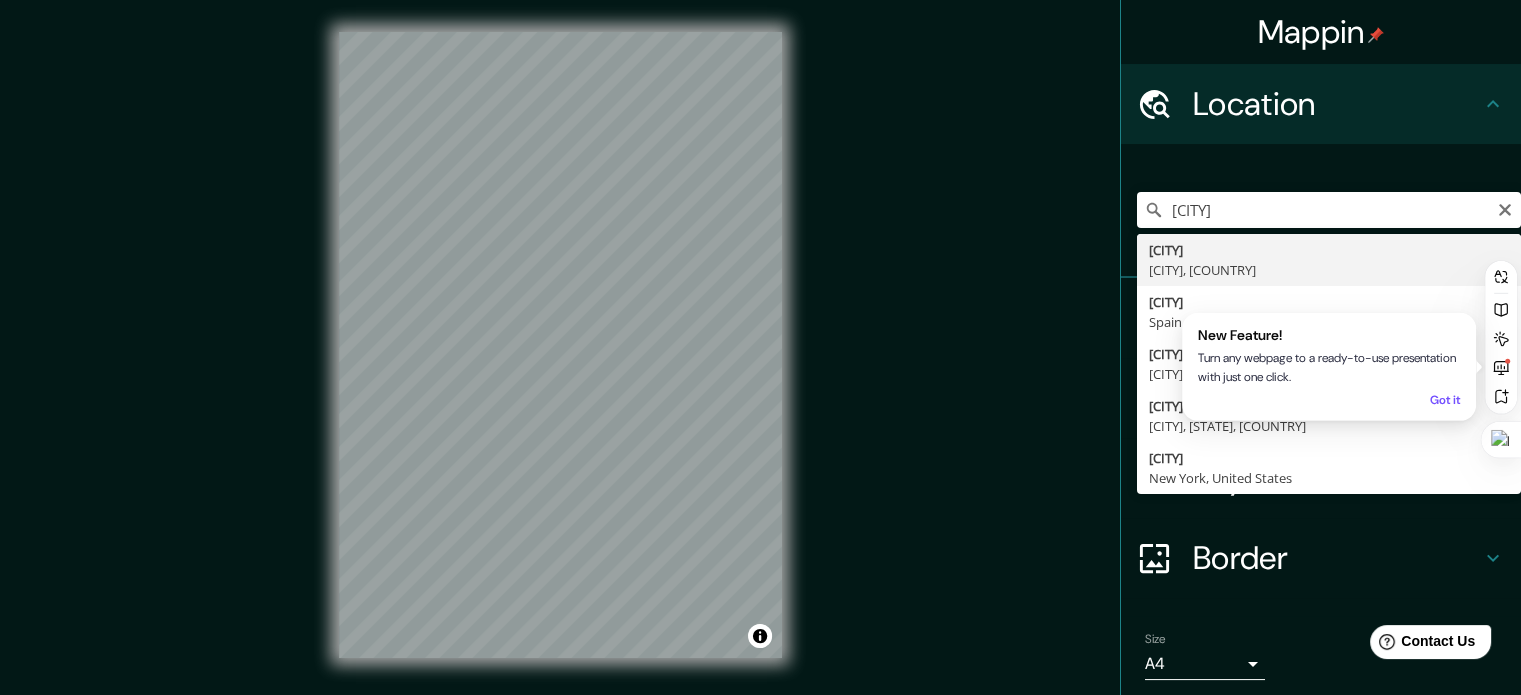 type on "Salamanca, Salamanca, Spain" 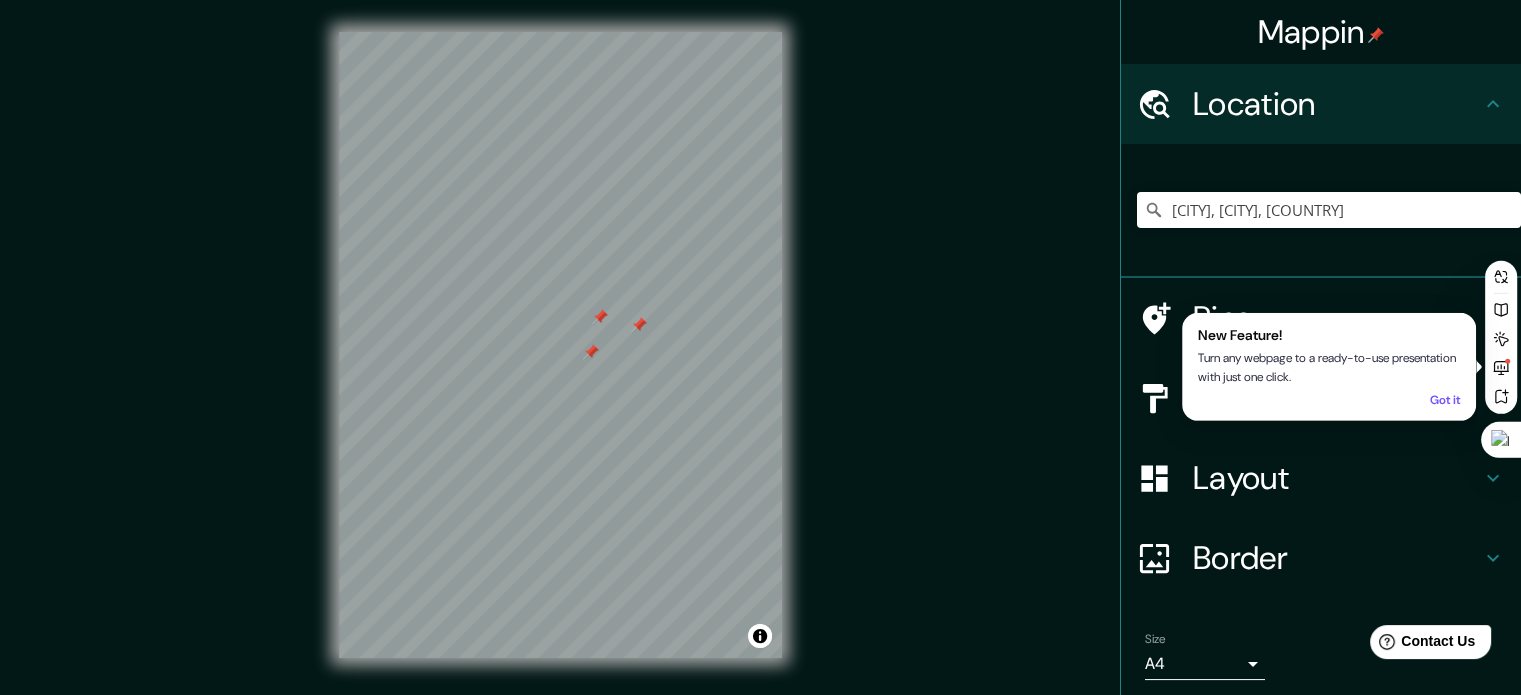 click on "Got it" at bounding box center (1445, 399) 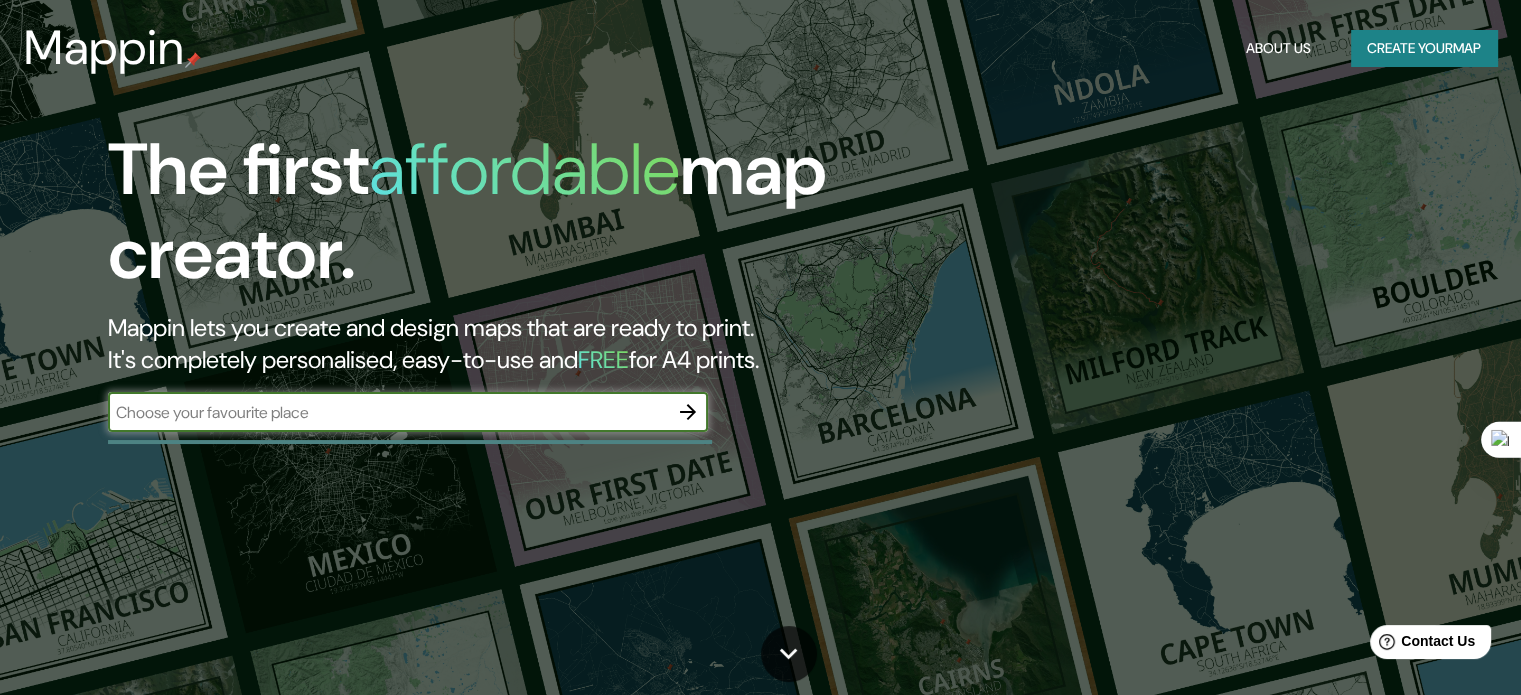 click at bounding box center [388, 412] 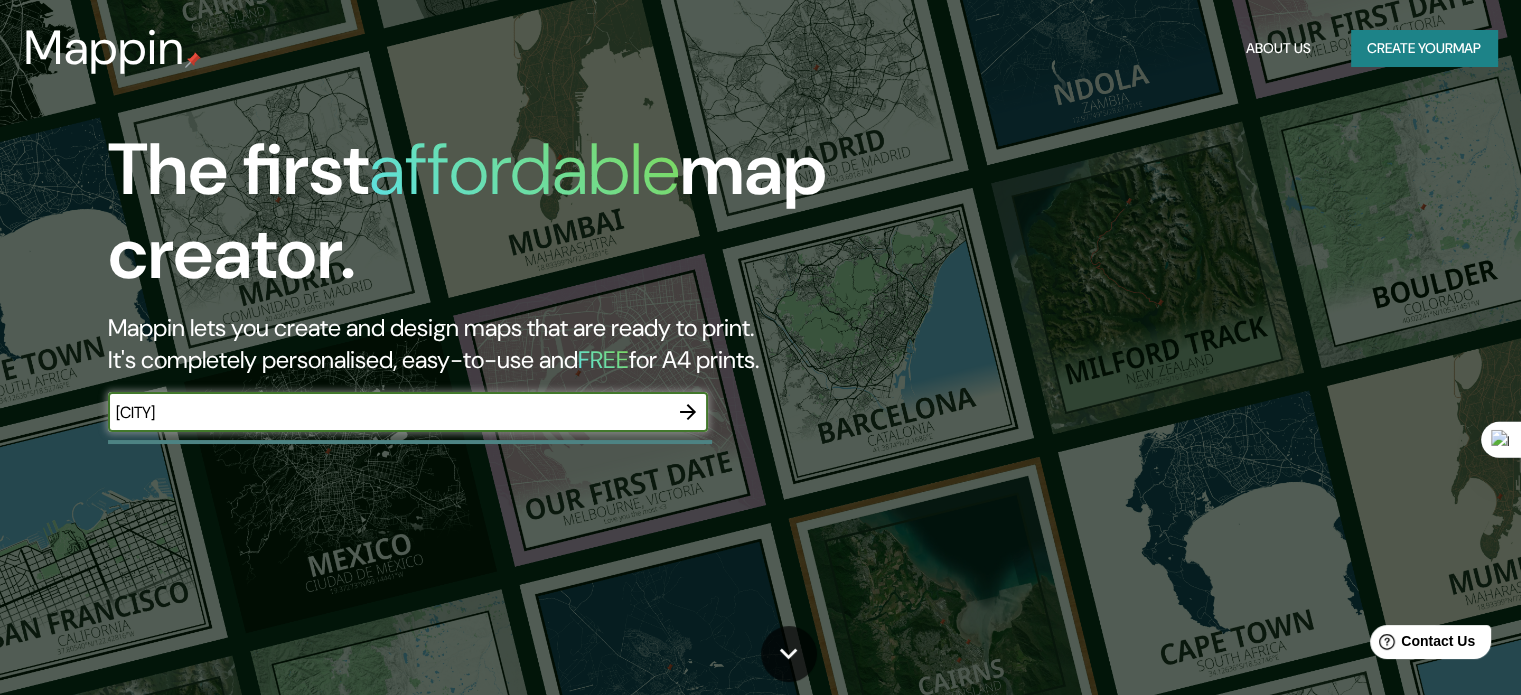 type on "[CITY]" 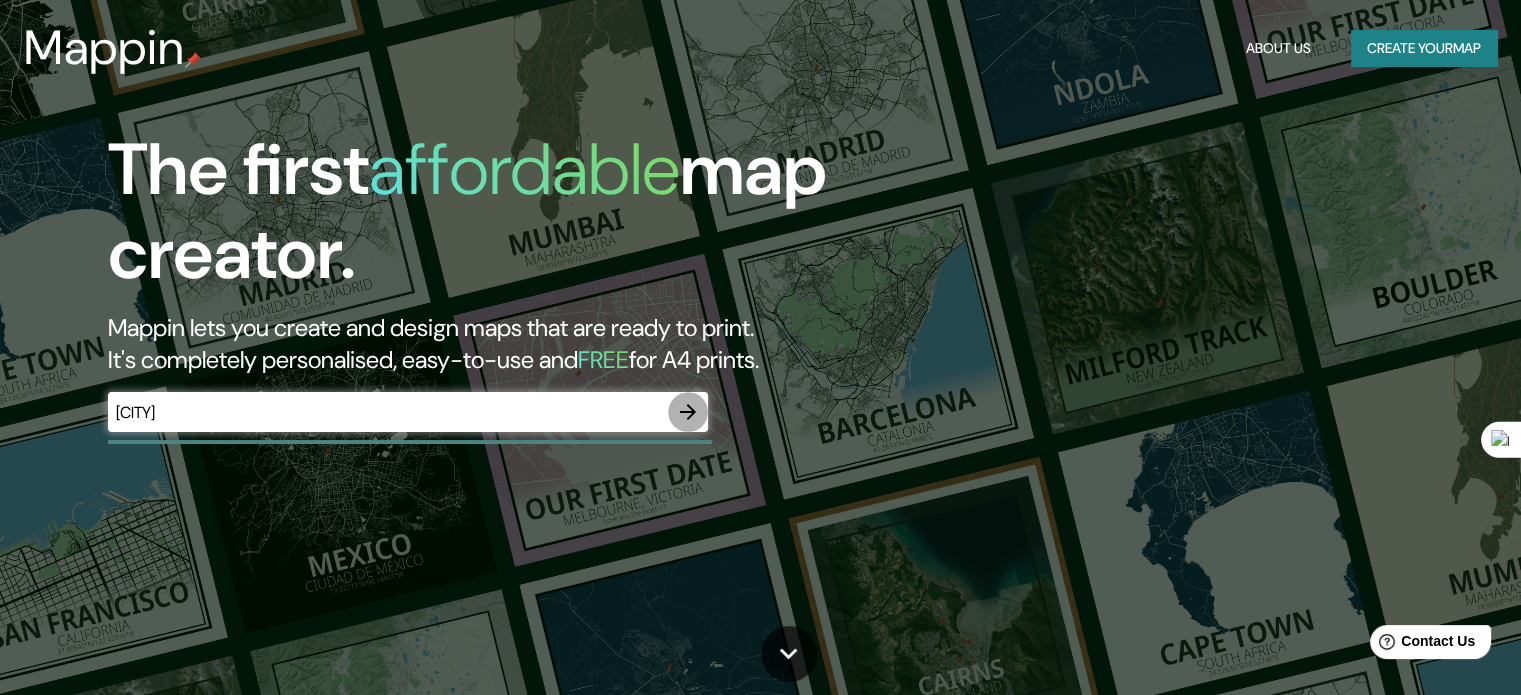 click 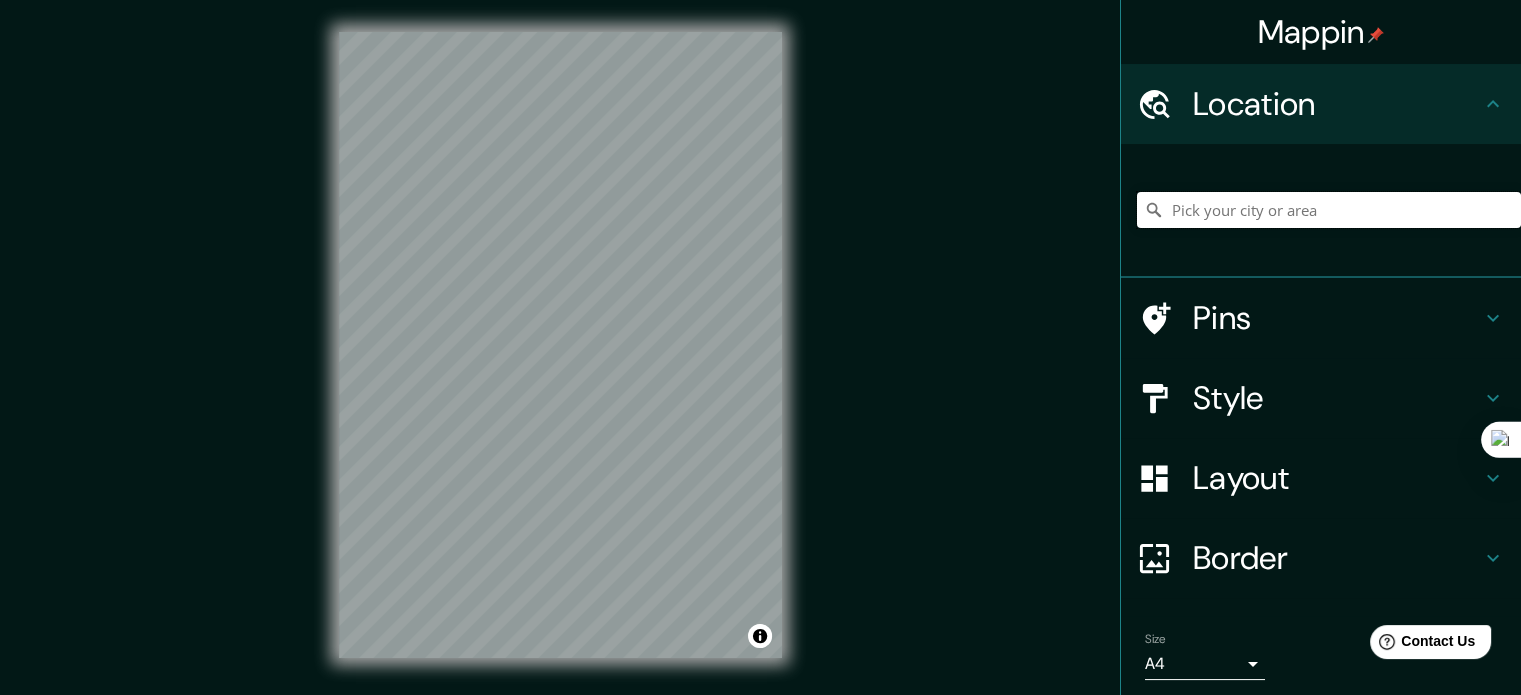 click at bounding box center [1329, 210] 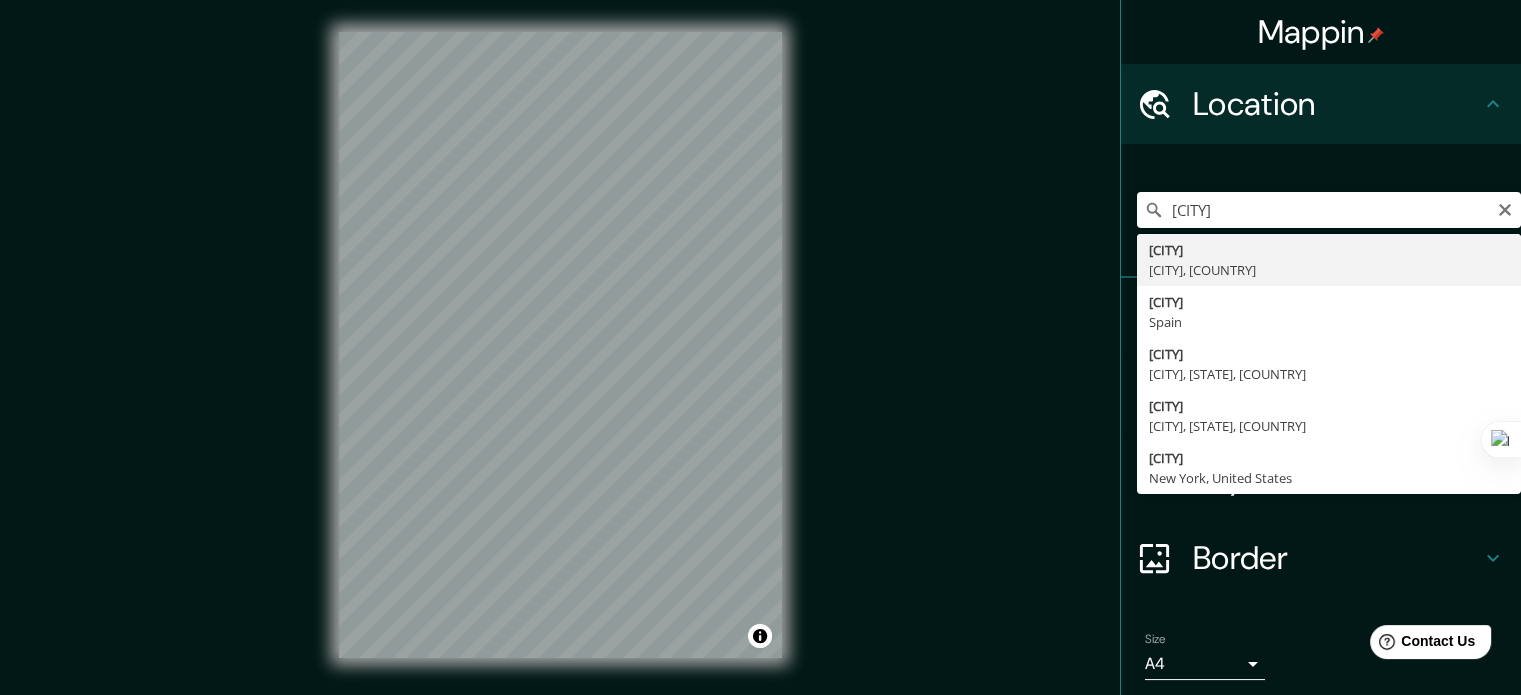 type on "Salamanca, Salamanca, Spain" 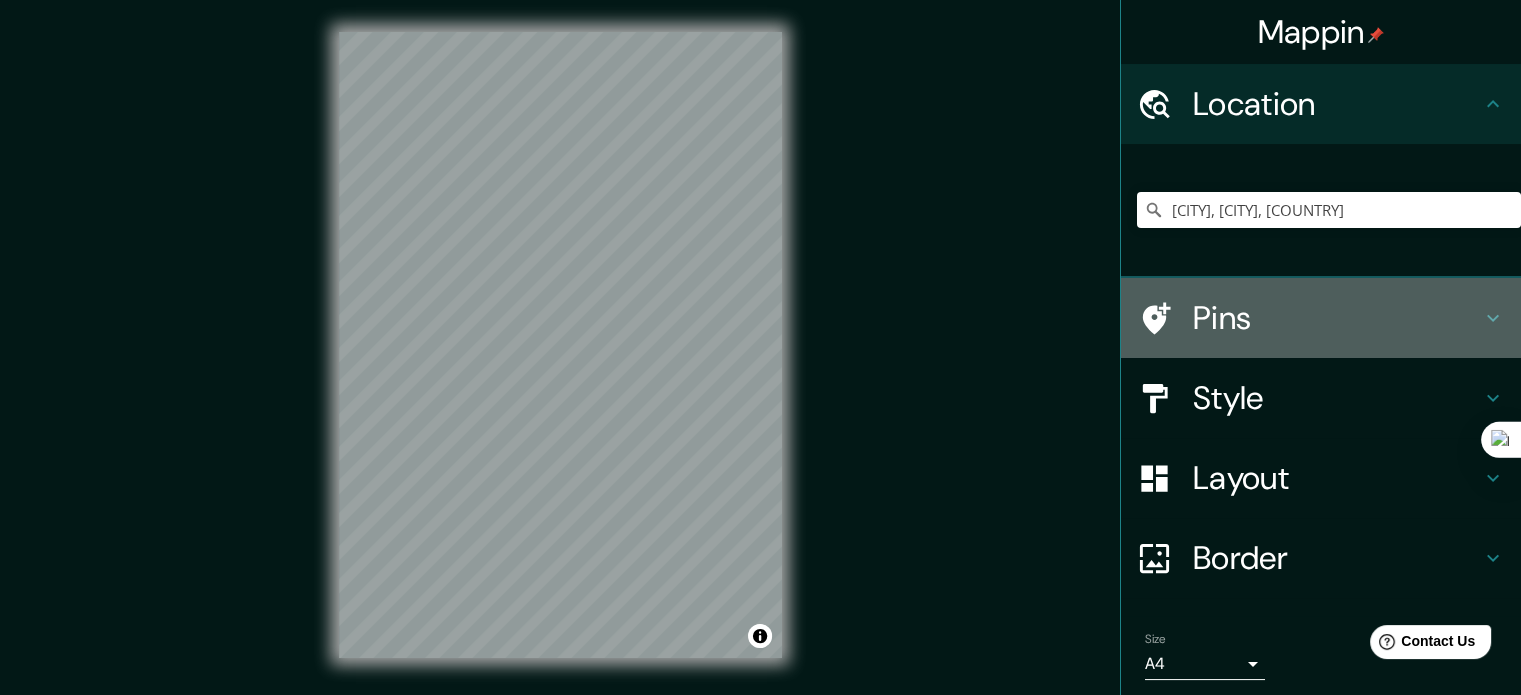 click on "Pins" at bounding box center [1337, 318] 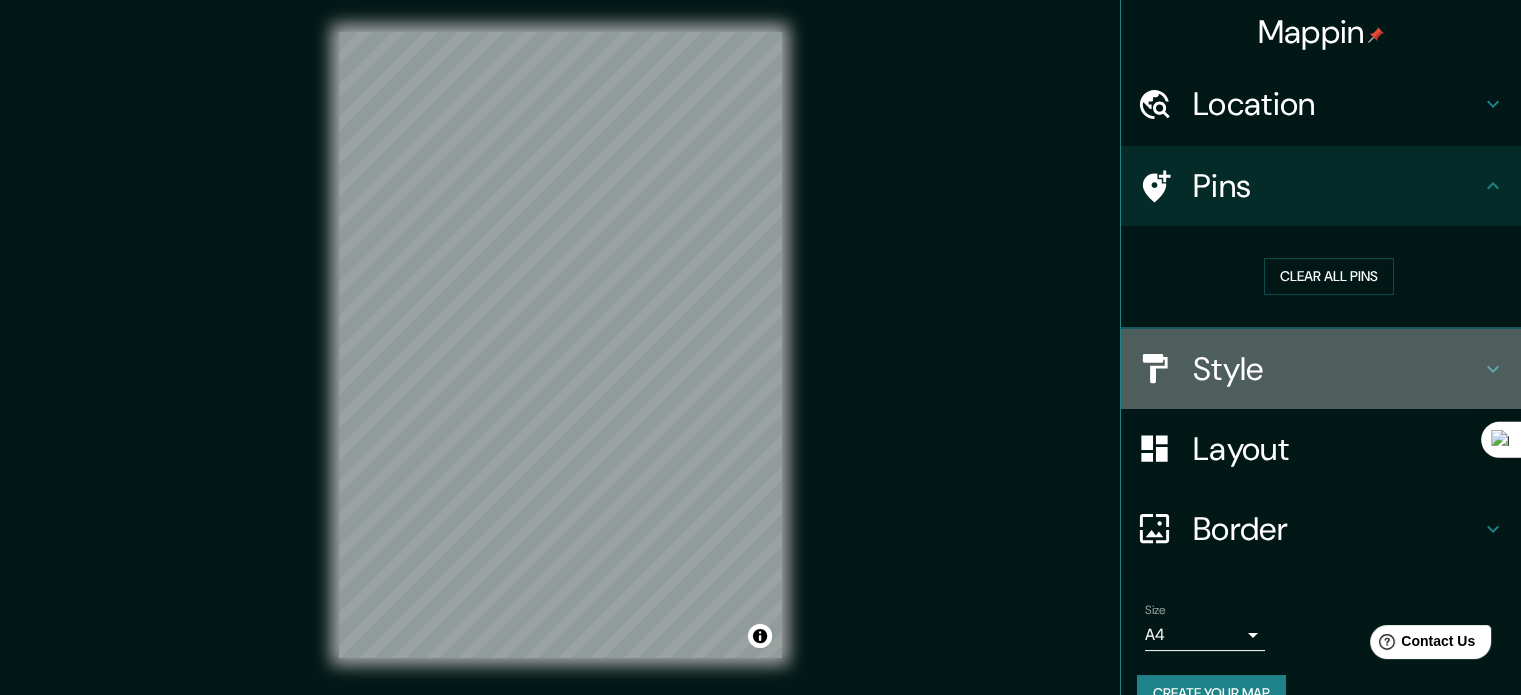click on "Style" at bounding box center [1337, 369] 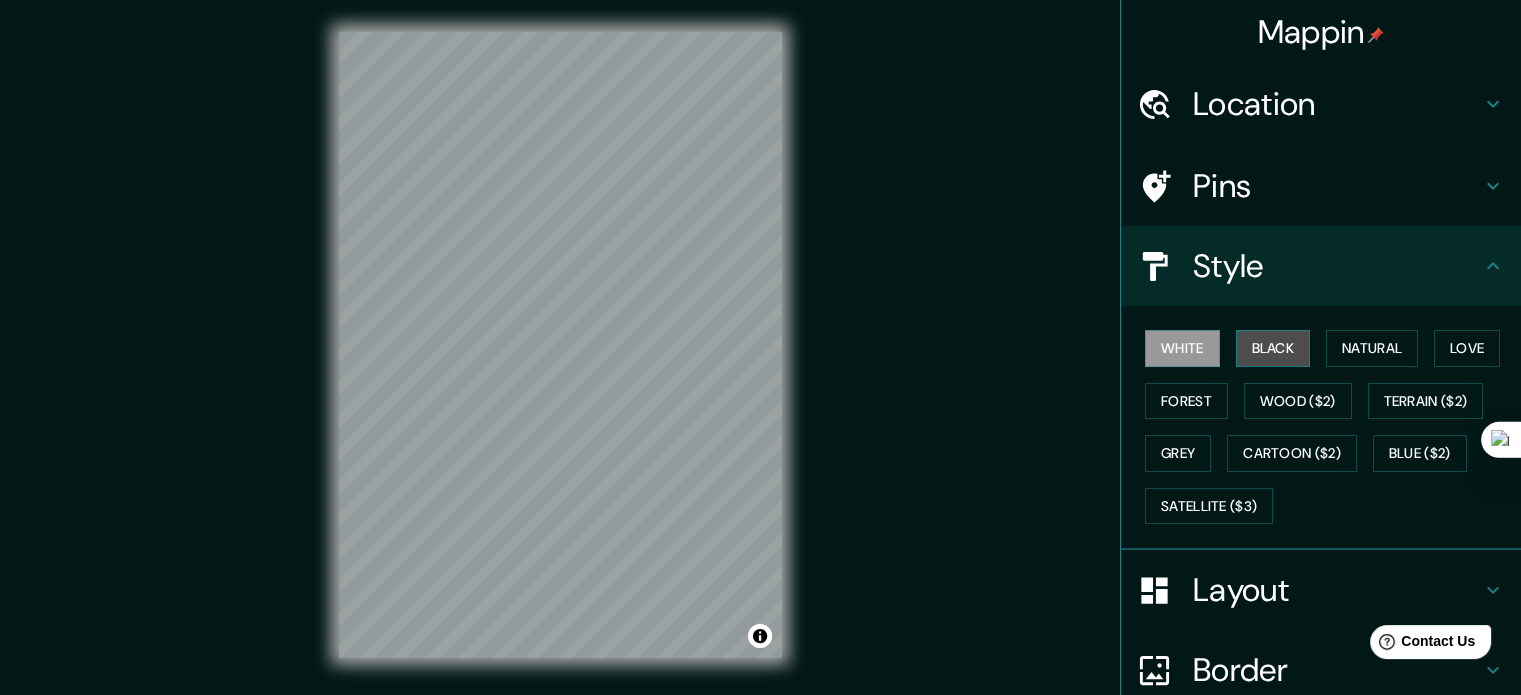 click on "Black" at bounding box center [1273, 348] 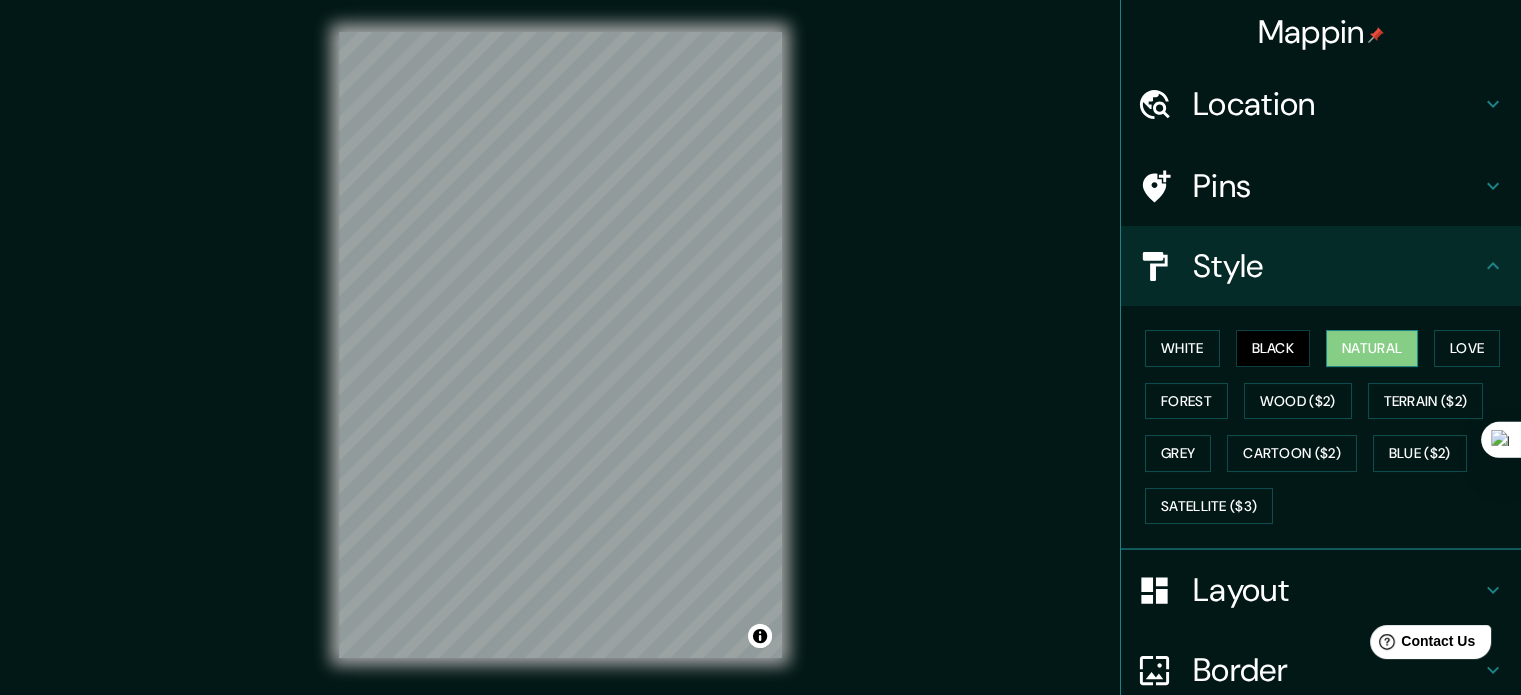 click on "Natural" at bounding box center (1372, 348) 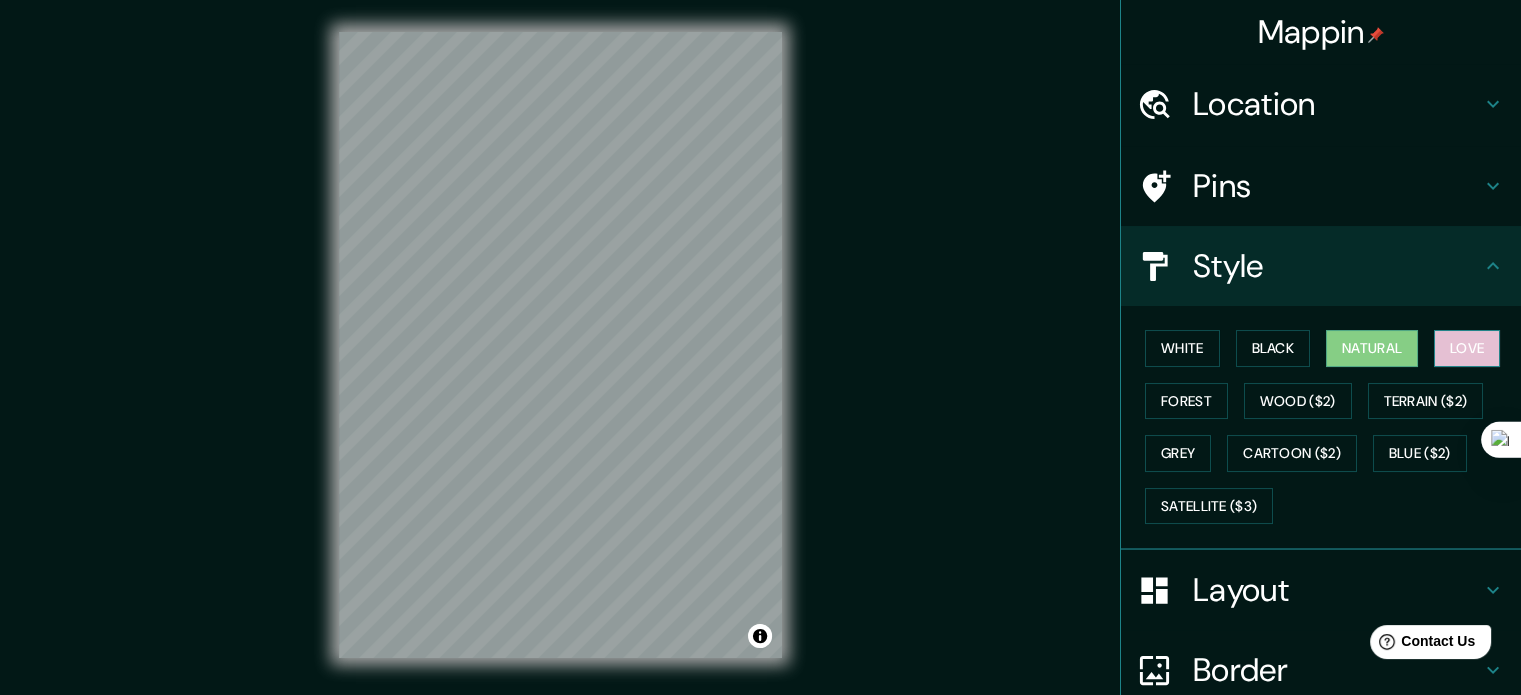 click on "Love" at bounding box center (1467, 348) 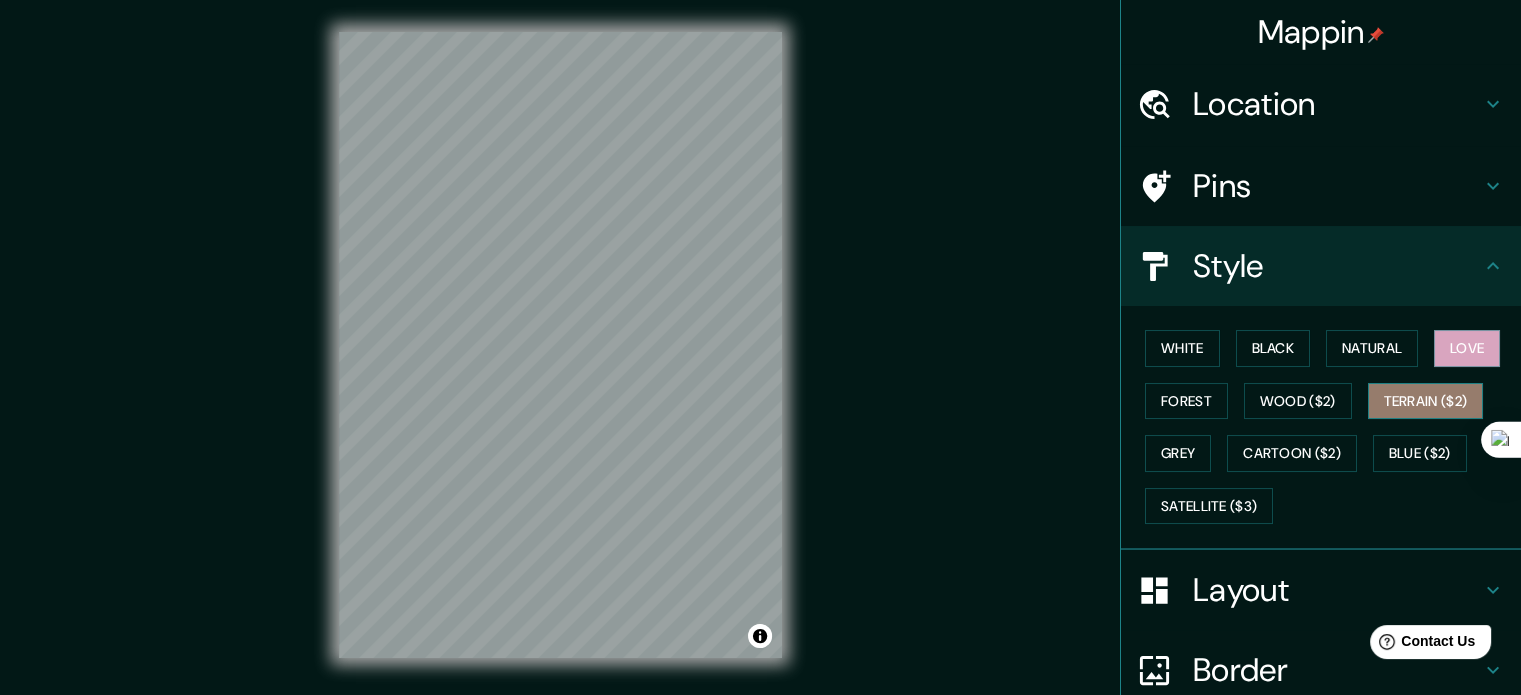 click on "Terrain ($2)" at bounding box center (1426, 401) 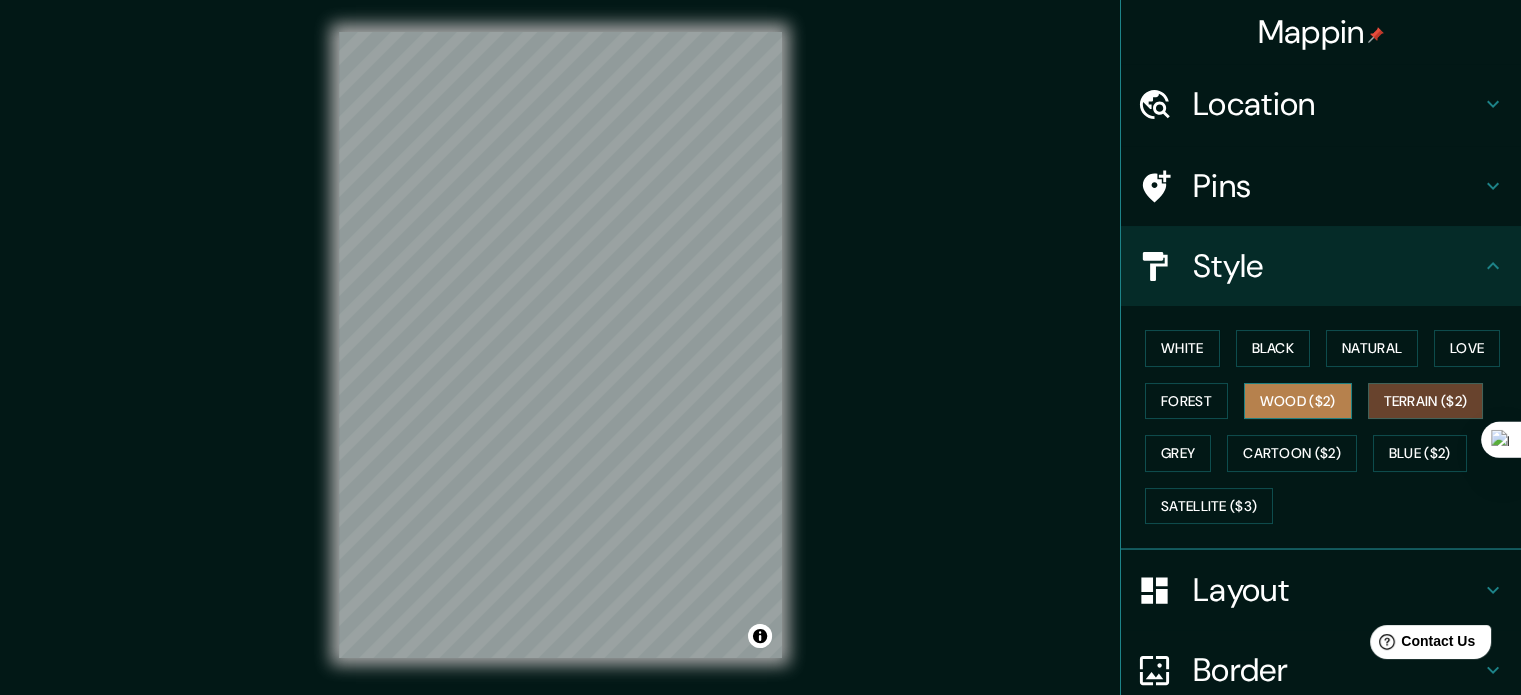 click on "Wood ($2)" at bounding box center (1298, 401) 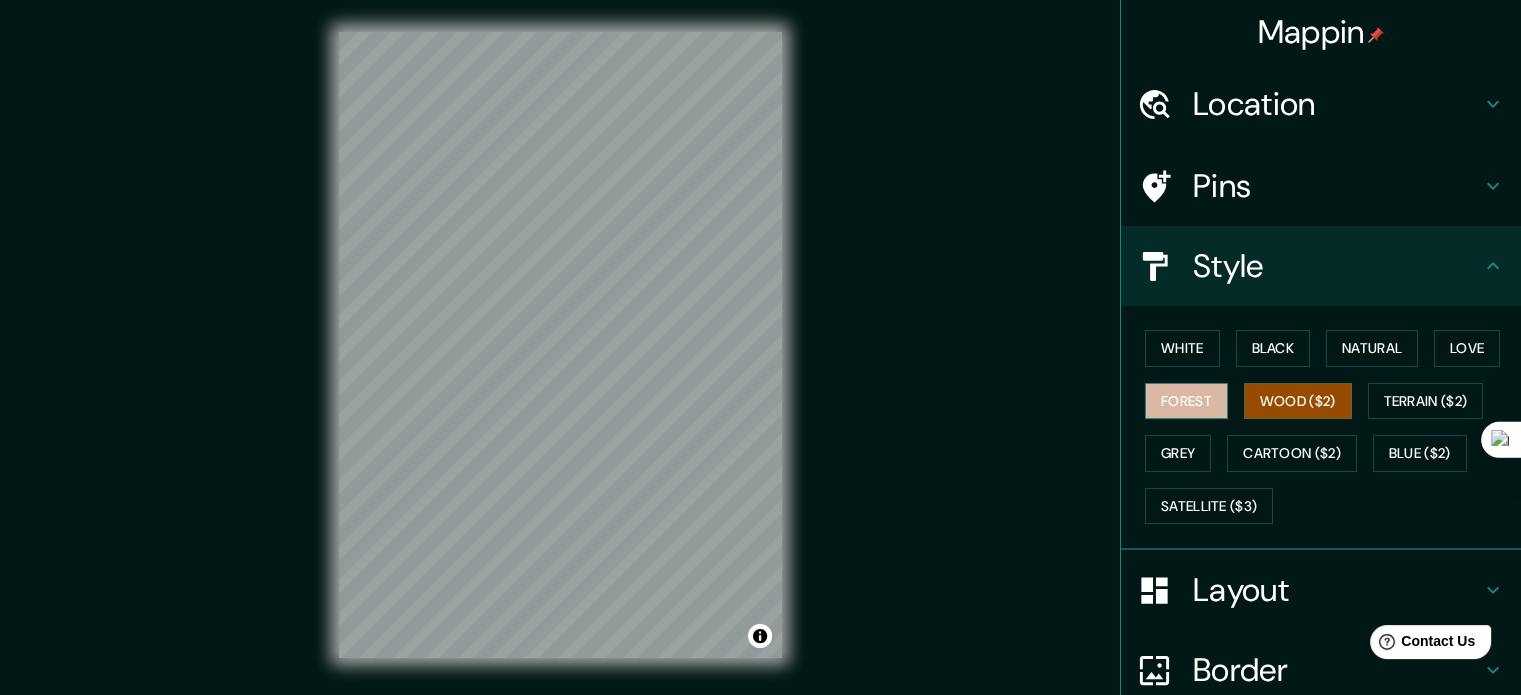 click on "Forest" at bounding box center (1186, 401) 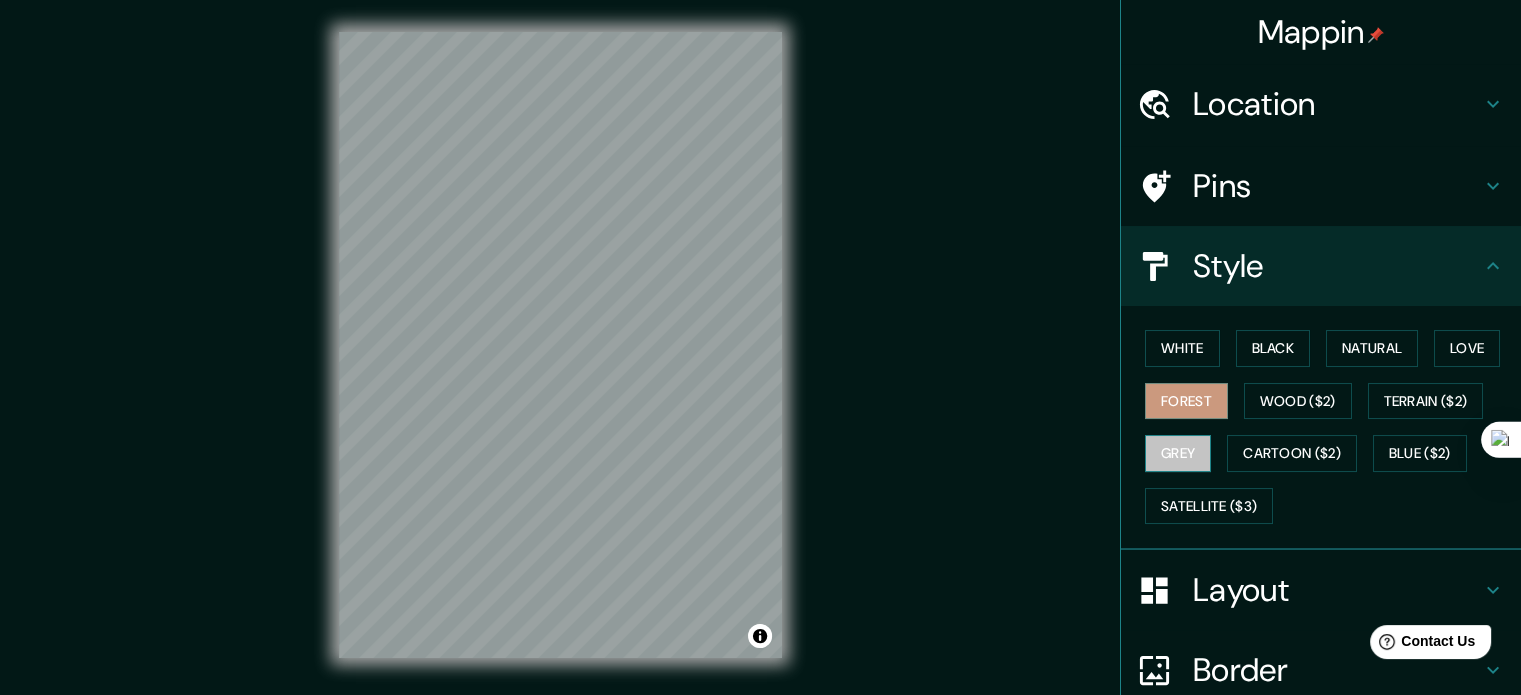 click on "Grey" at bounding box center [1178, 453] 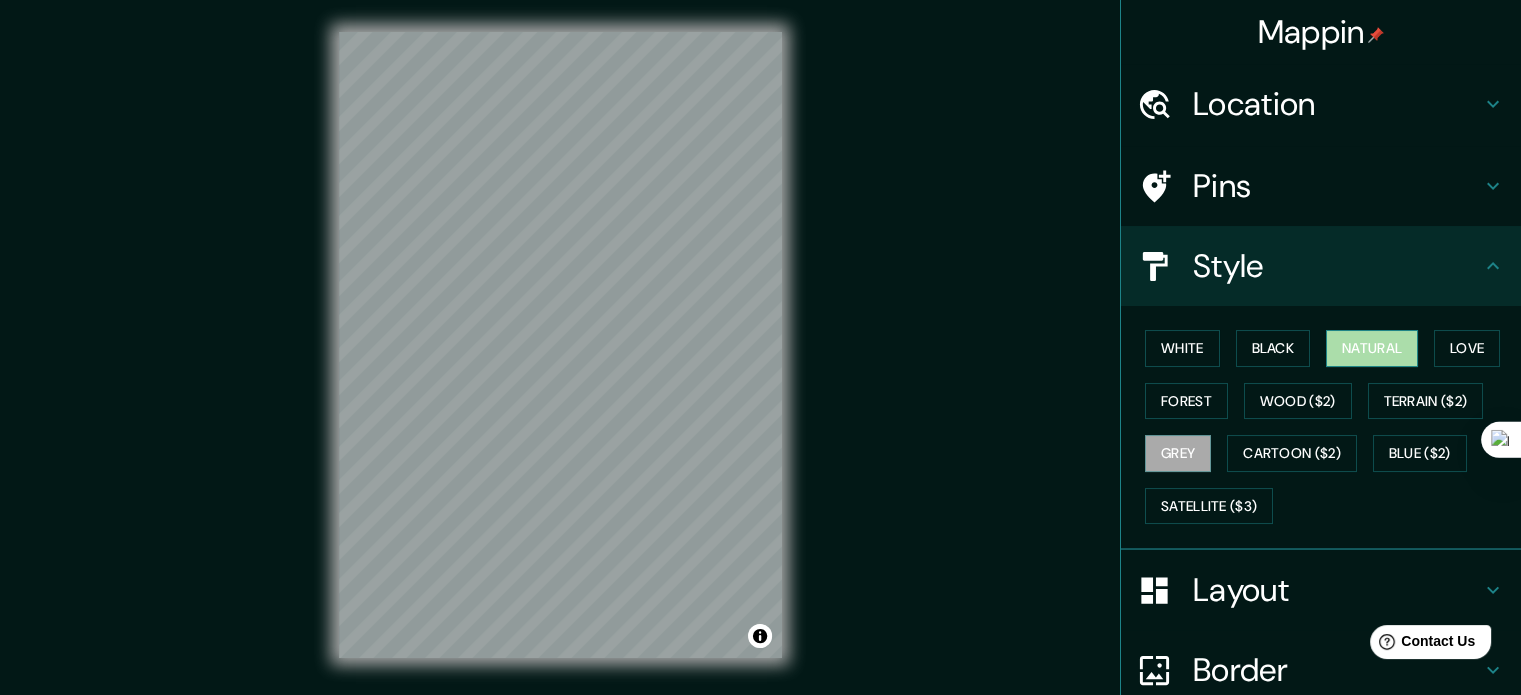 click on "Natural" at bounding box center (1372, 348) 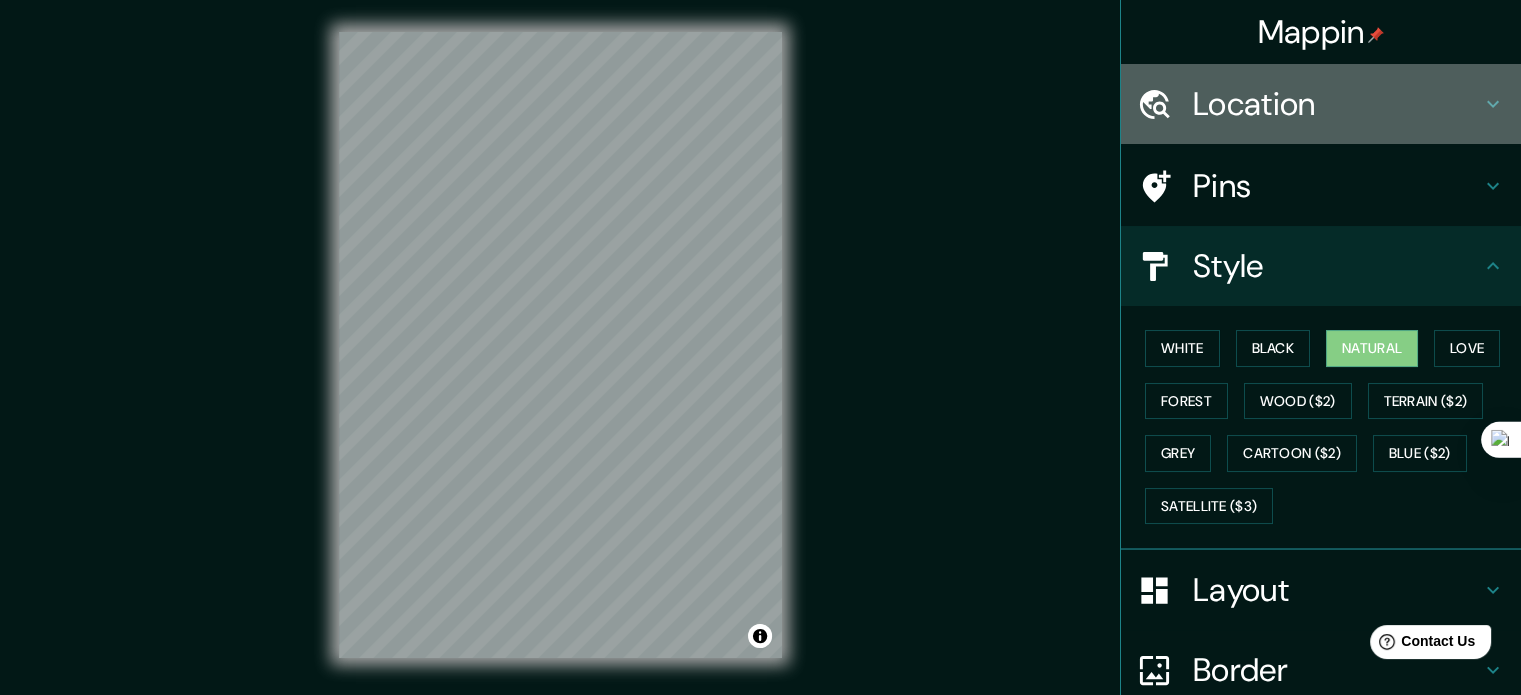 click on "Location" at bounding box center (1337, 104) 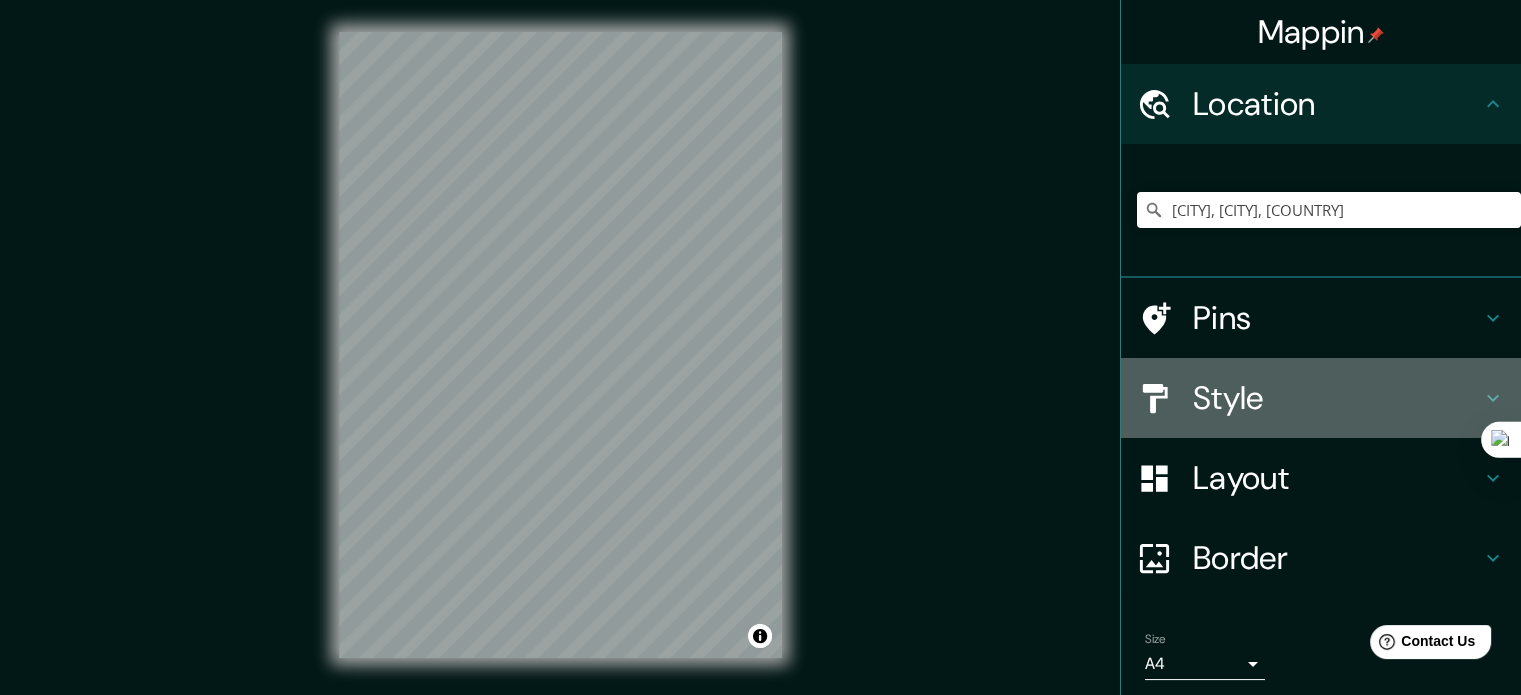click on "Style" at bounding box center [1337, 398] 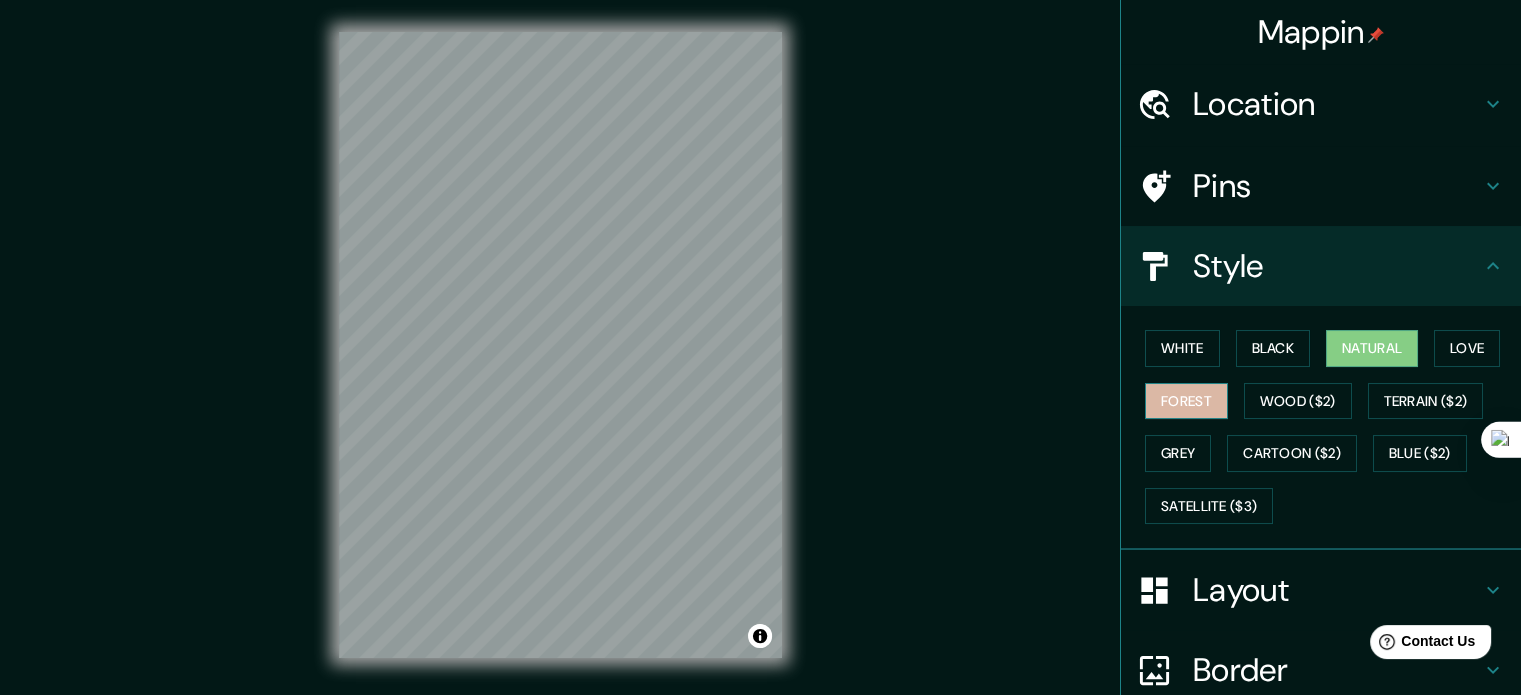click on "Forest" at bounding box center (1186, 401) 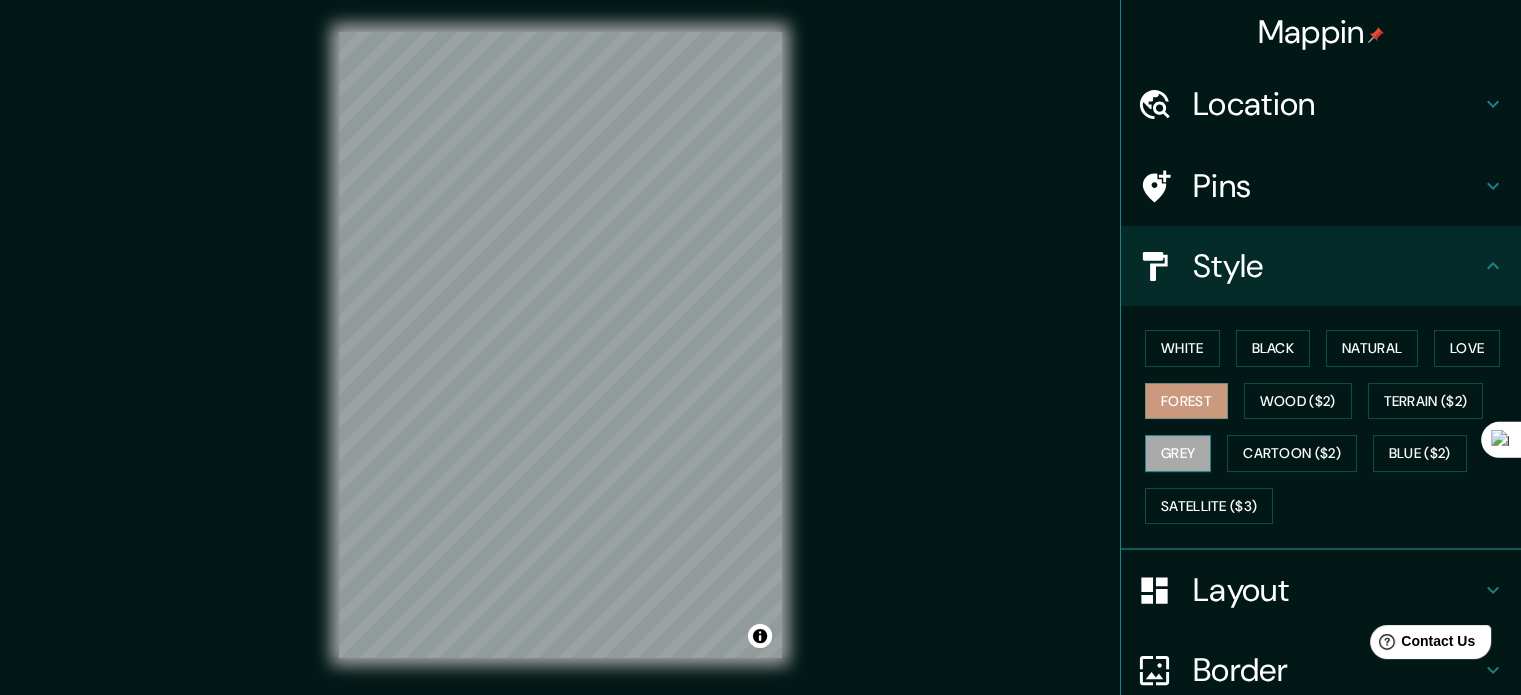 click on "Grey" at bounding box center (1178, 453) 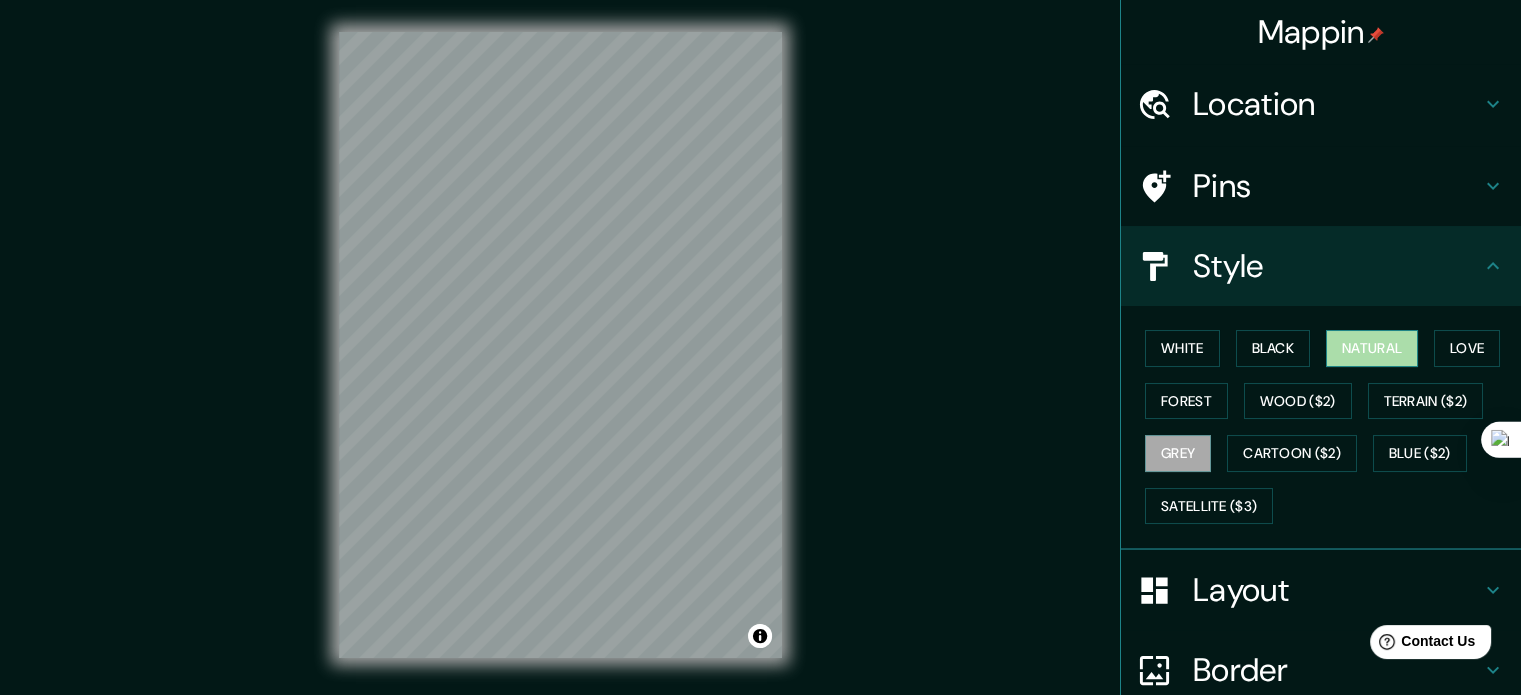 click on "Natural" at bounding box center (1372, 348) 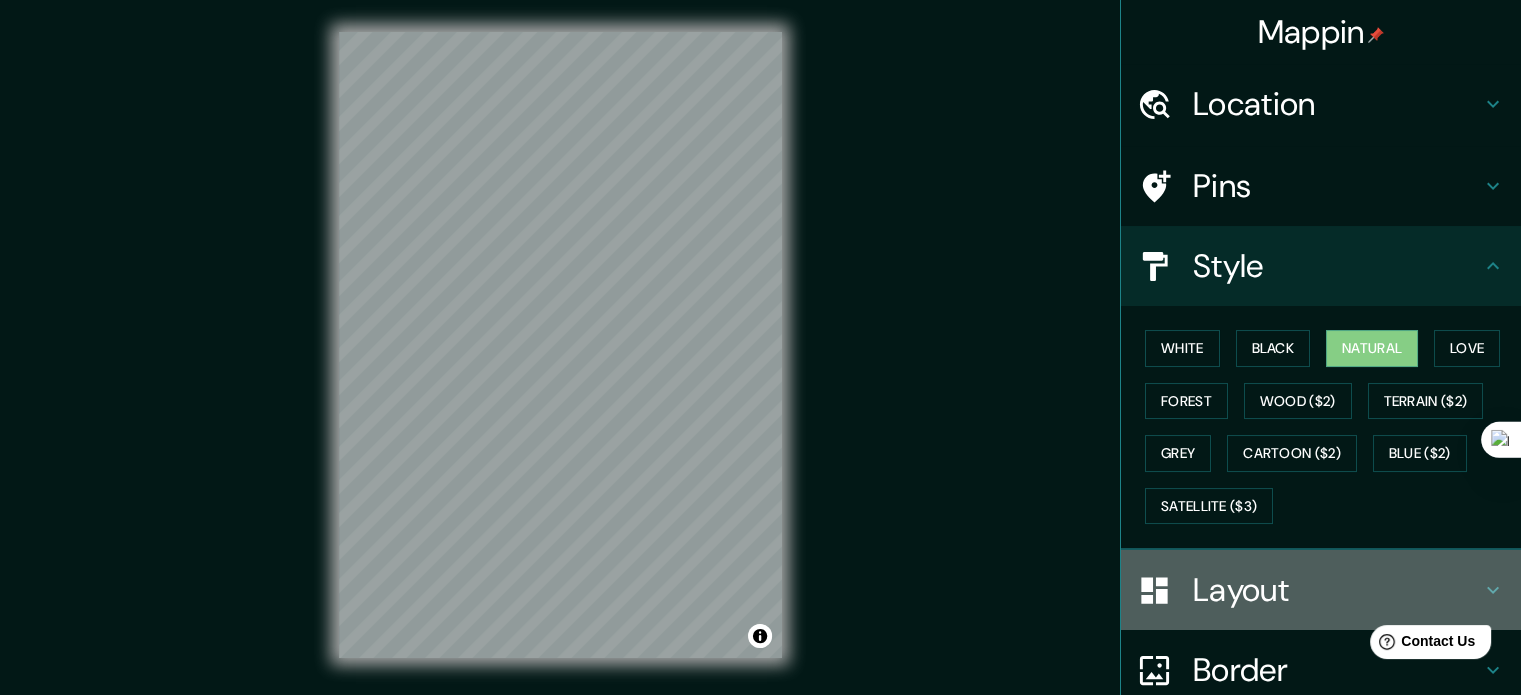 click on "Layout" at bounding box center [1337, 590] 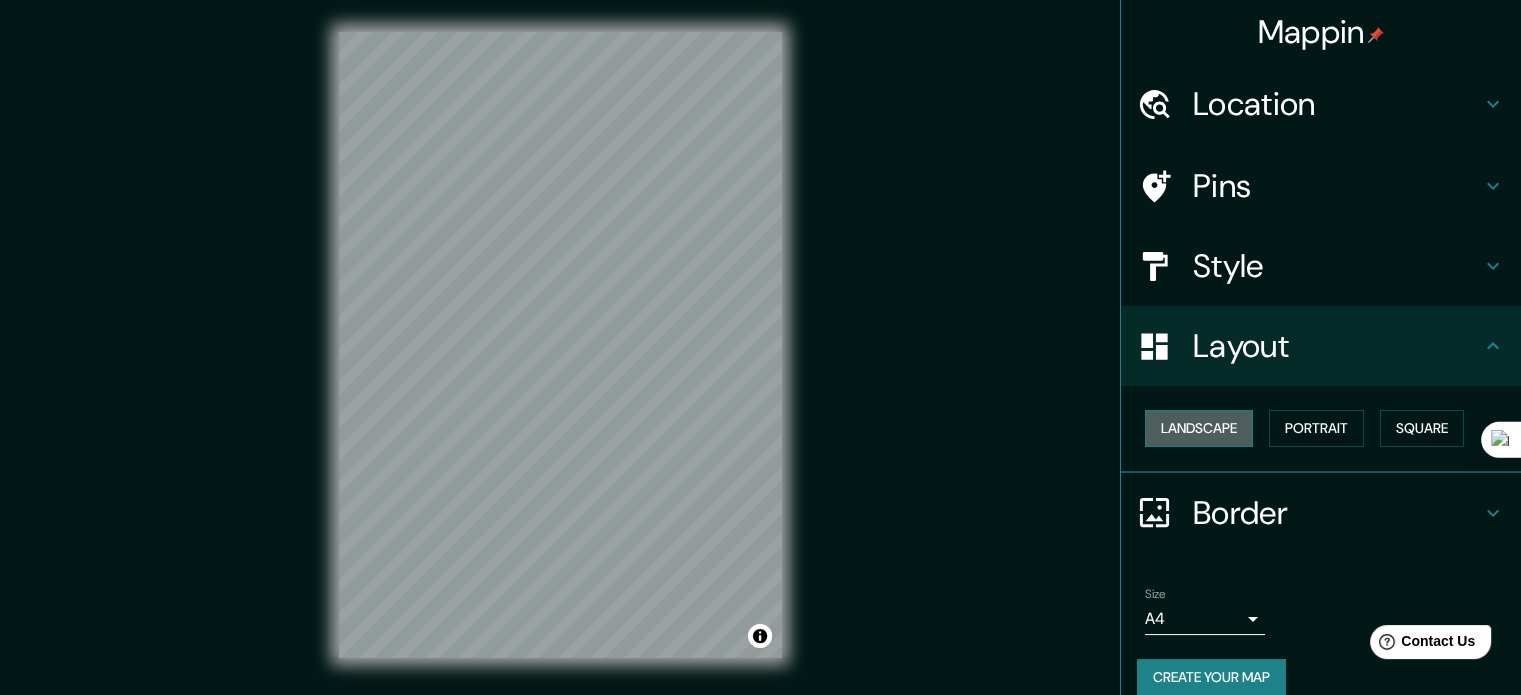 click on "Landscape" at bounding box center (1199, 428) 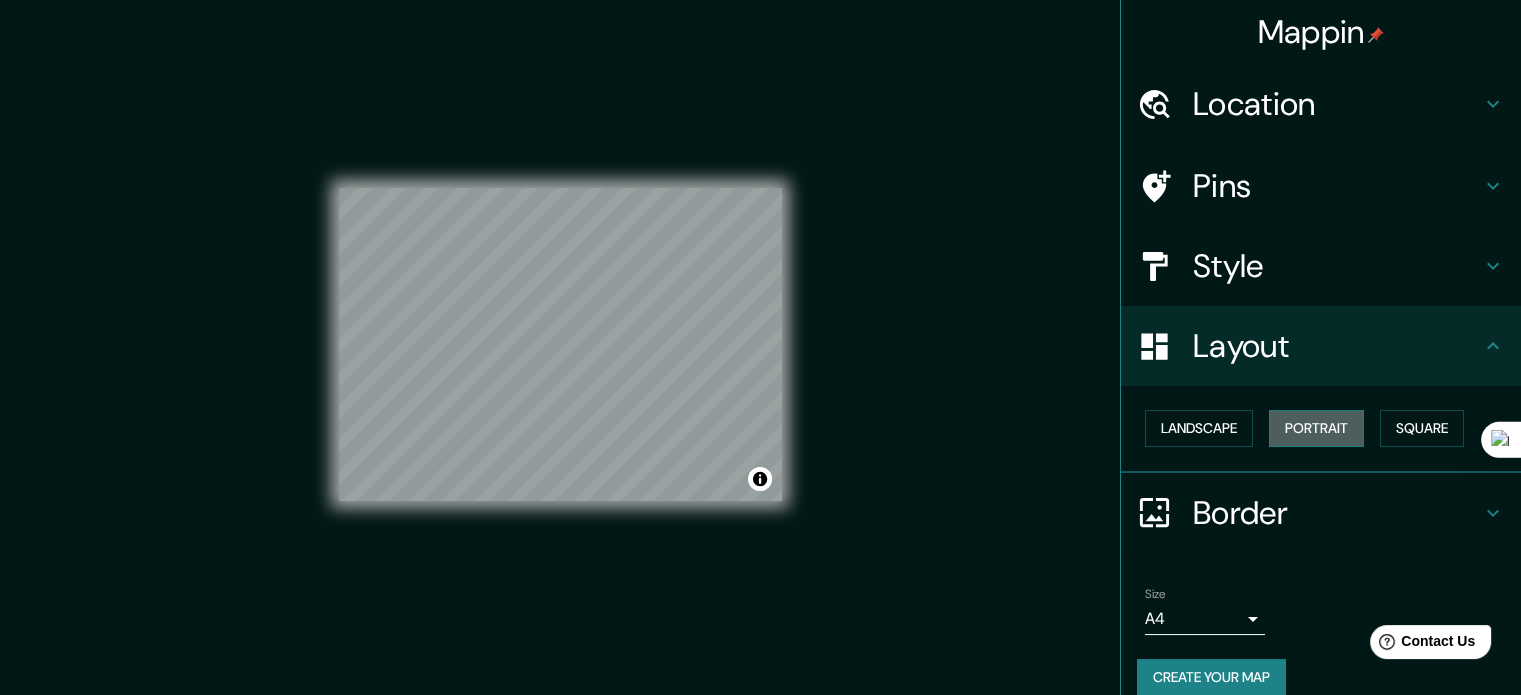 click on "Portrait" at bounding box center (1316, 428) 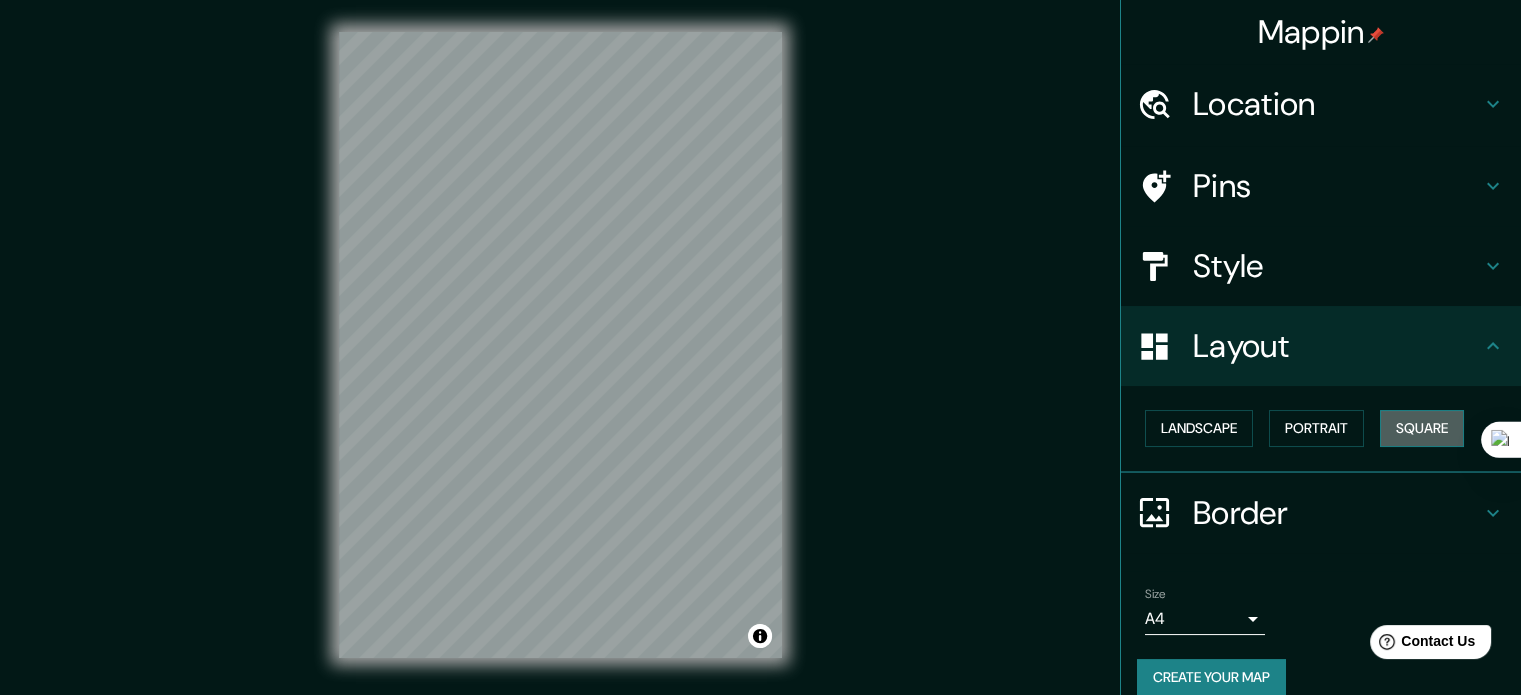 click on "Square" at bounding box center [1422, 428] 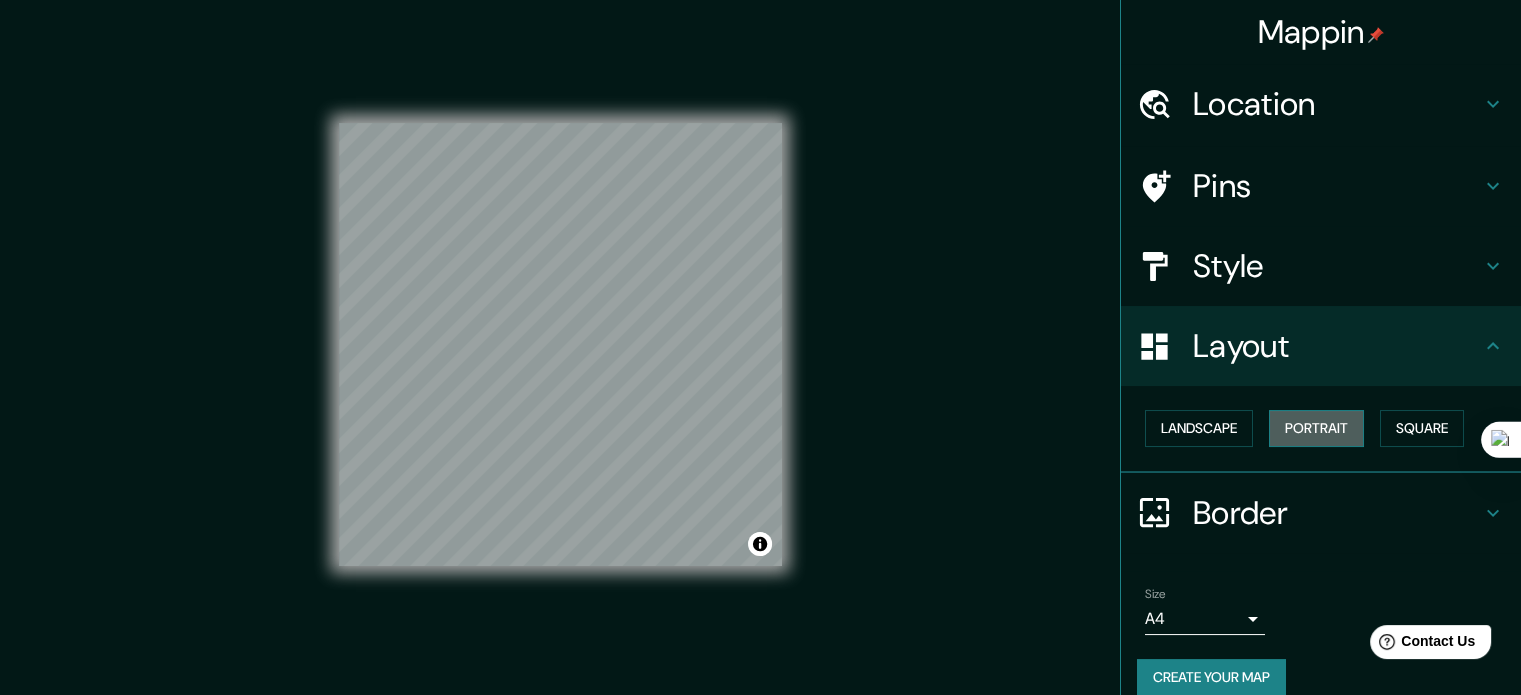 click on "Portrait" at bounding box center [1316, 428] 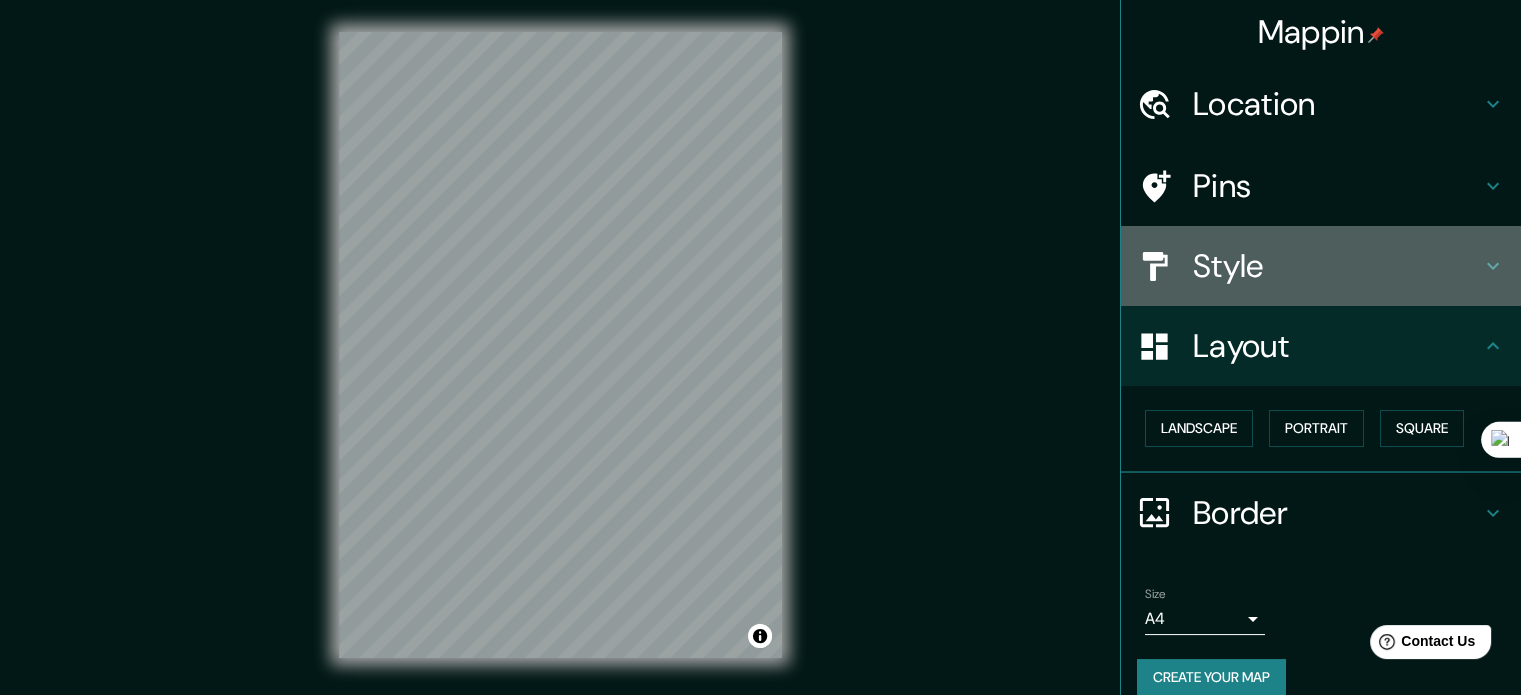 click on "Style" at bounding box center [1337, 266] 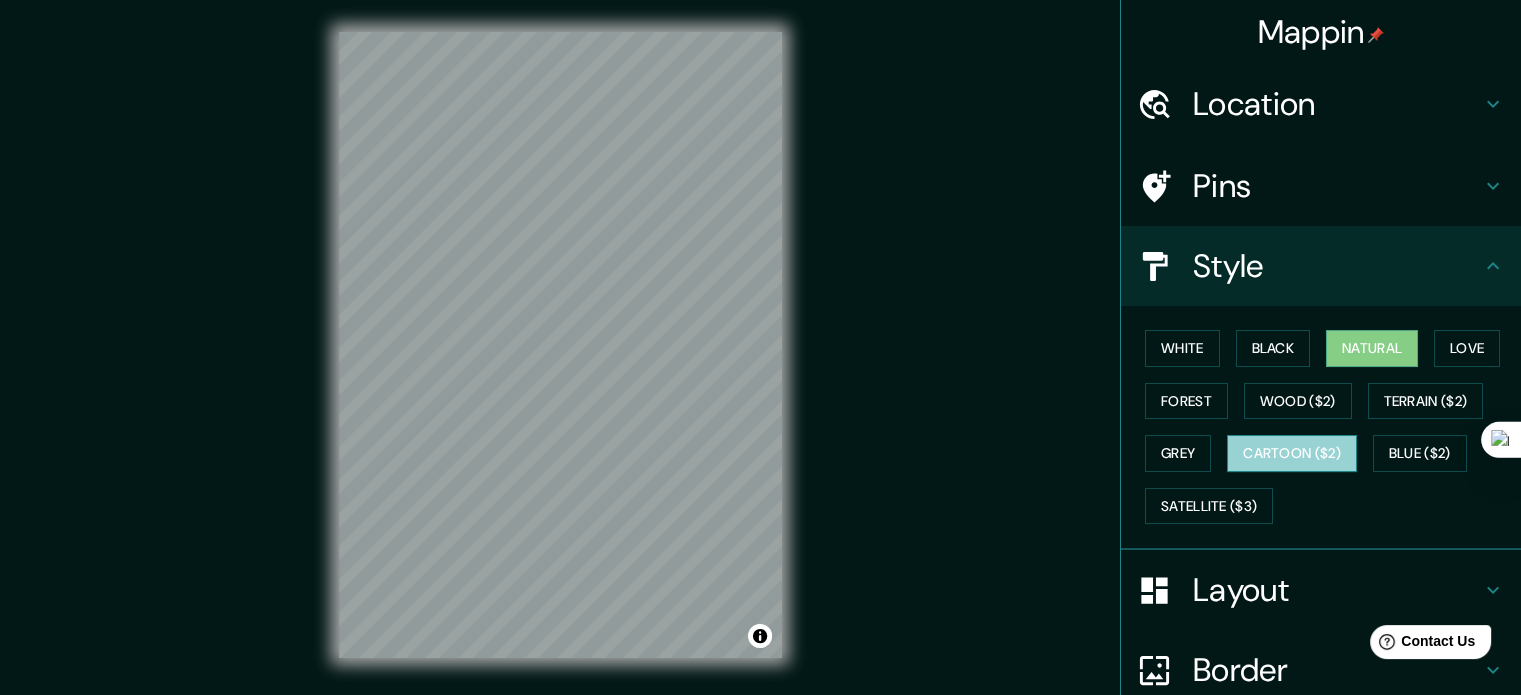 click on "Cartoon ($2)" at bounding box center [1292, 453] 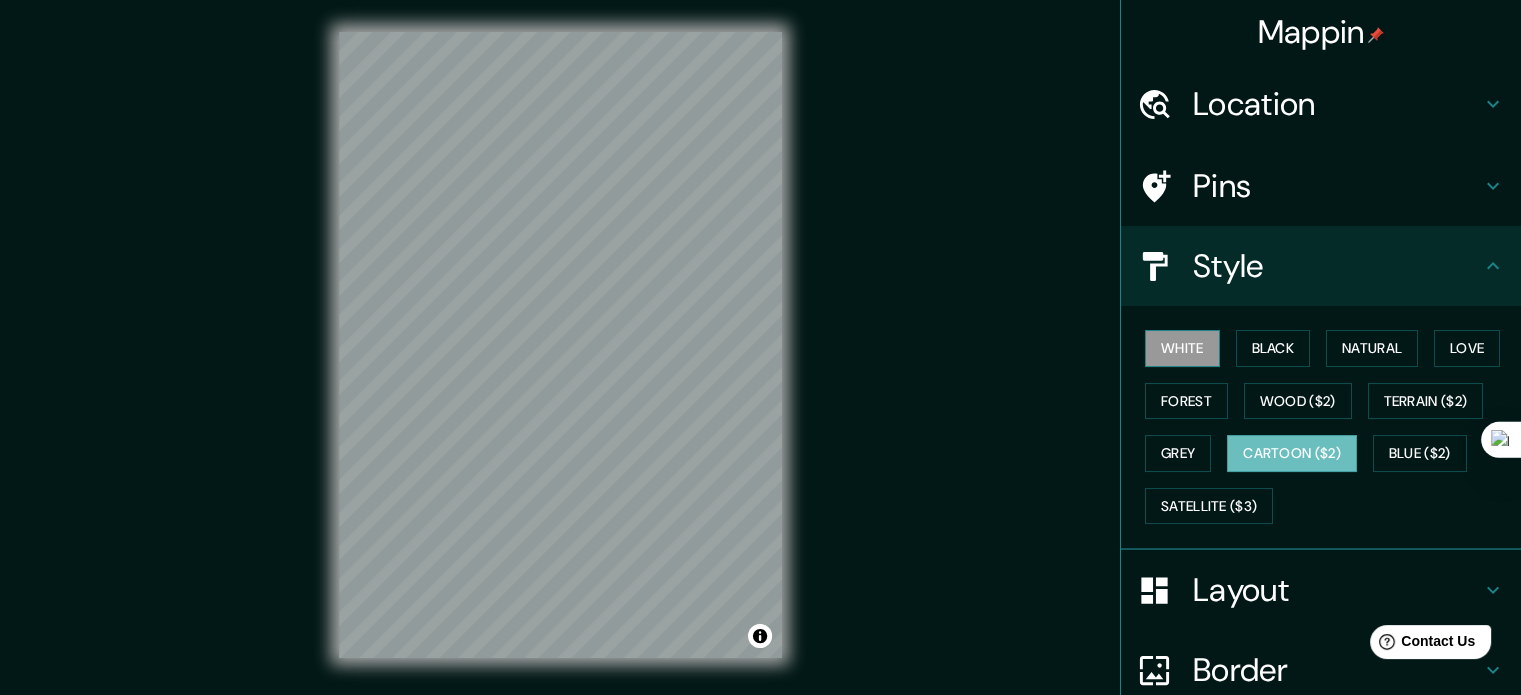 click on "White" at bounding box center [1182, 348] 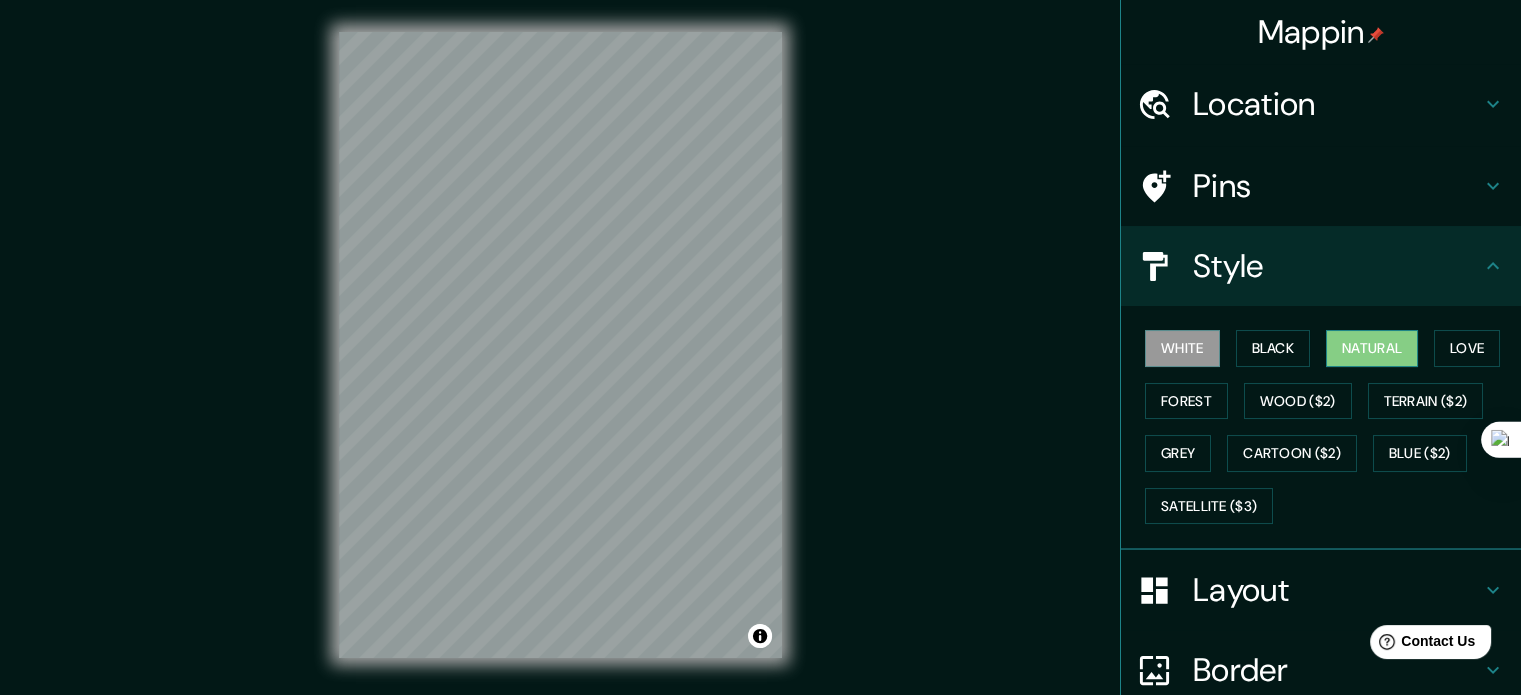 click on "Natural" at bounding box center (1372, 348) 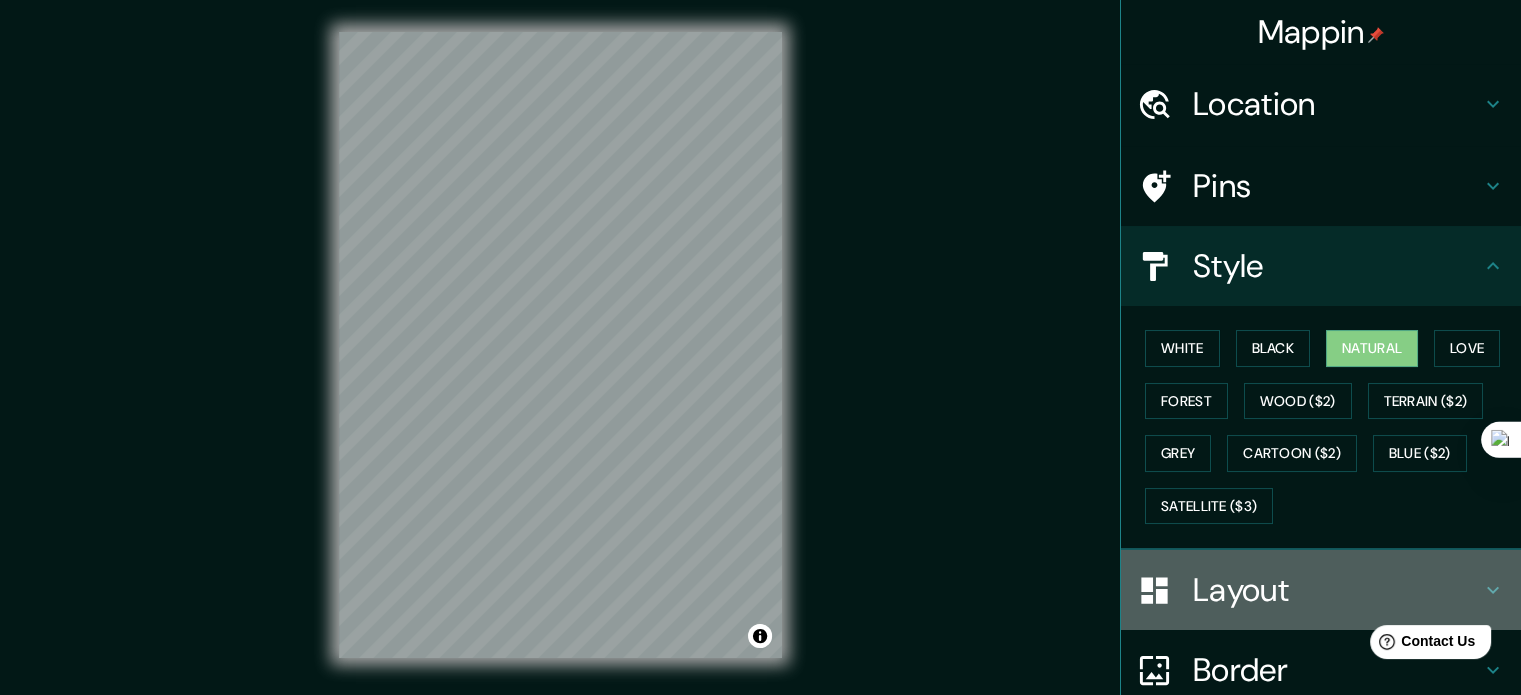 click on "Layout" at bounding box center [1337, 590] 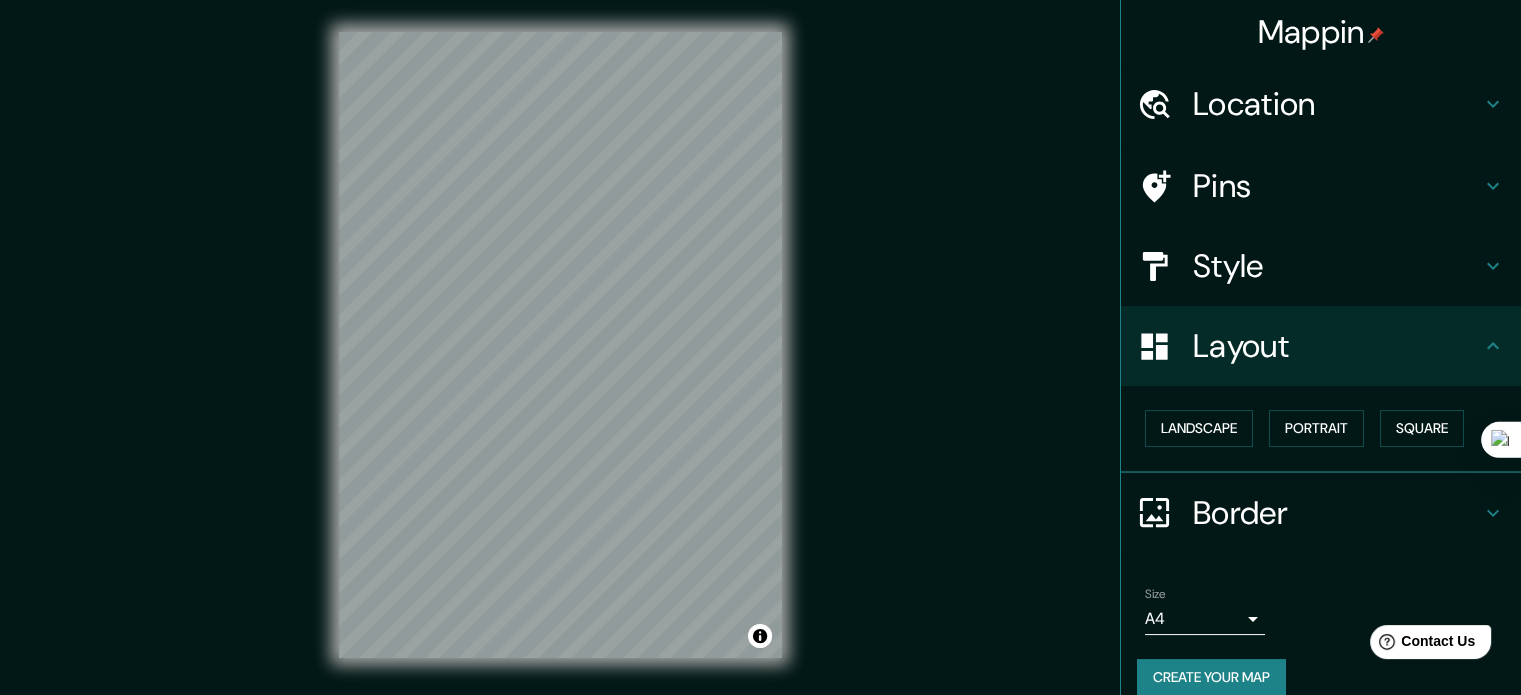 scroll, scrollTop: 22, scrollLeft: 0, axis: vertical 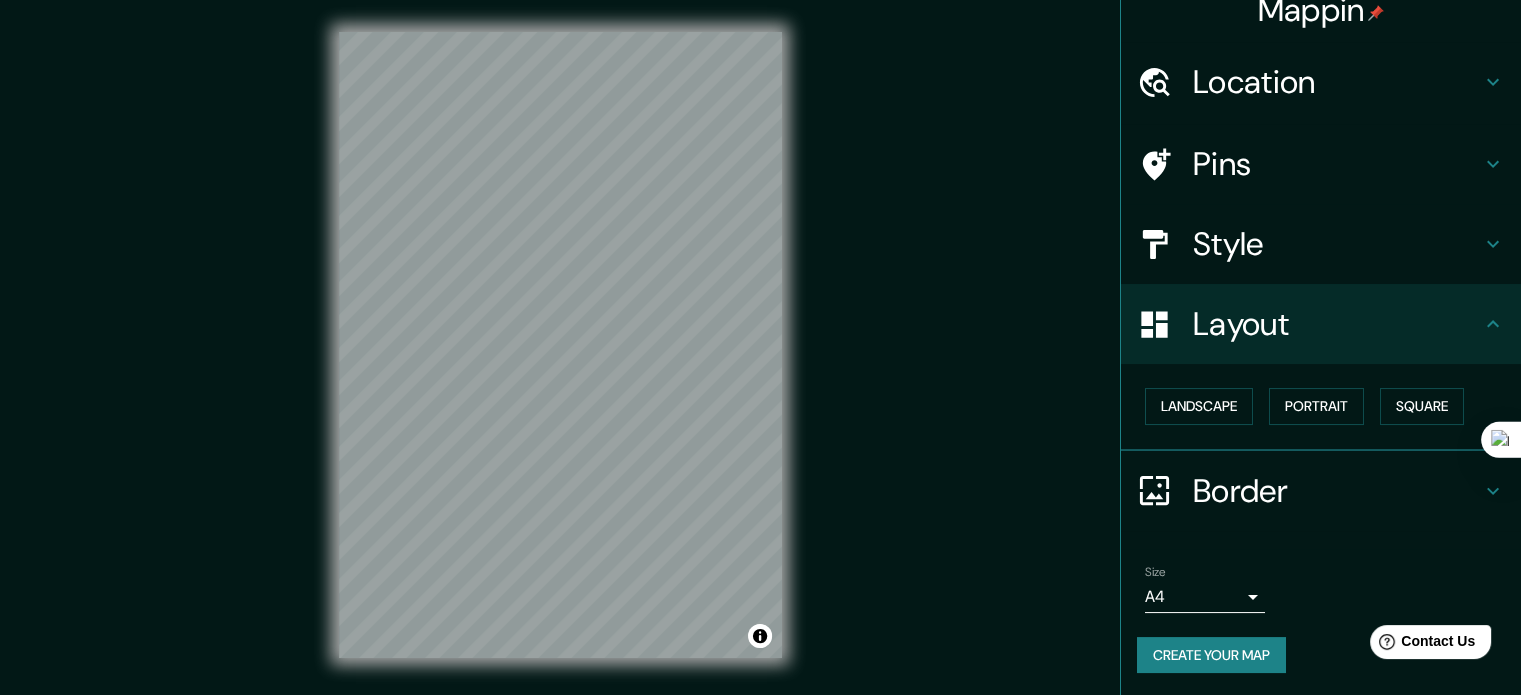 click on "Border" at bounding box center (1337, 491) 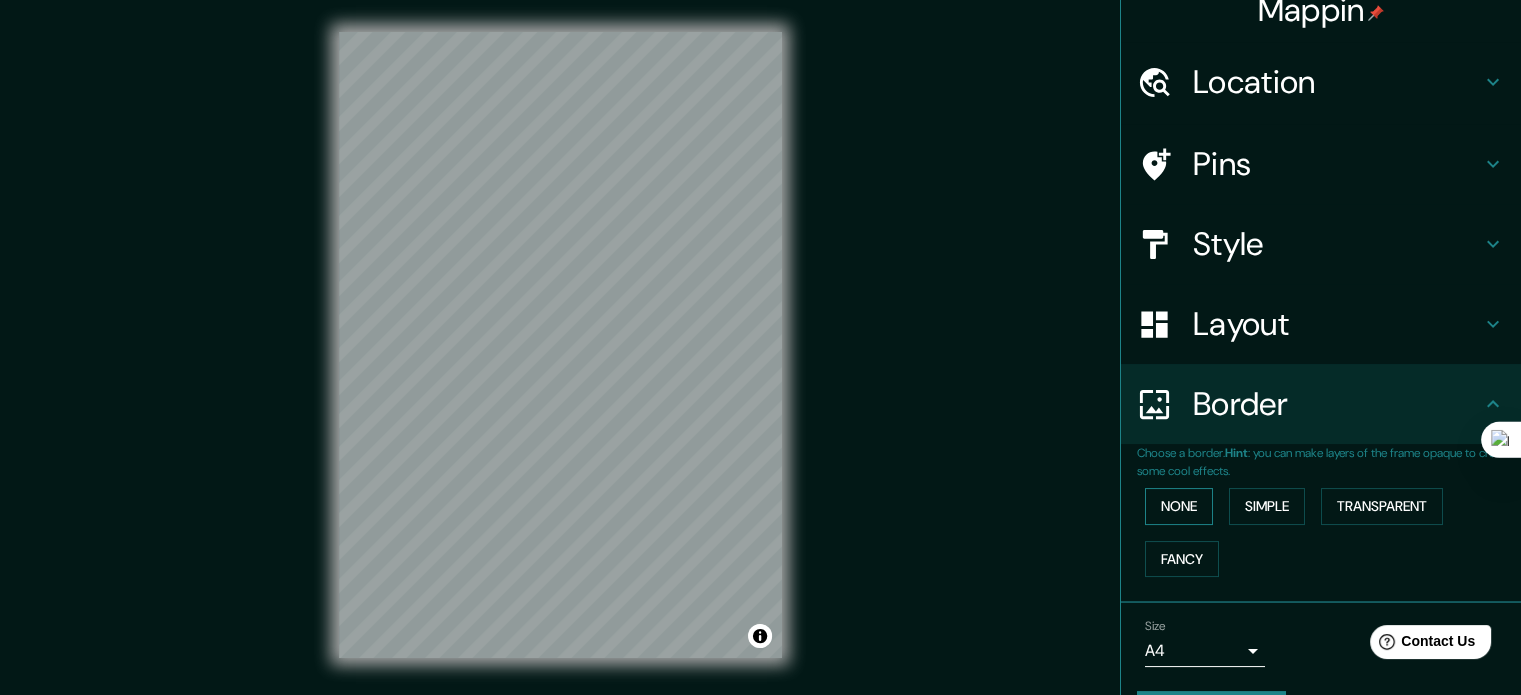 click on "None" at bounding box center (1179, 506) 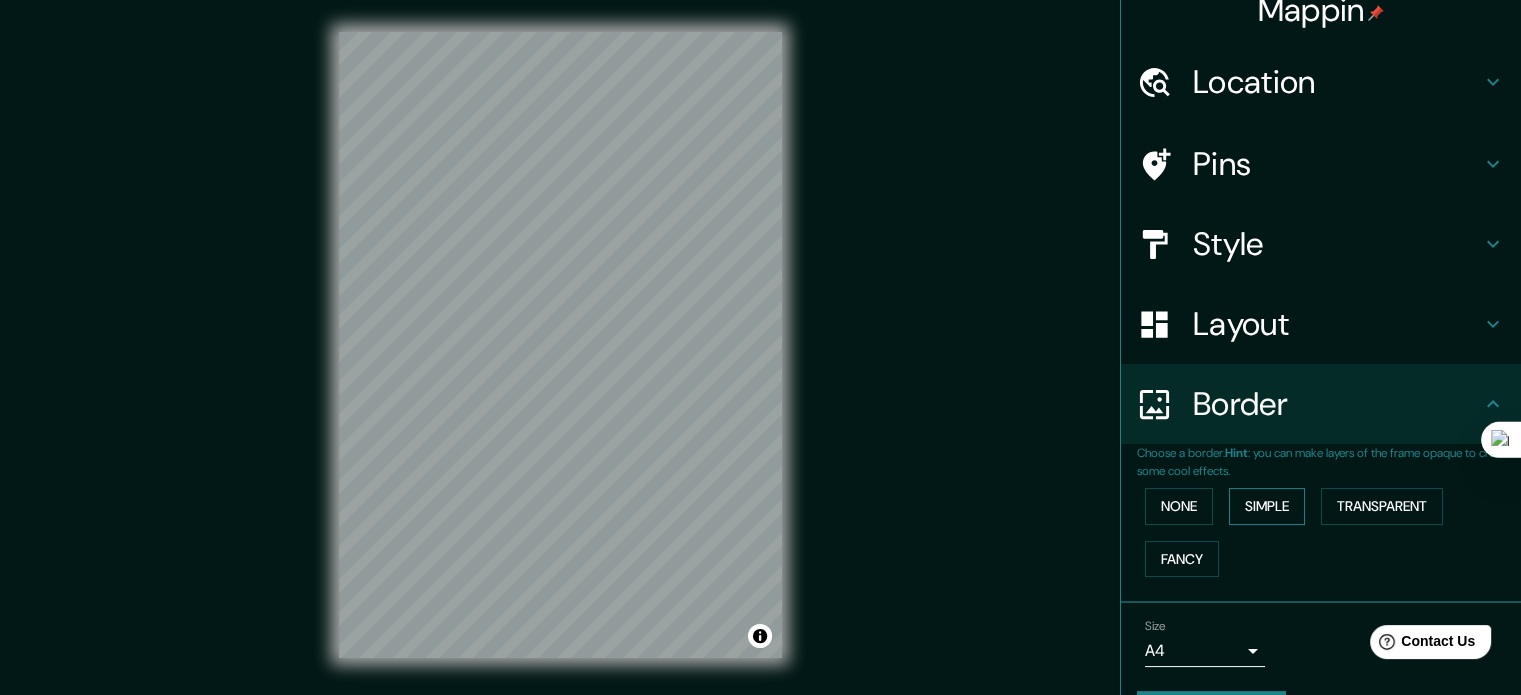 click on "Simple" at bounding box center (1267, 506) 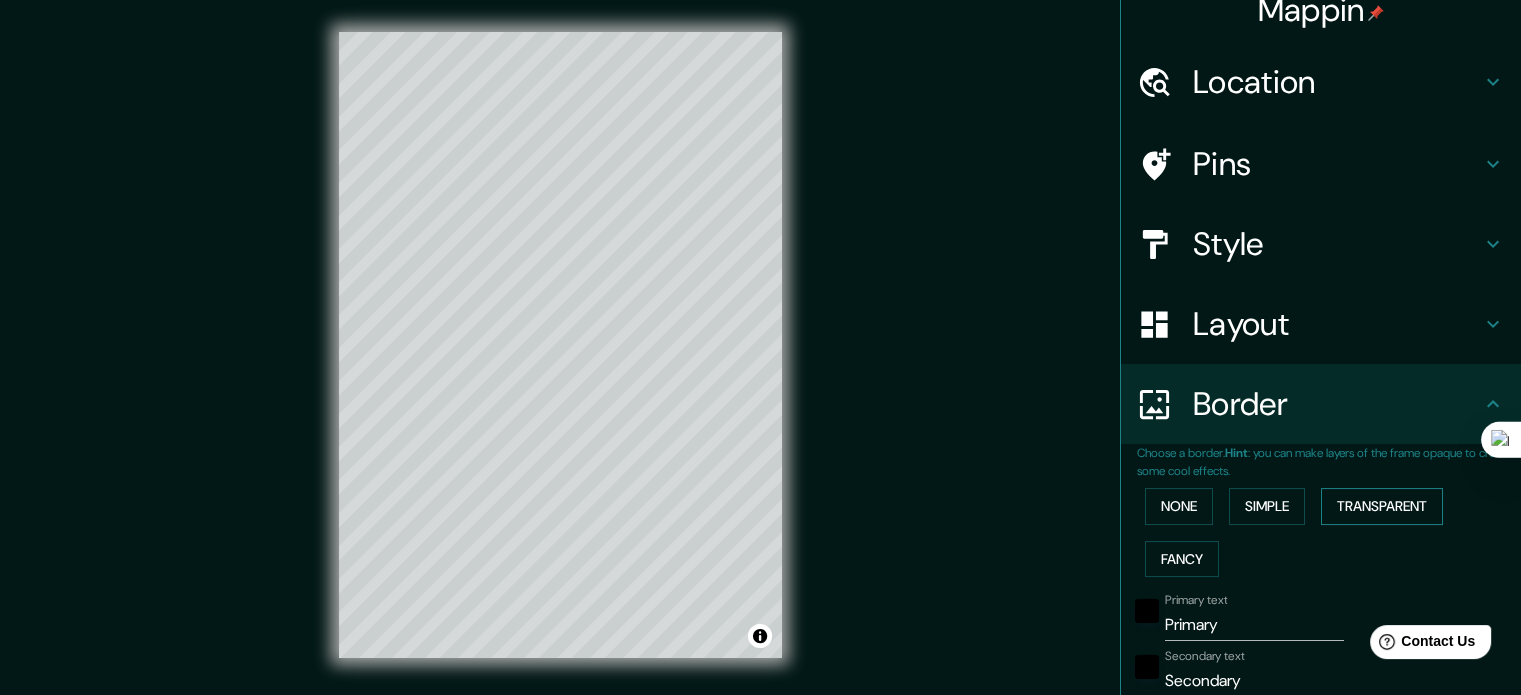 click on "Transparent" at bounding box center (1382, 506) 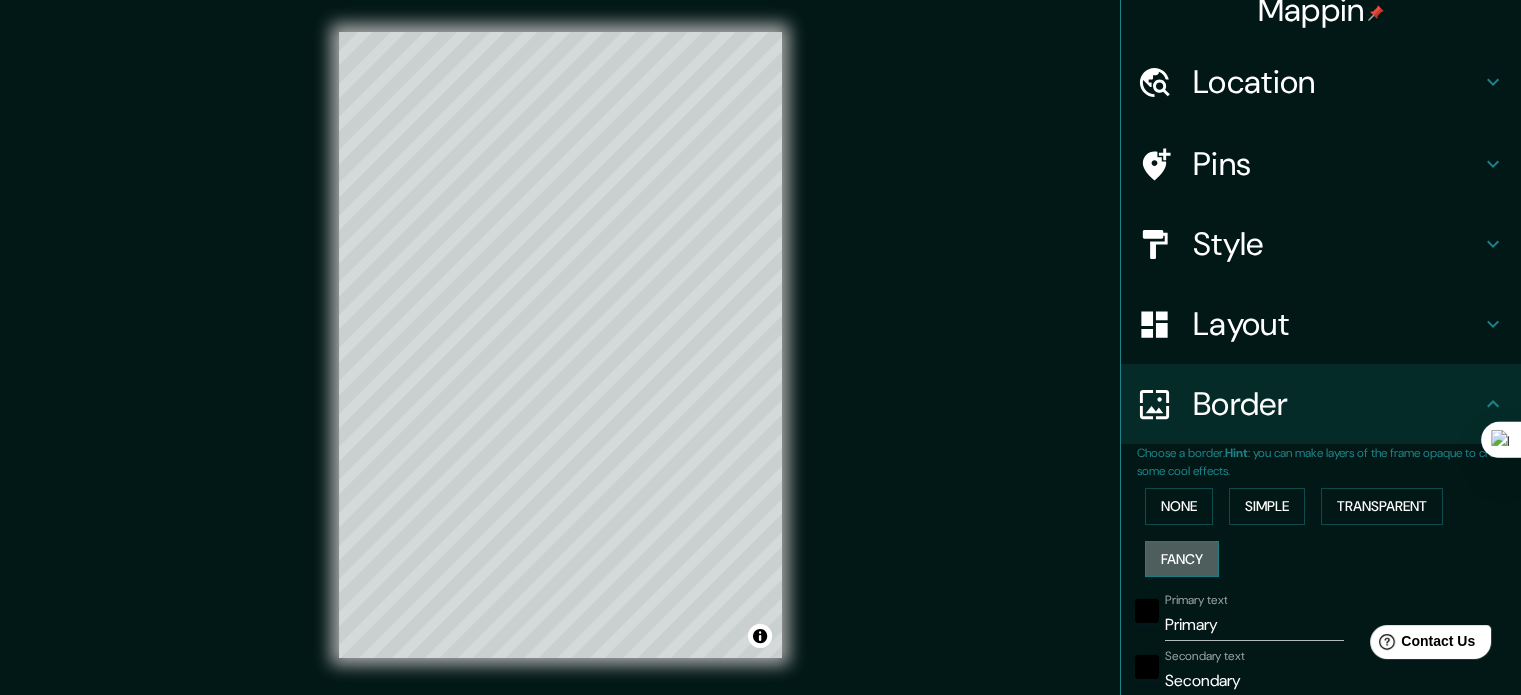 click on "Fancy" at bounding box center [1182, 559] 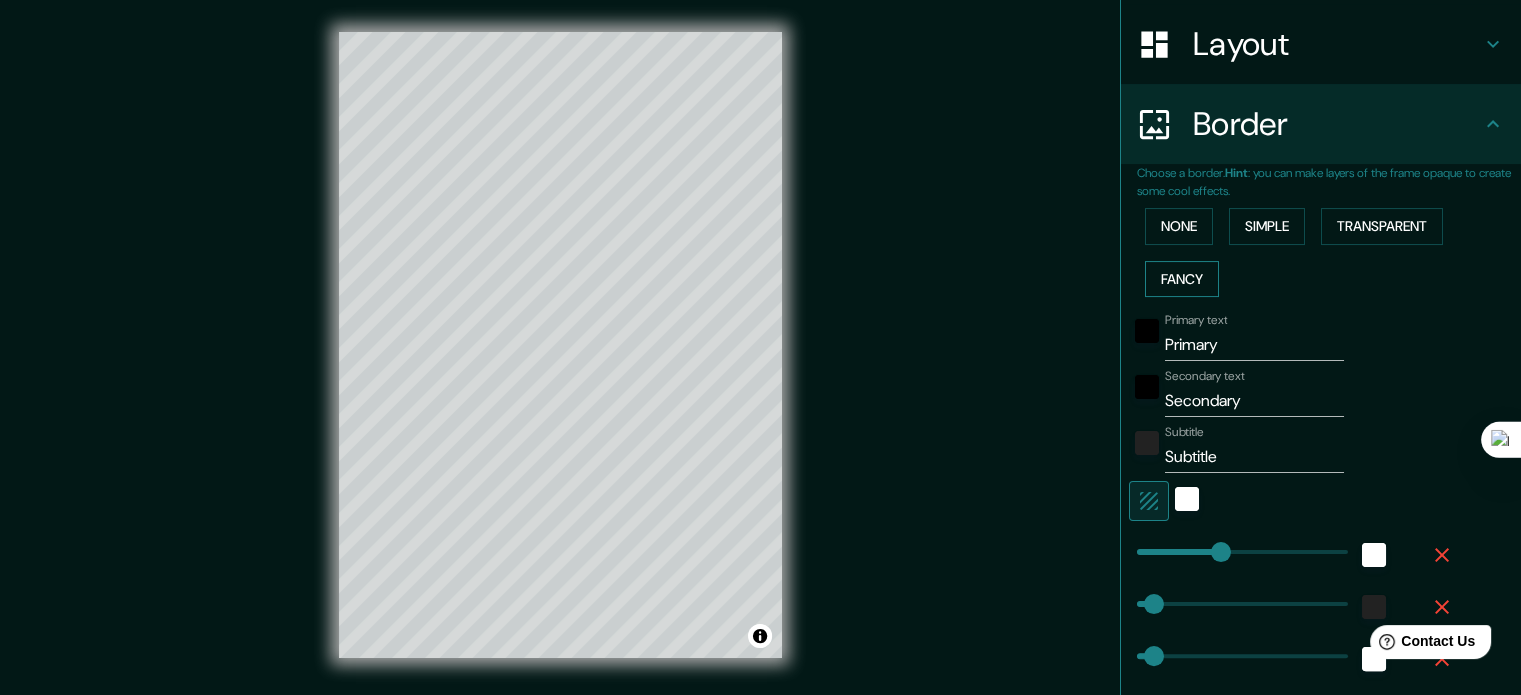 scroll, scrollTop: 305, scrollLeft: 0, axis: vertical 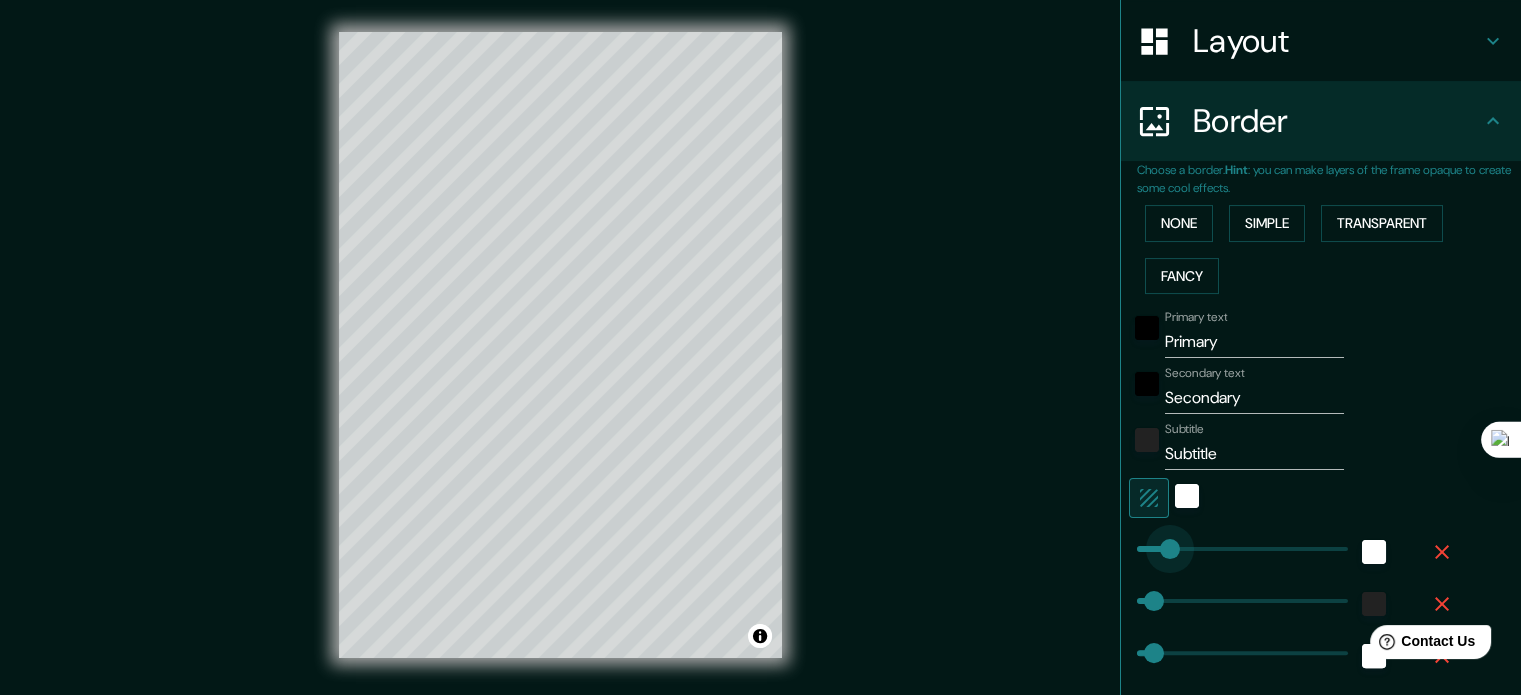 type on "51" 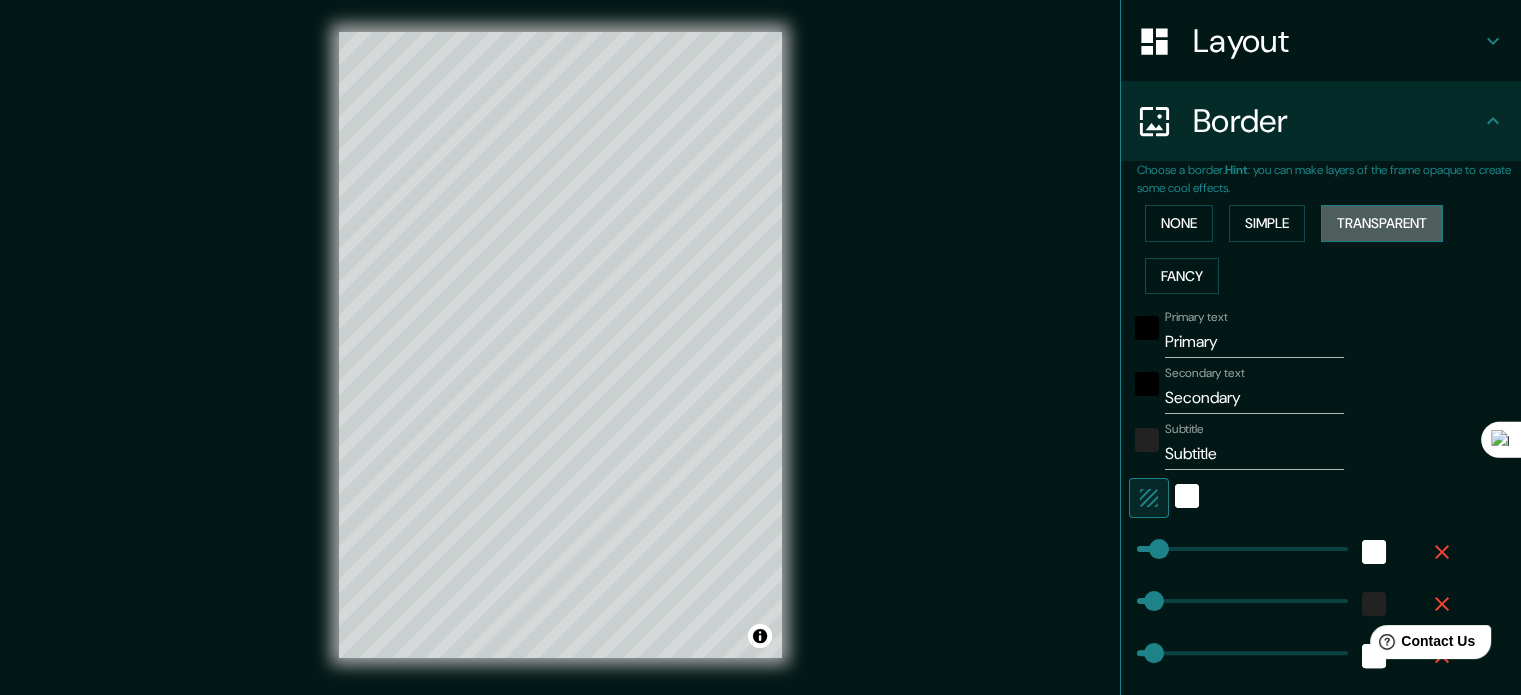click on "Transparent" at bounding box center [1382, 223] 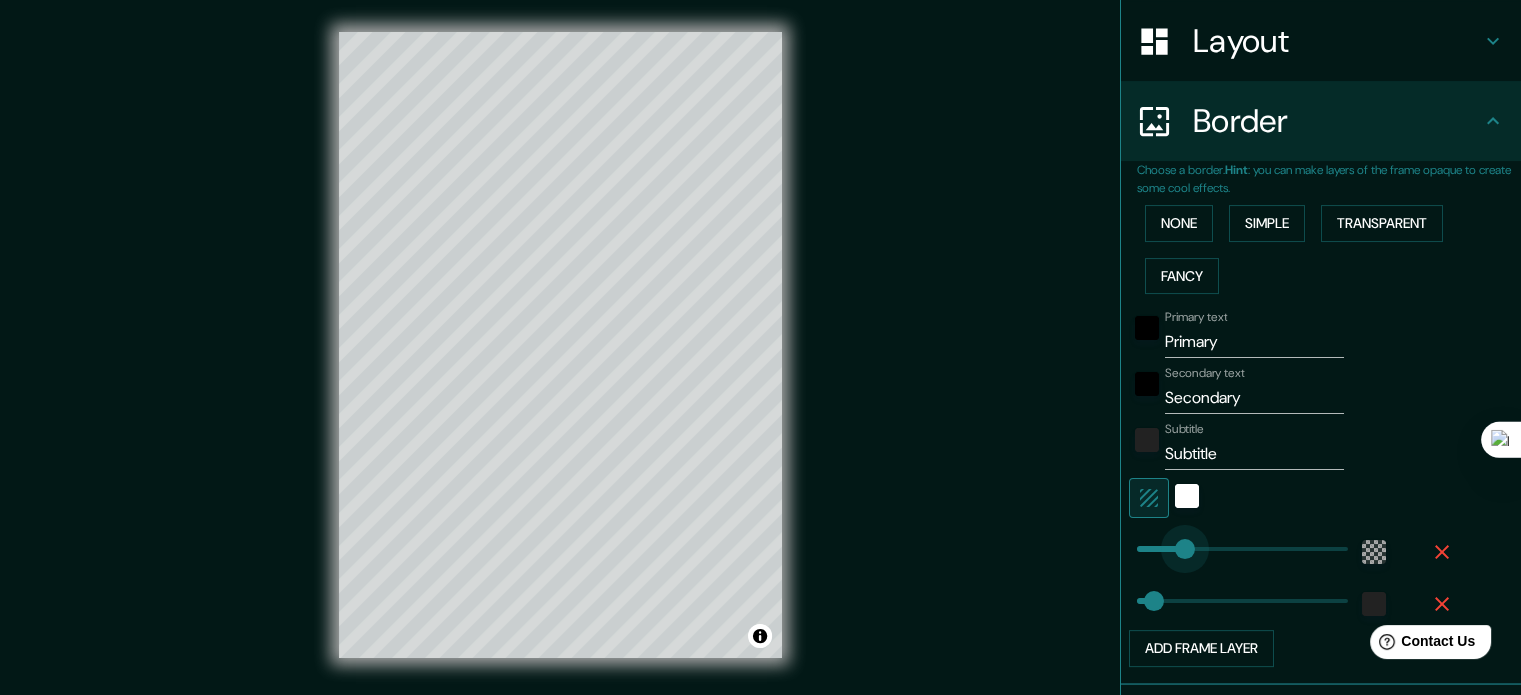type on "93" 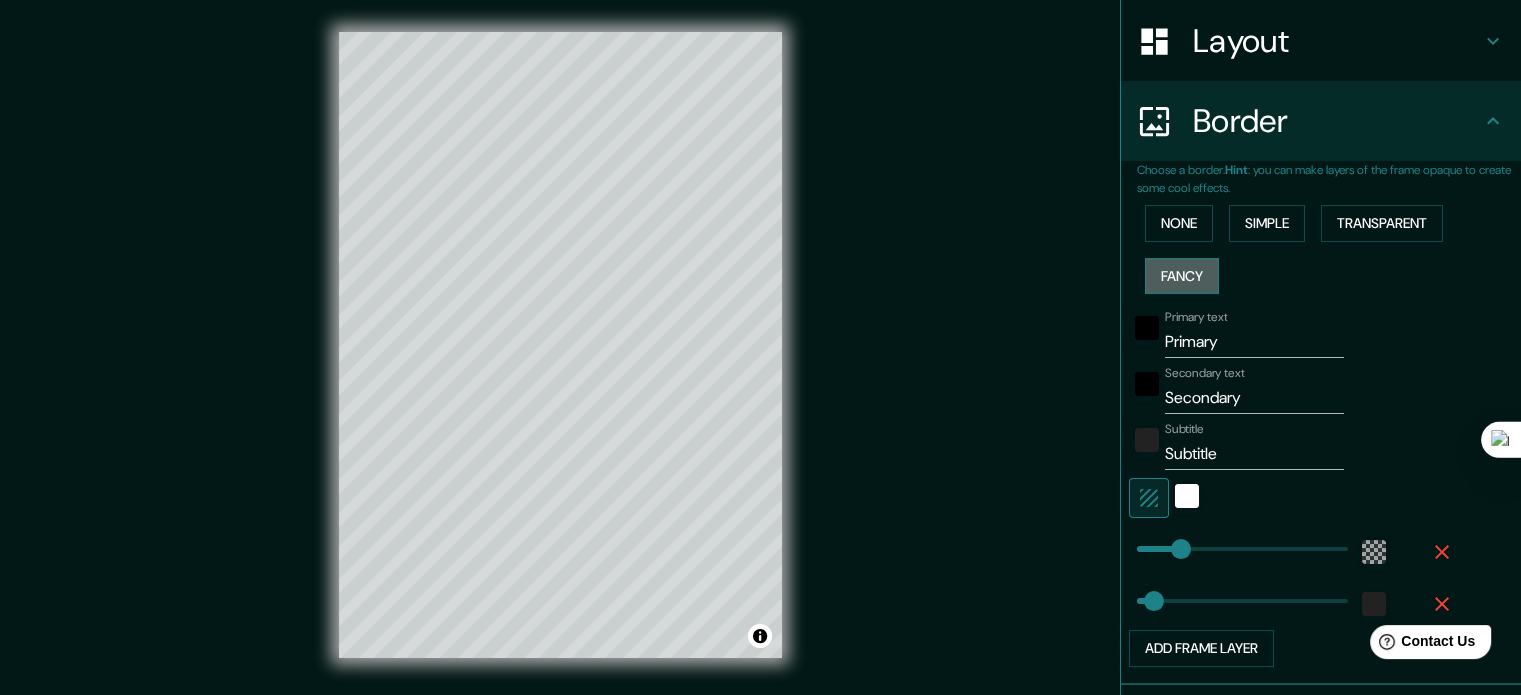 click on "Fancy" at bounding box center (1182, 276) 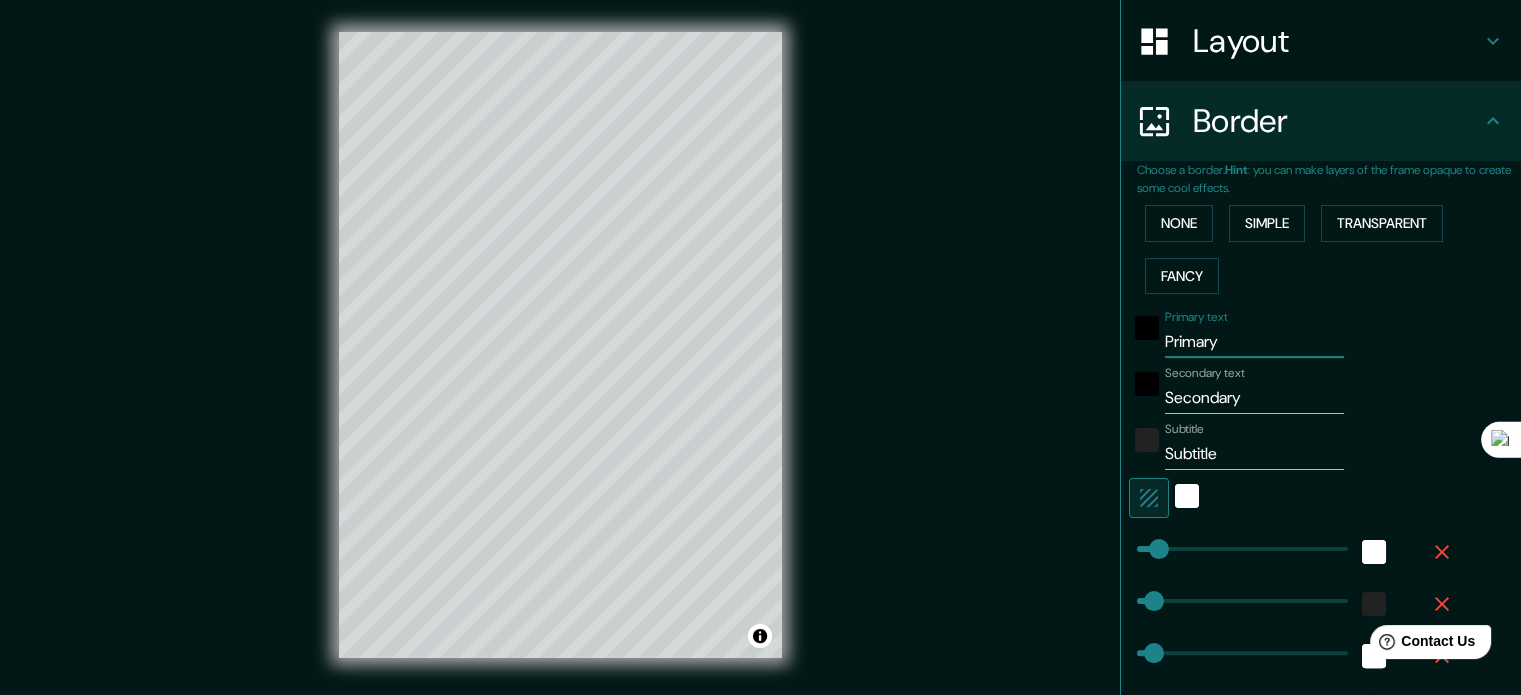 drag, startPoint x: 1216, startPoint y: 339, endPoint x: 1088, endPoint y: 352, distance: 128.65846 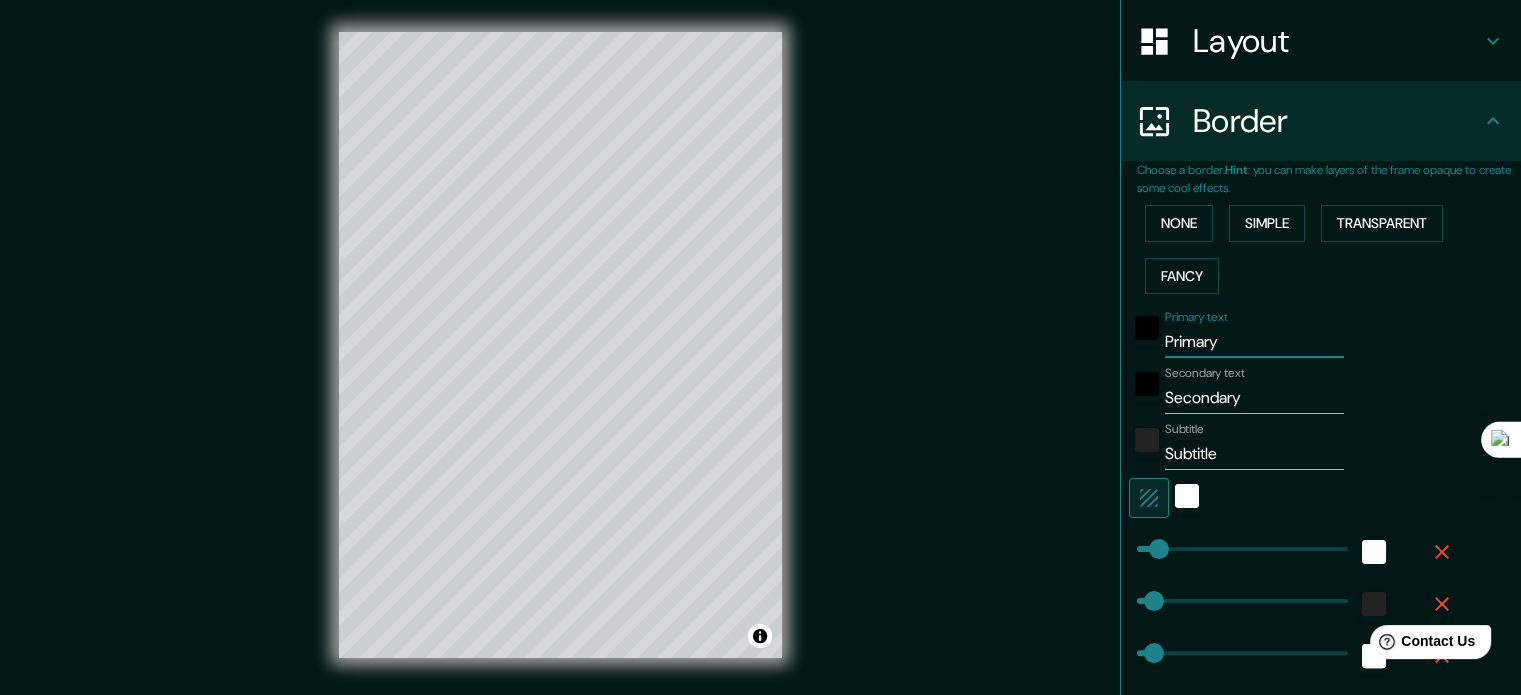 click on "Mappin Location Salamanca, Salamanca, Spain Pins Style Layout Border Choose a border.  Hint : you can make layers of the frame opaque to create some cool effects. None Simple Transparent Fancy Primary text Primary Secondary text Secondary Subtitle Subtitle Add frame layer Size A4 single Create your map © Mapbox   © OpenStreetMap   Improve this map Any problems, suggestions, or concerns please email    help@mappin.pro . . ." at bounding box center [760, 361] 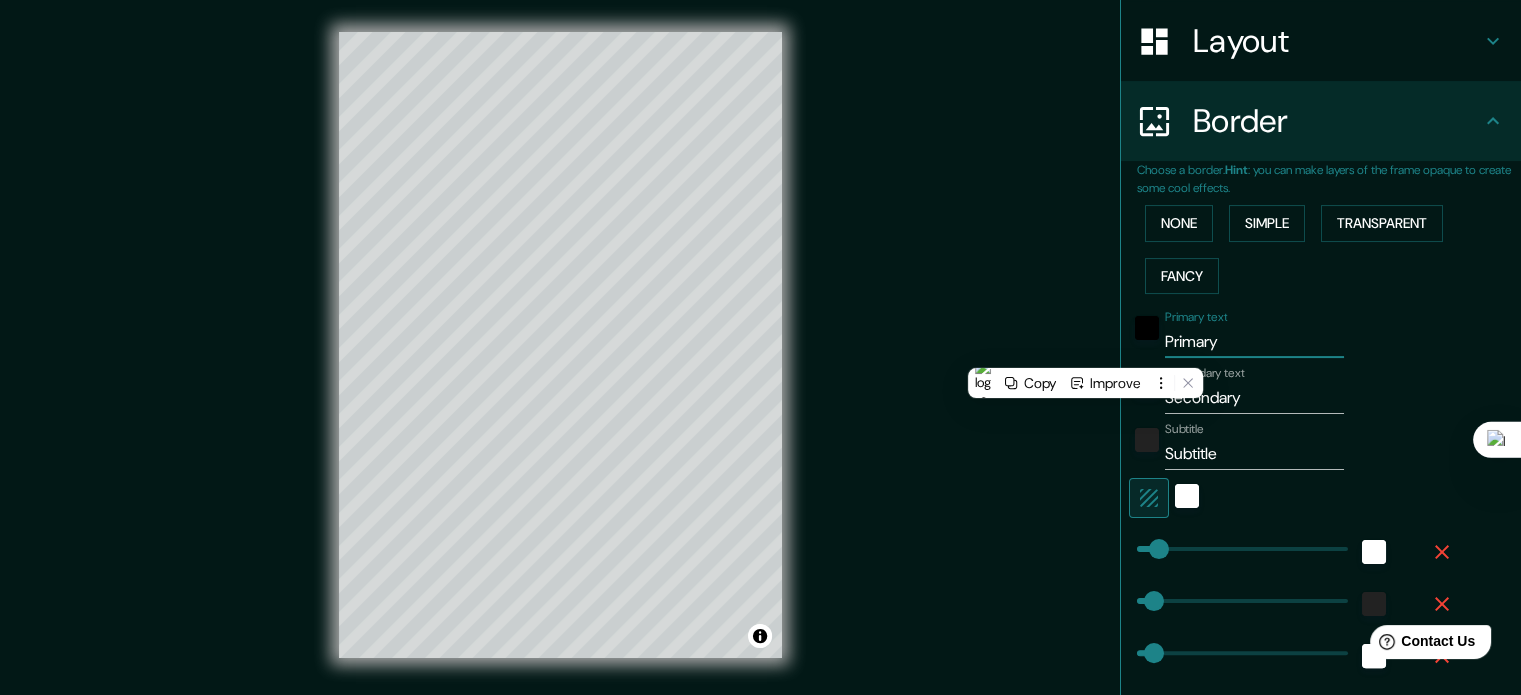 type on "S" 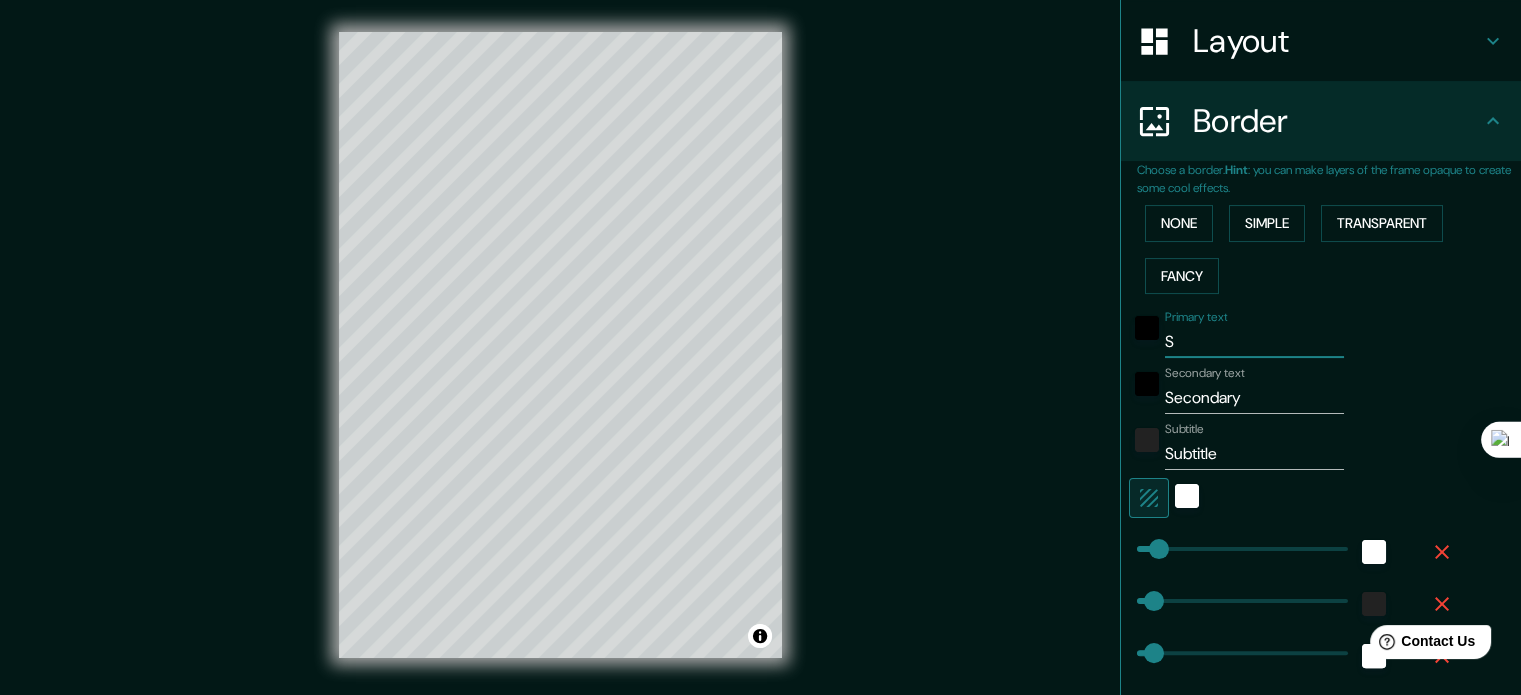 type on "Sa" 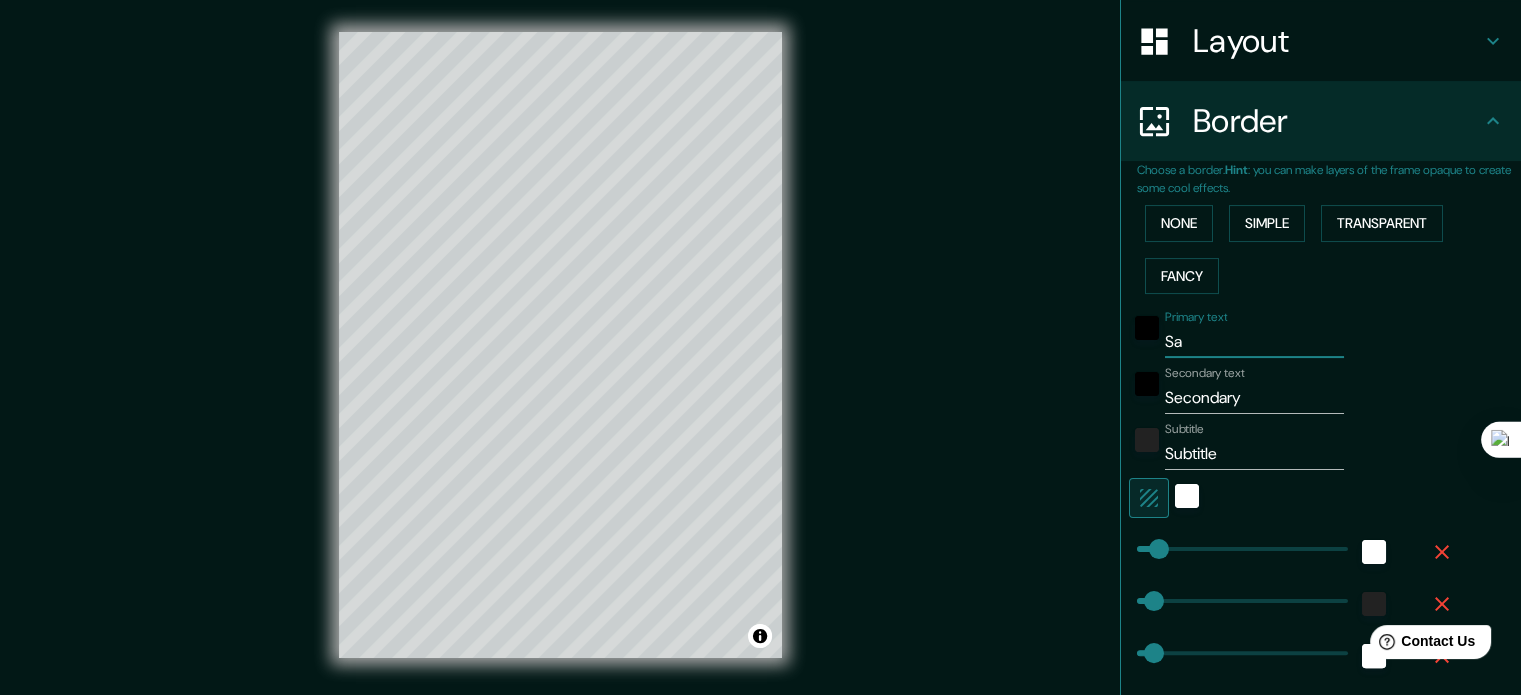 type on "Sal" 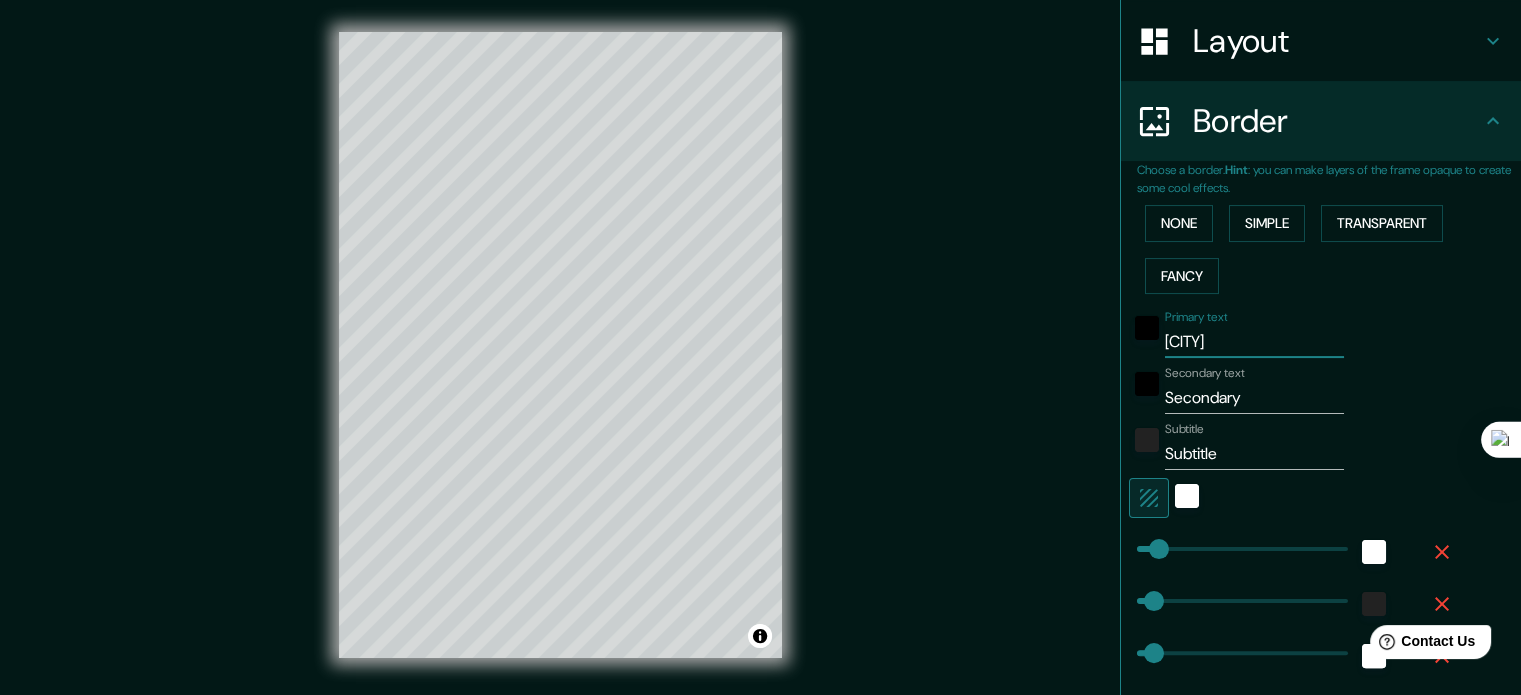 type on "Sala" 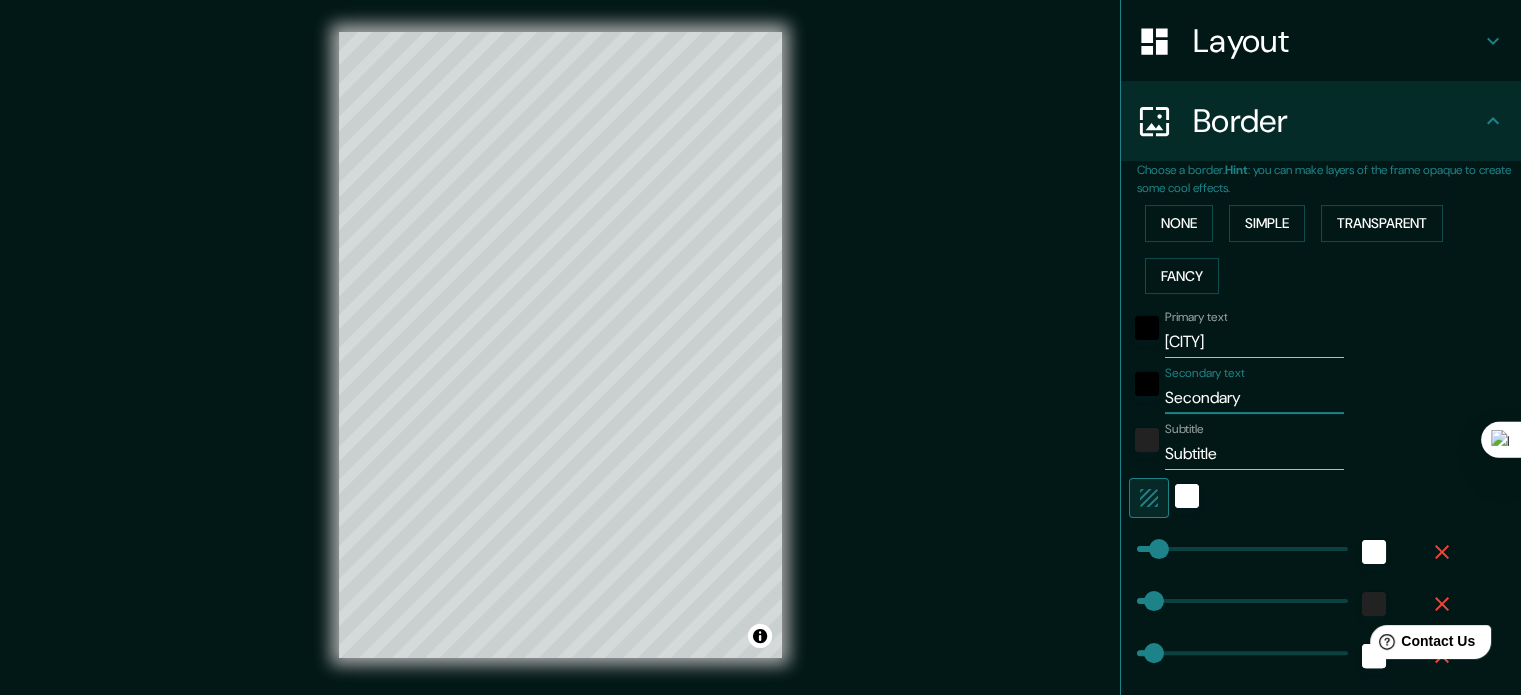 drag, startPoint x: 1248, startPoint y: 391, endPoint x: 1110, endPoint y: 406, distance: 138.81282 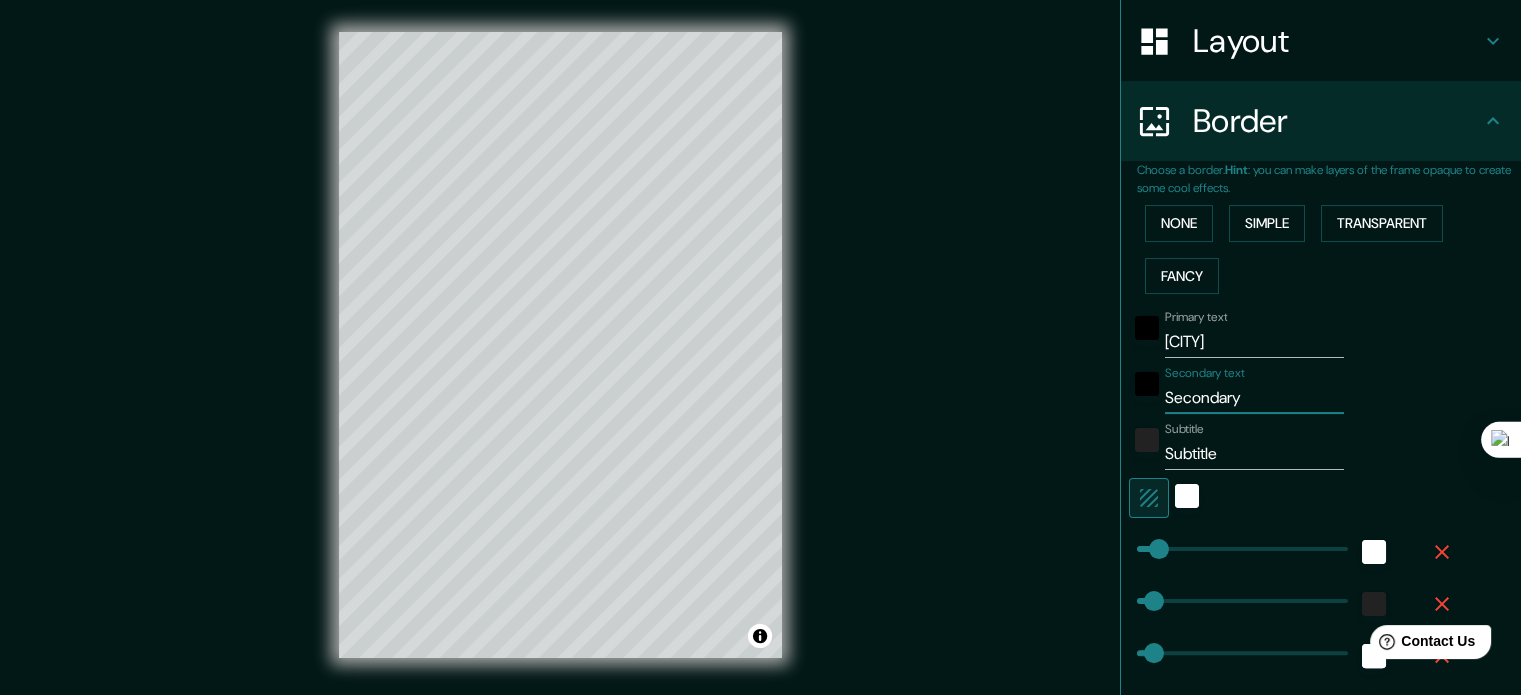 click on "Choose a border.  Hint : you can make layers of the frame opaque to create some cool effects. None Simple Transparent Fancy Primary text Salamanca Secondary text Secondary Subtitle Subtitle Add frame layer" at bounding box center [1321, 475] 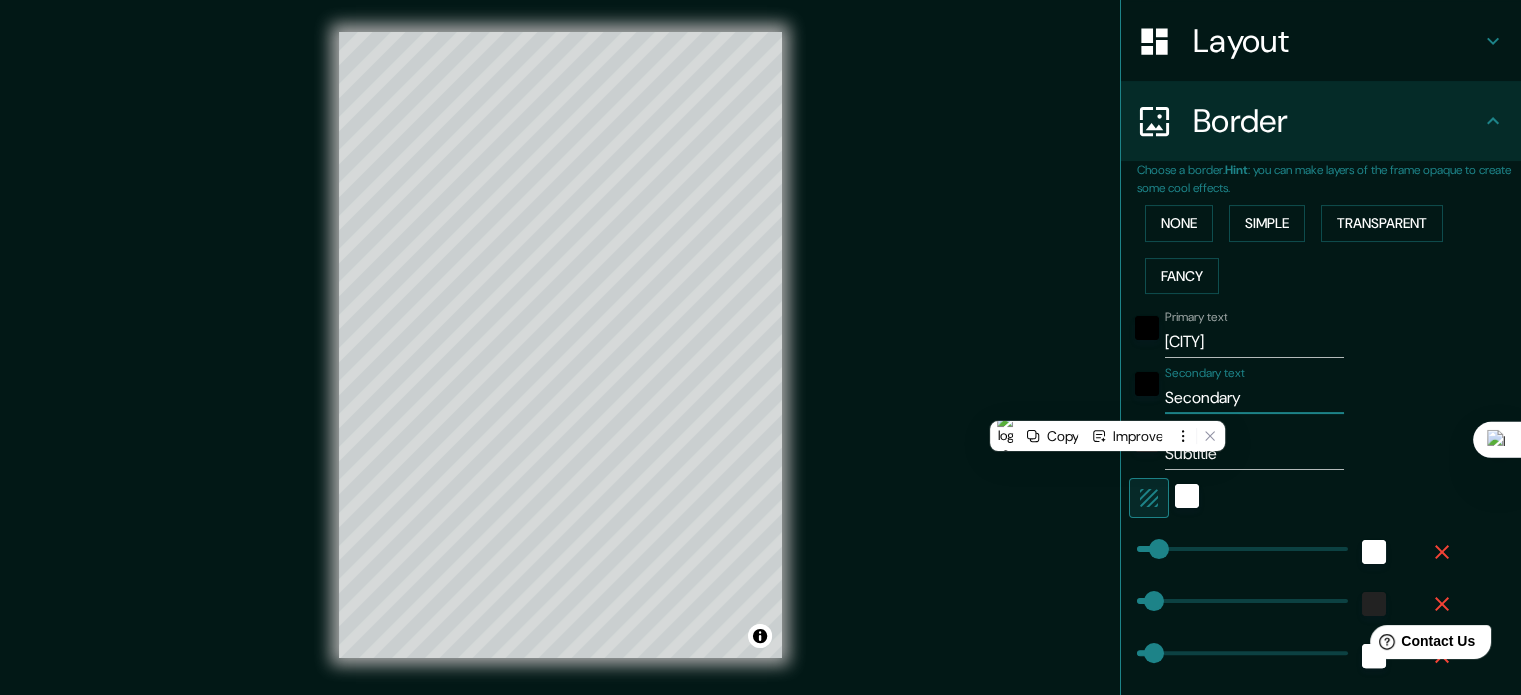 paste on "[COORDINATES], [COORDINATES]" 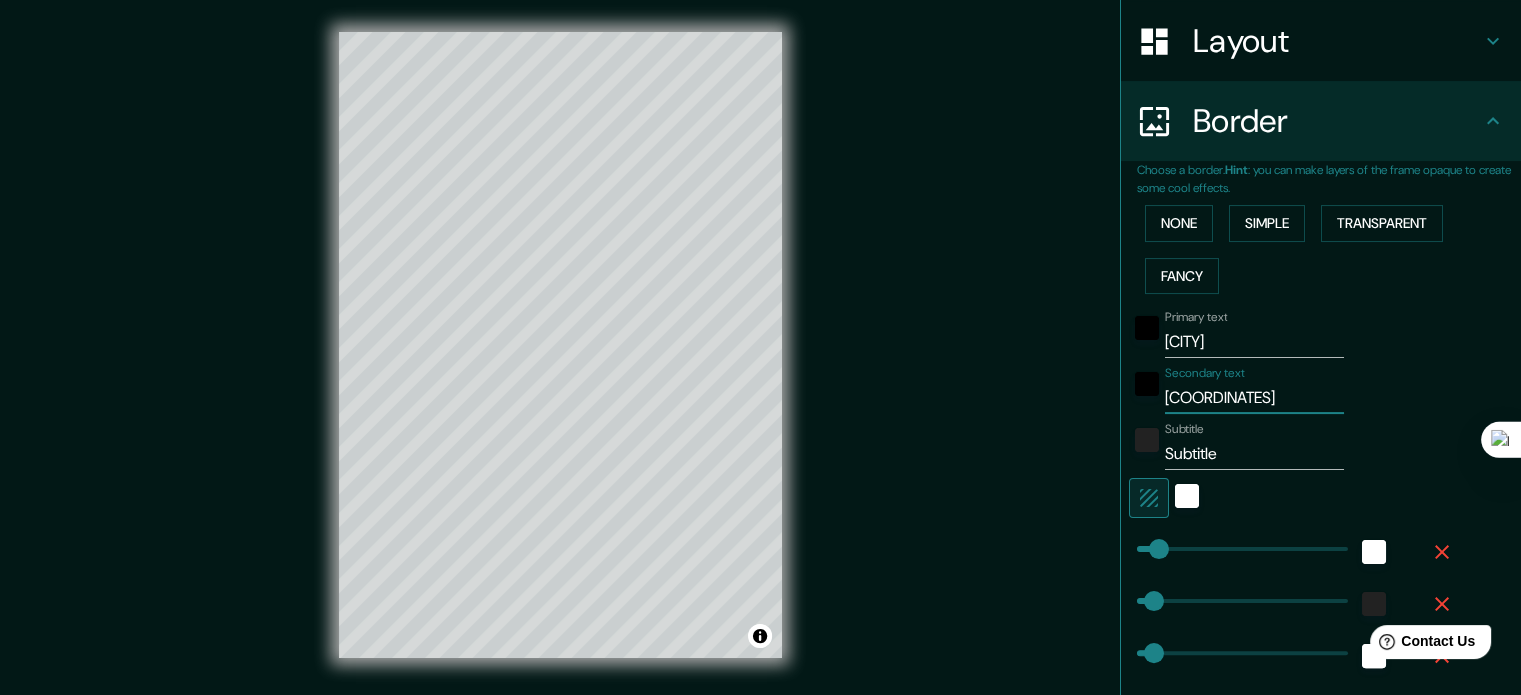 type on "[COORDINATES], [COORDINATES]" 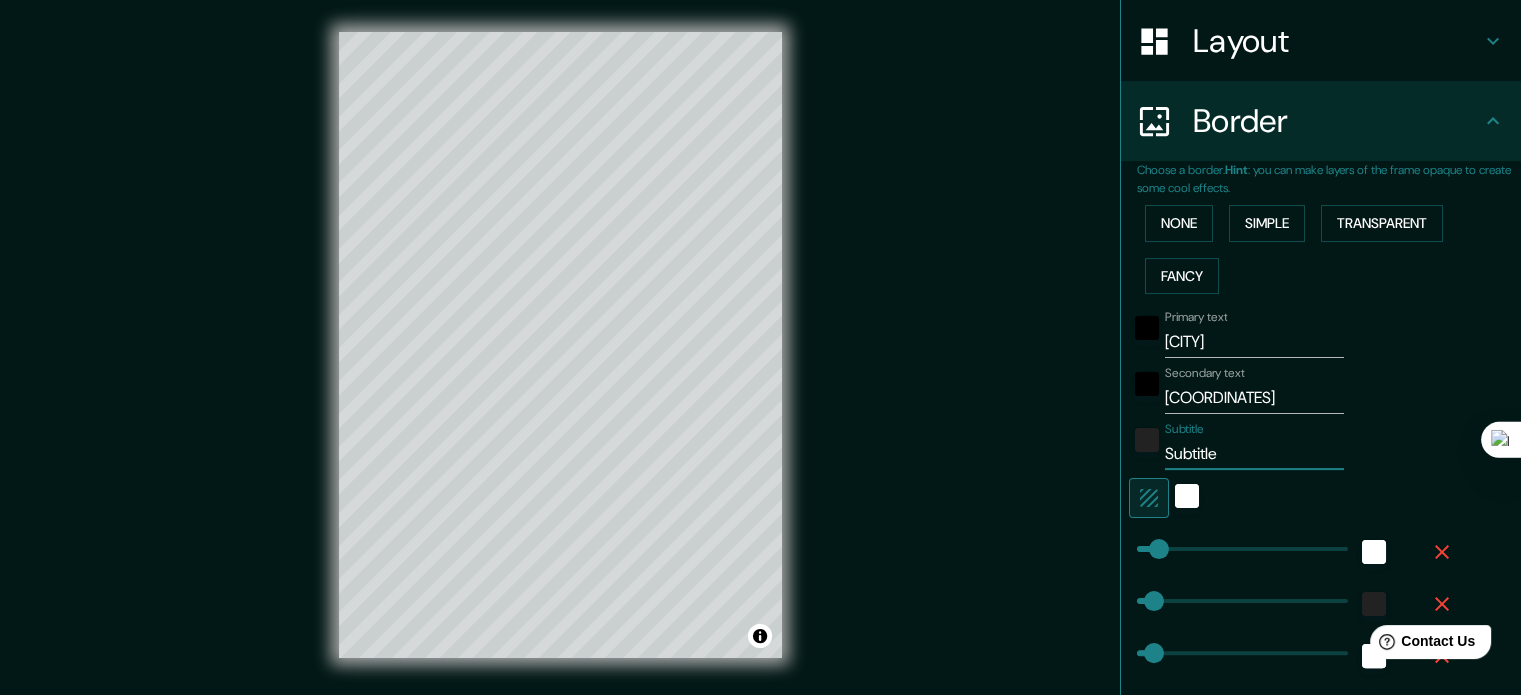 click on "Subtitle" at bounding box center [1254, 454] 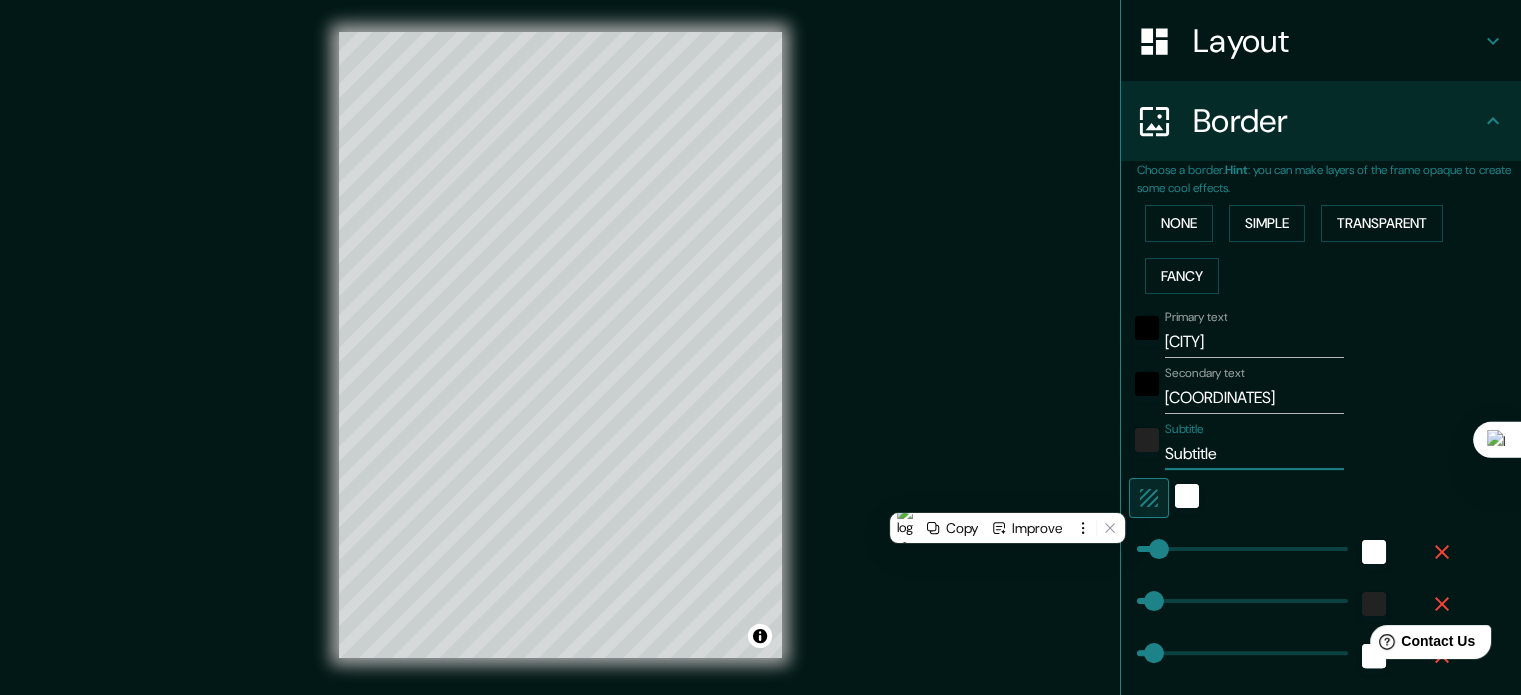 type on "1" 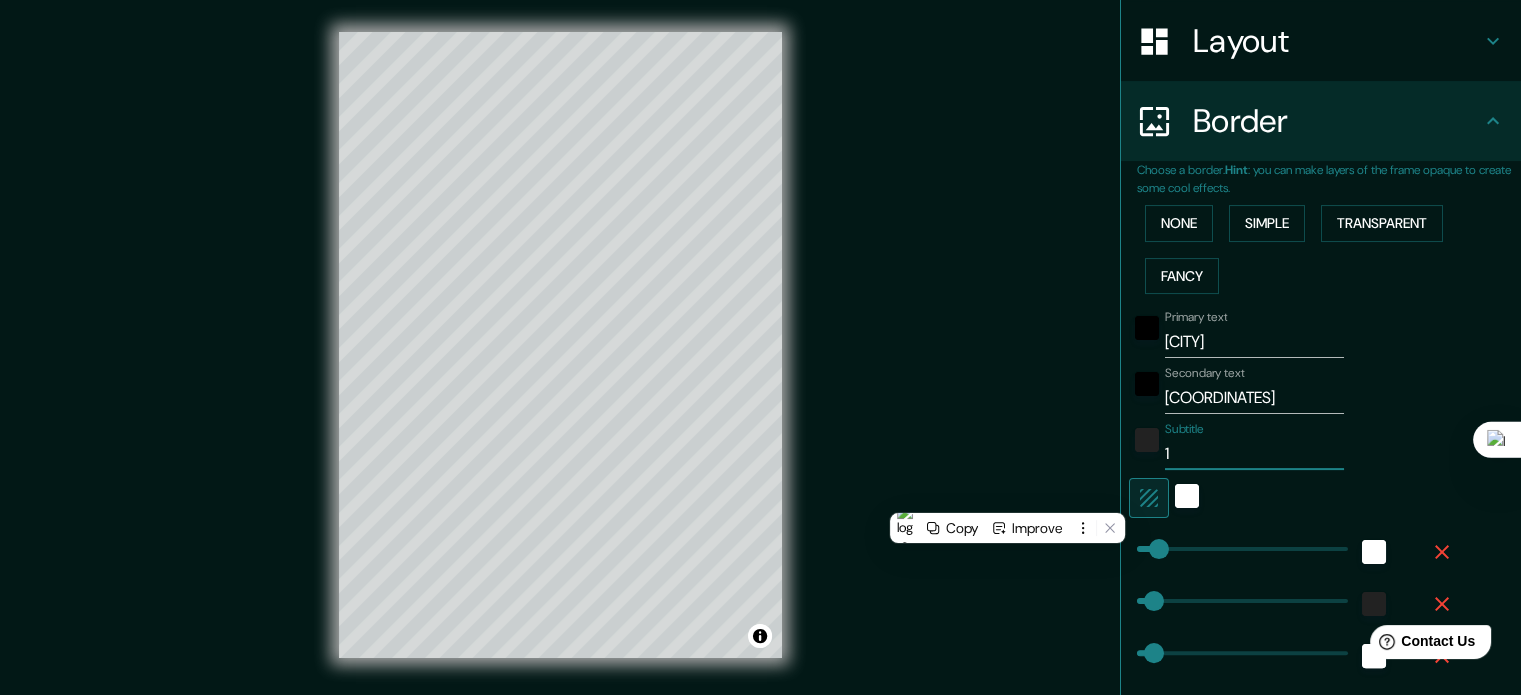 type on "10" 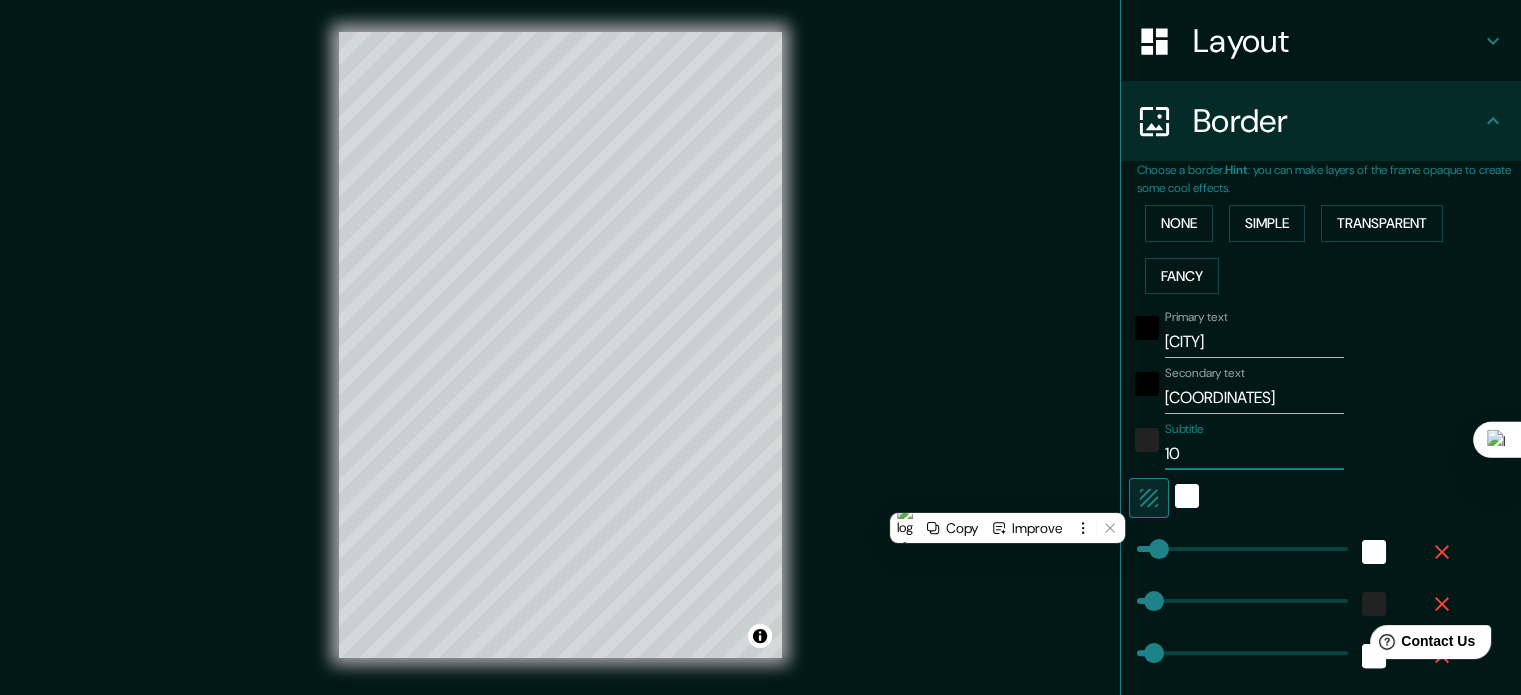 type on "35" 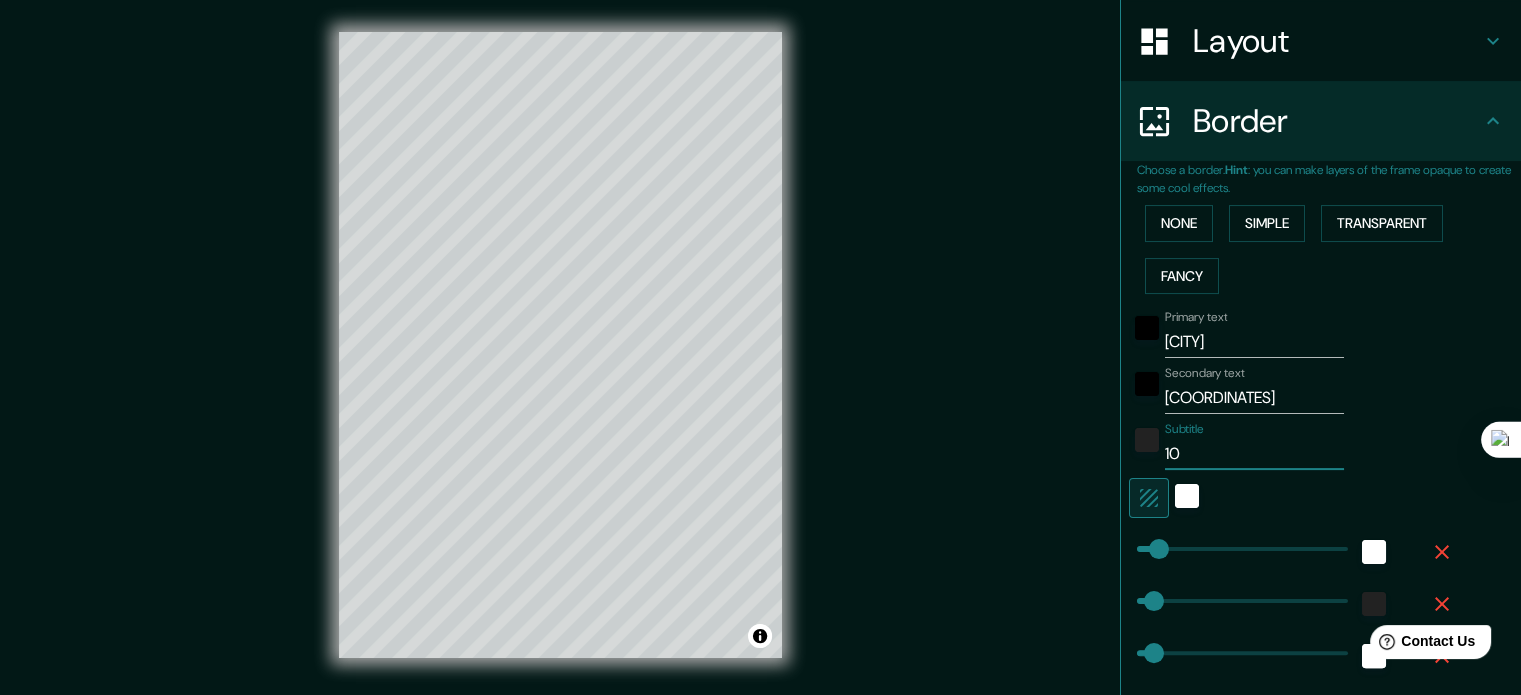 type on "10-" 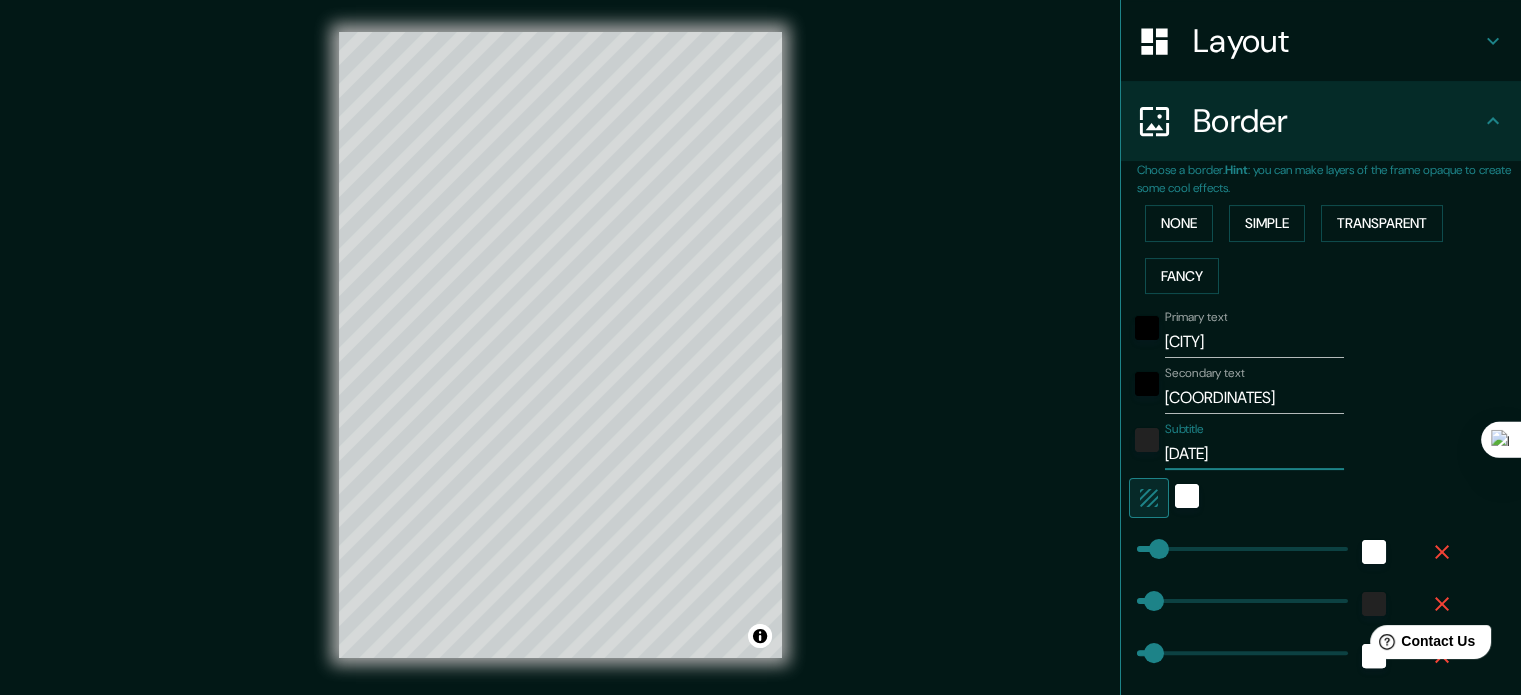 type on "10-0" 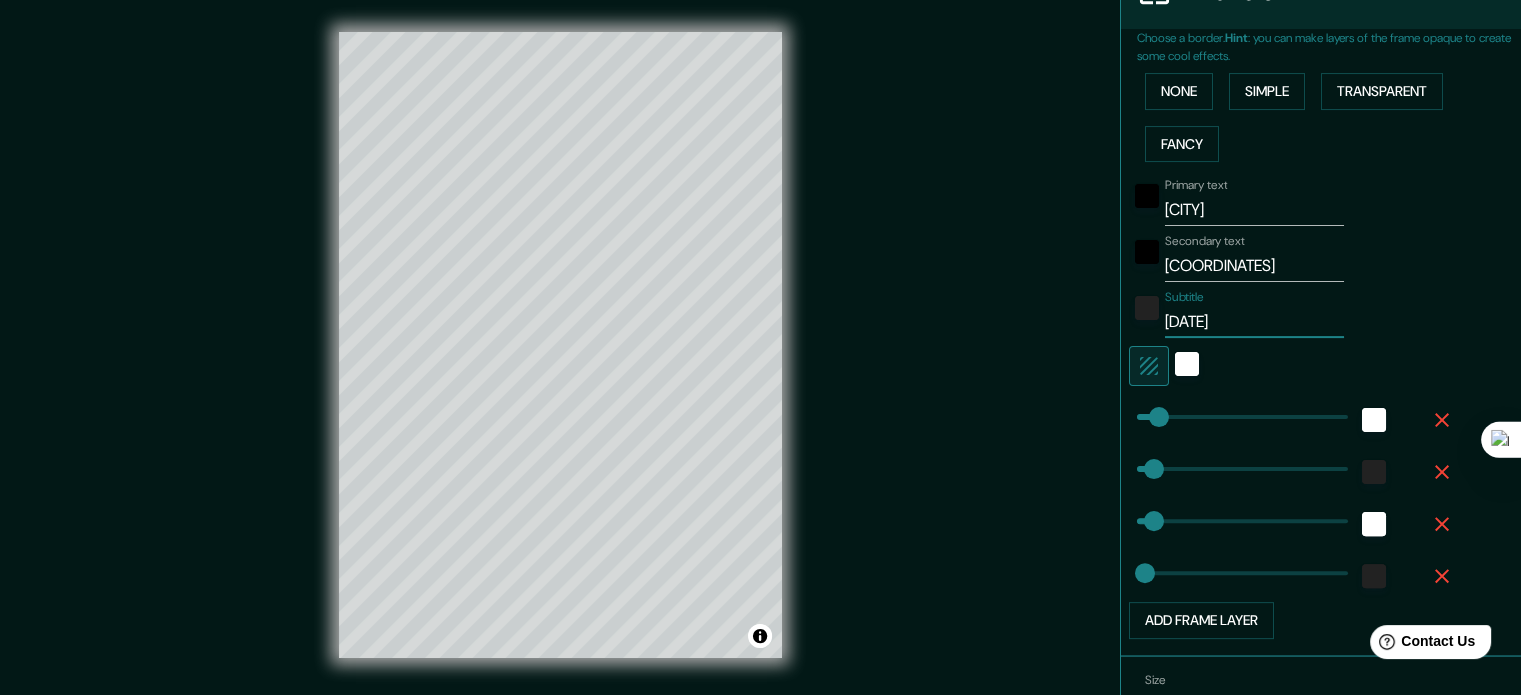 scroll, scrollTop: 482, scrollLeft: 0, axis: vertical 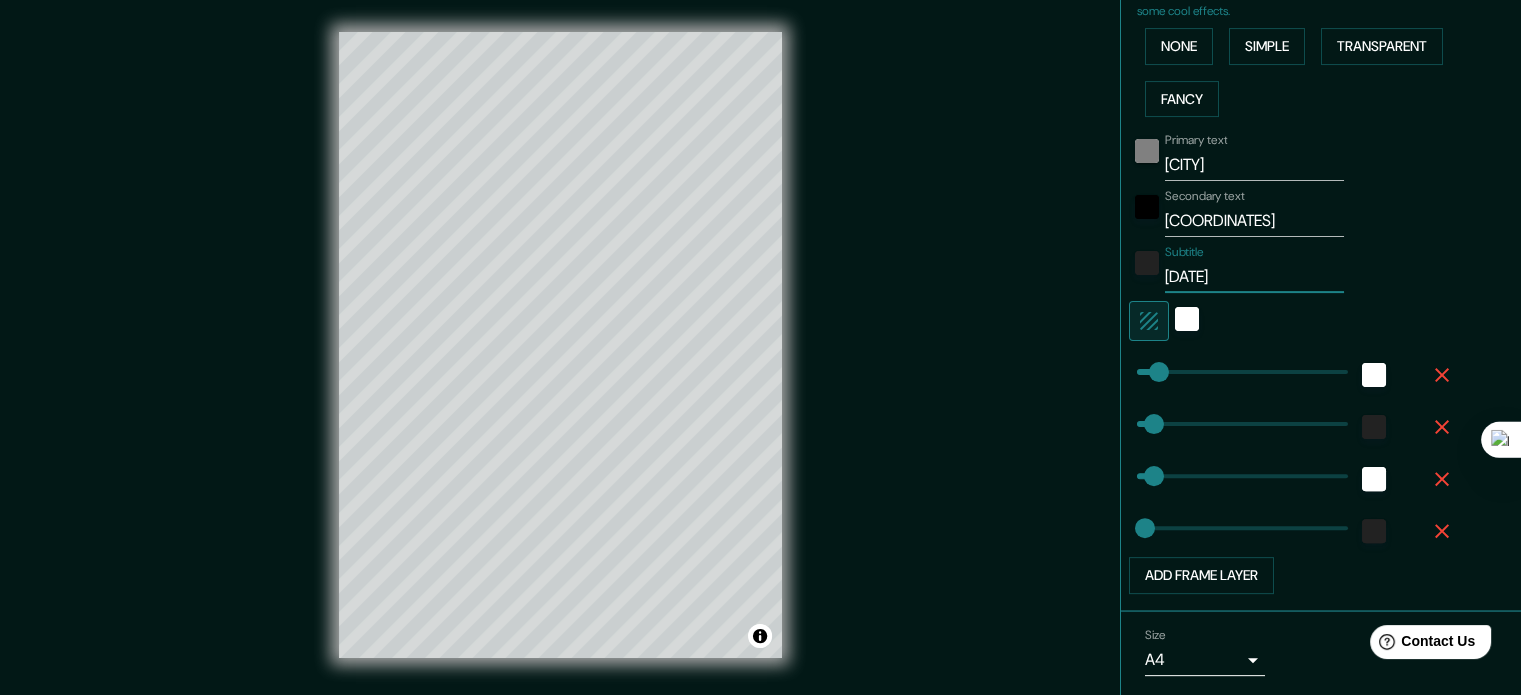 type on "10-09-24" 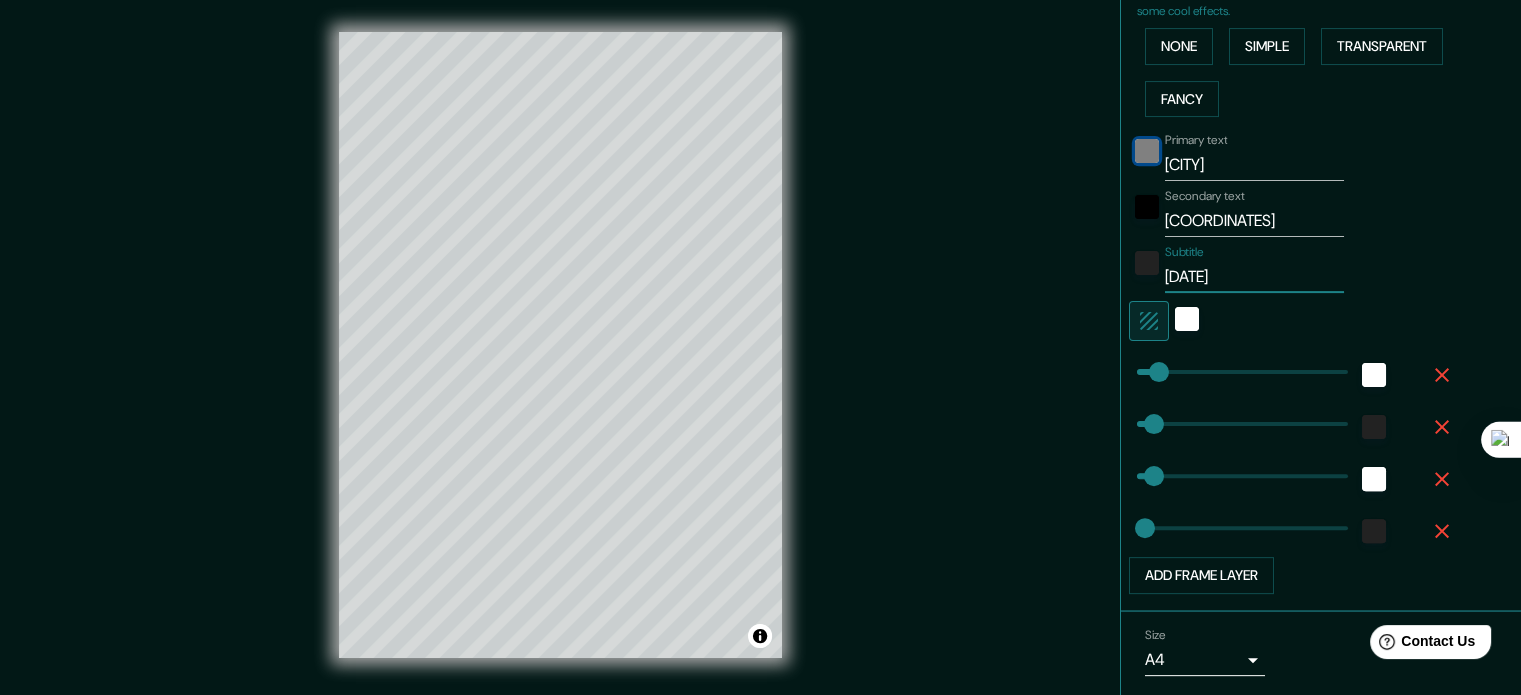 click at bounding box center [1147, 151] 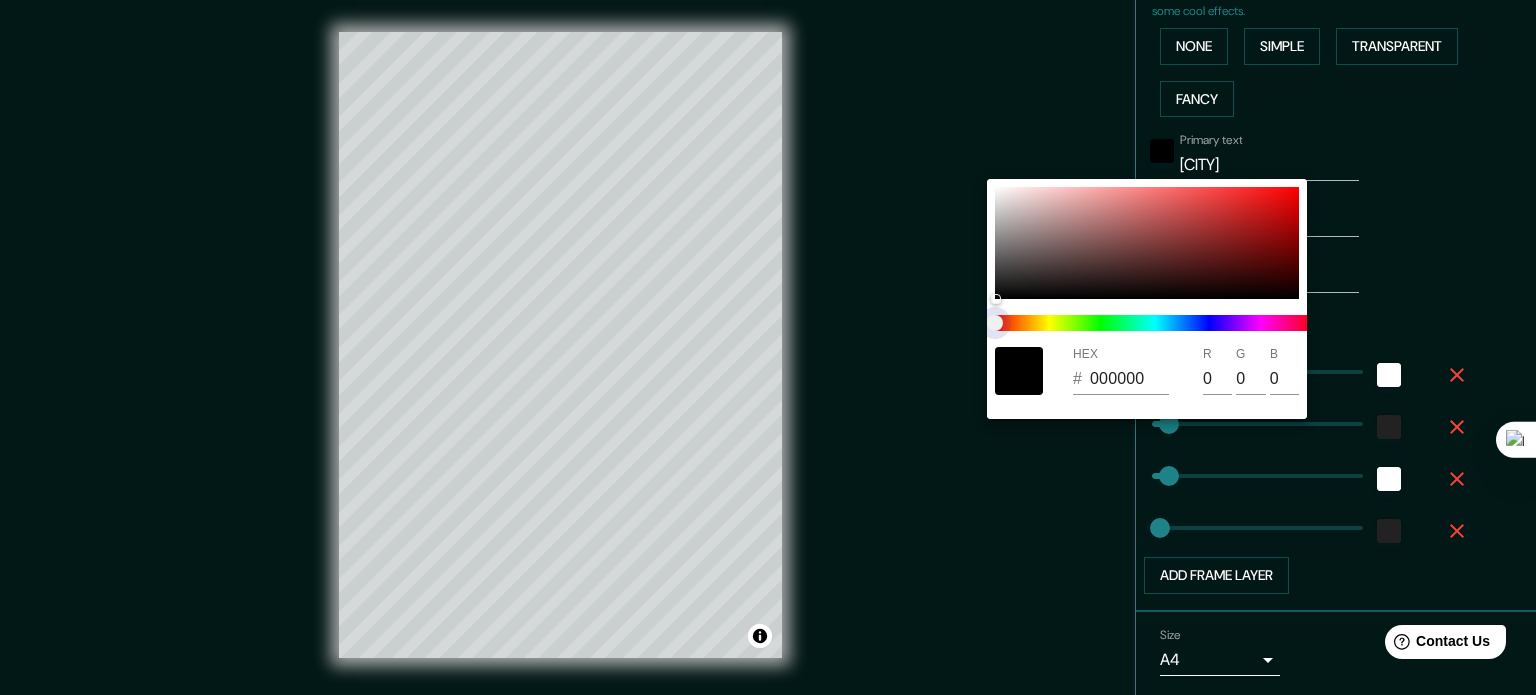 type on "35" 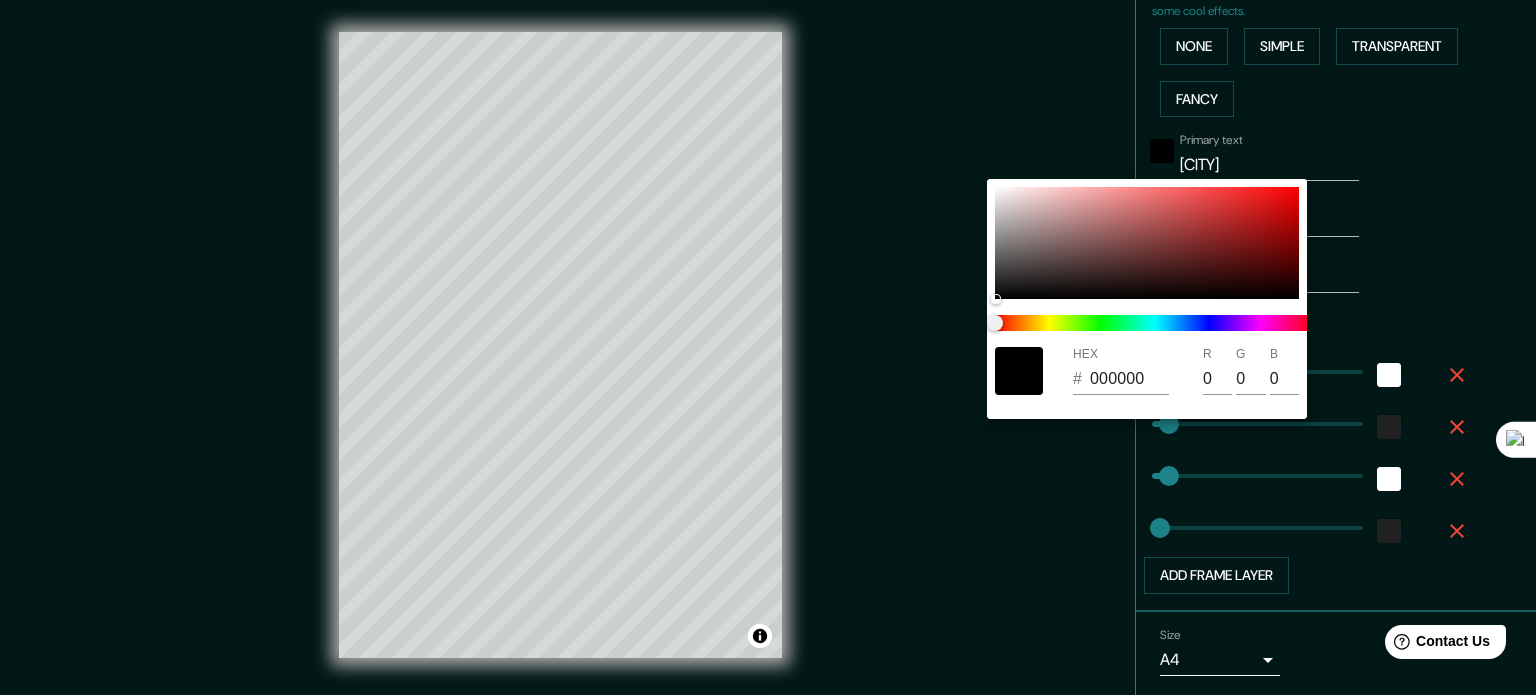 click at bounding box center (768, 347) 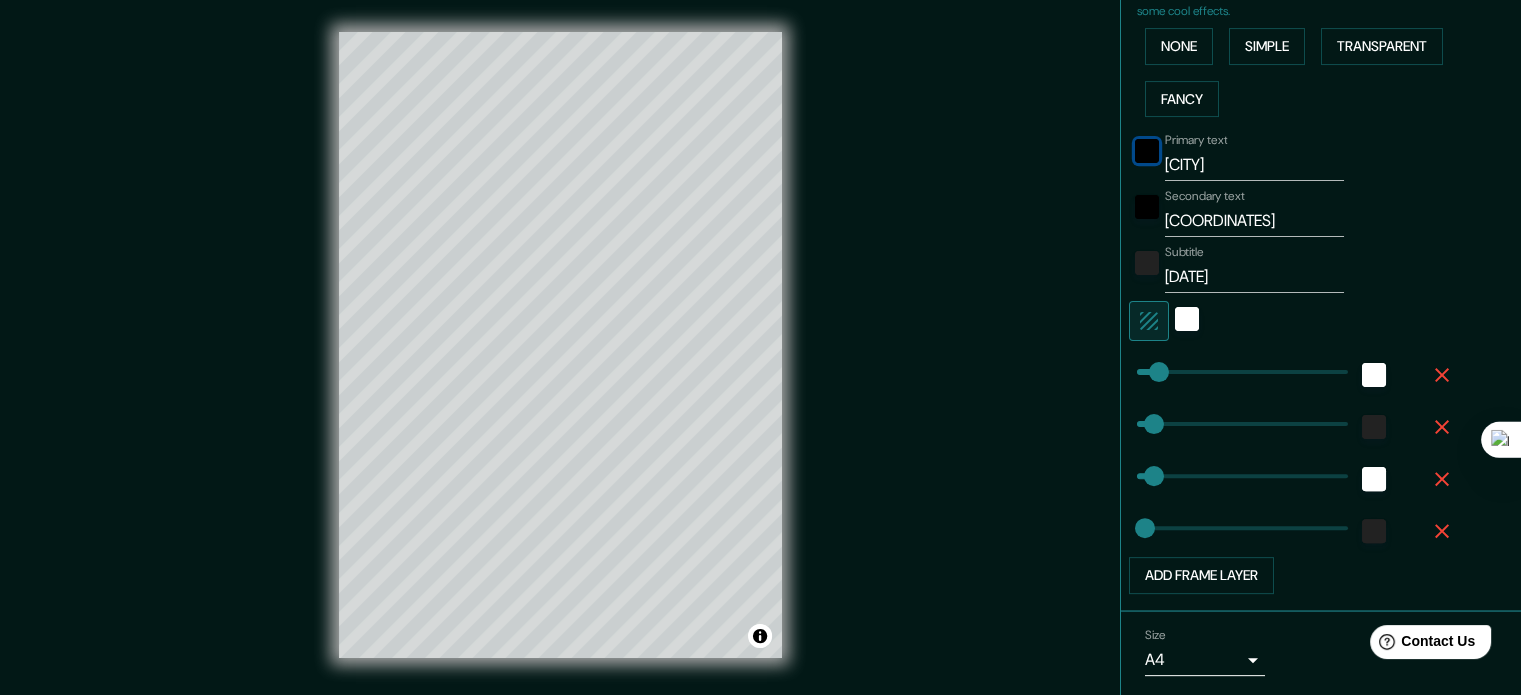 scroll, scrollTop: 544, scrollLeft: 0, axis: vertical 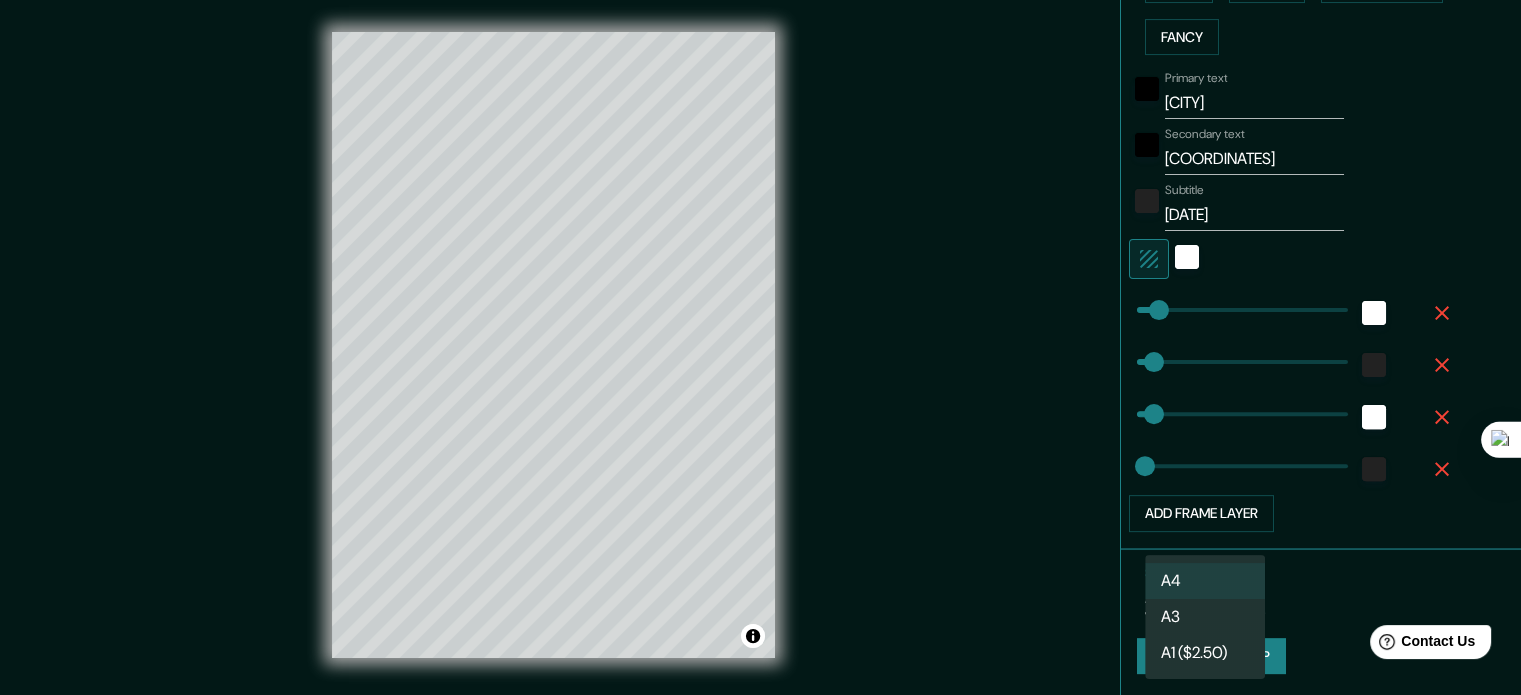 click on "Mappin Location Salamanca, Salamanca, Spain Pins Style Layout Border Choose a border.  Hint : you can make layers of the frame opaque to create some cool effects. None Simple Transparent Fancy Primary text Salamanca Secondary text 40.965300, -5.664348 Subtitle 10-09-24 Add frame layer Size A4 single Create your map © Mapbox   © OpenStreetMap   Improve this map Any problems, suggestions, or concerns please email    help@mappin.pro . . . A4 A3 A1 ($2.50)" at bounding box center (760, 347) 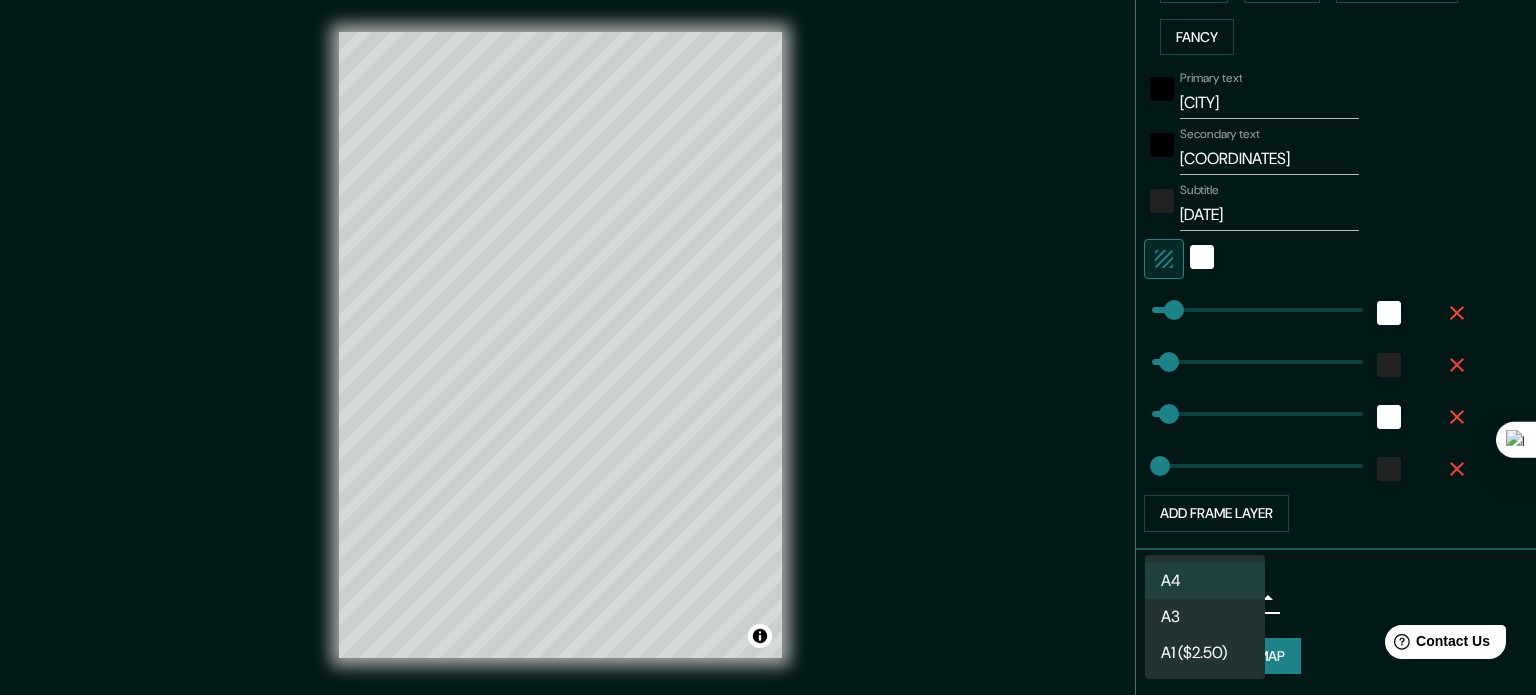 click on "A3" at bounding box center (1205, 617) 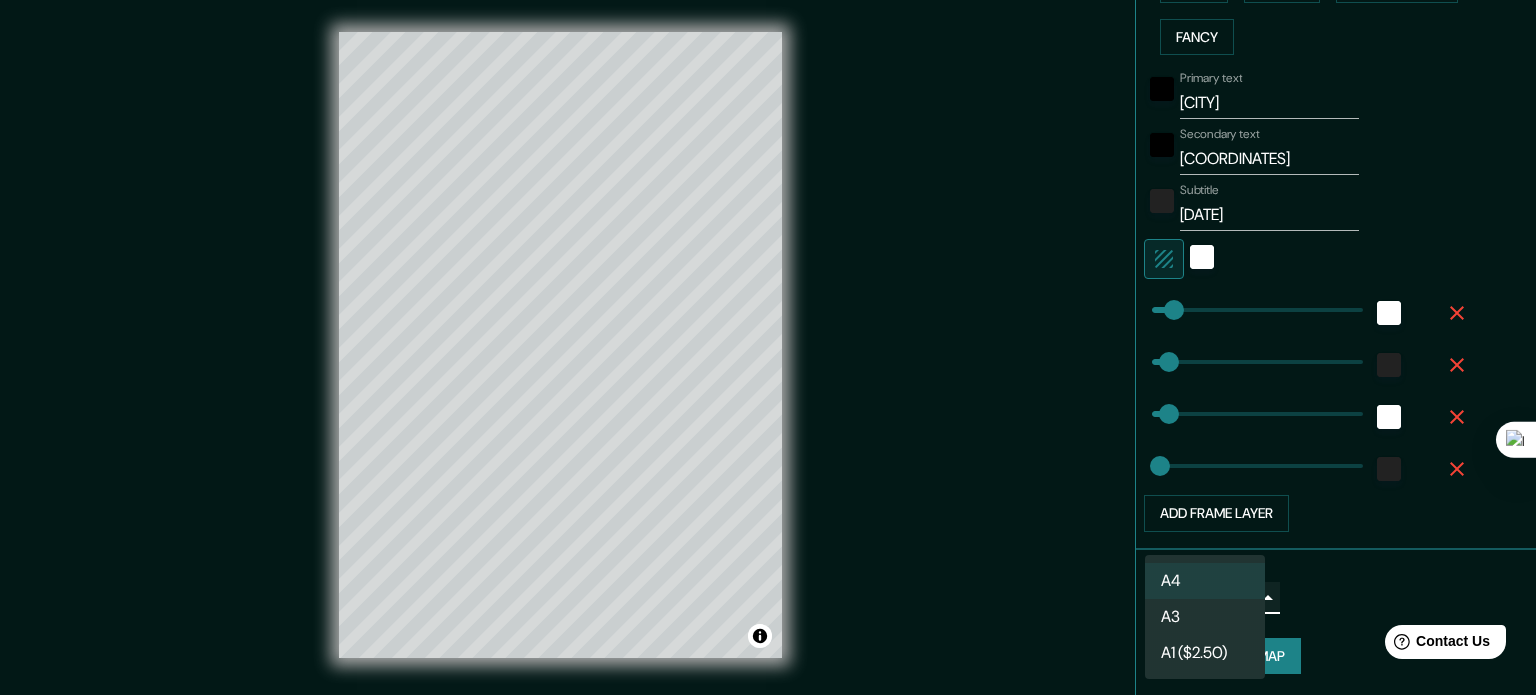 type on "a4" 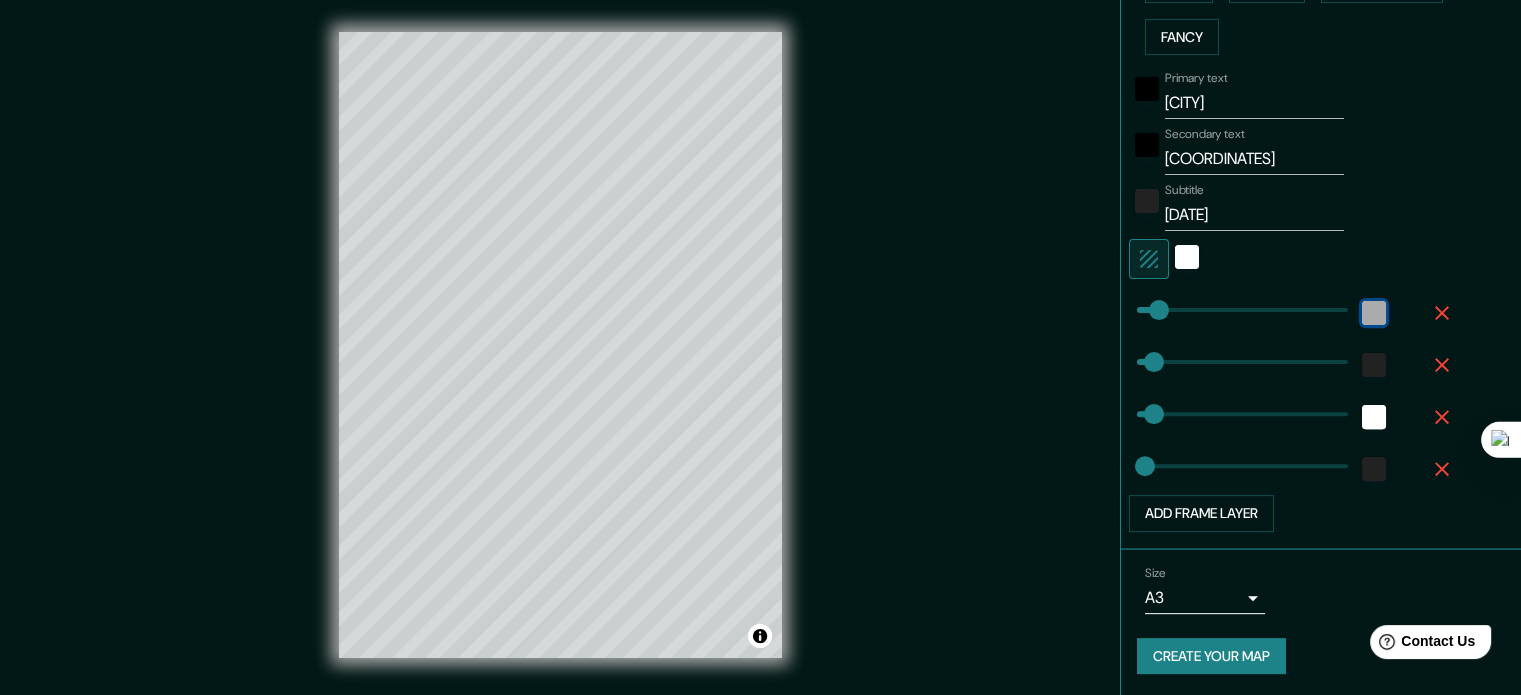 click at bounding box center (1374, 313) 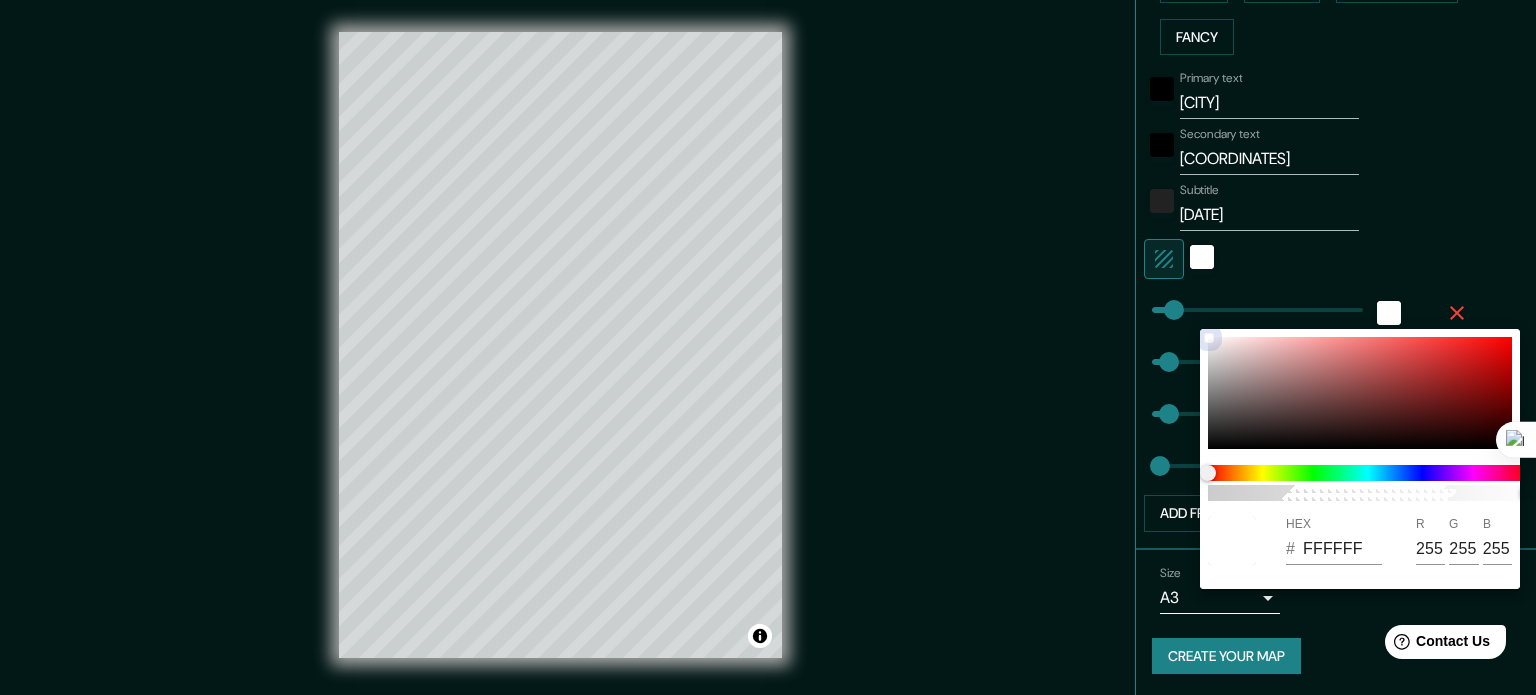 click at bounding box center (1360, 393) 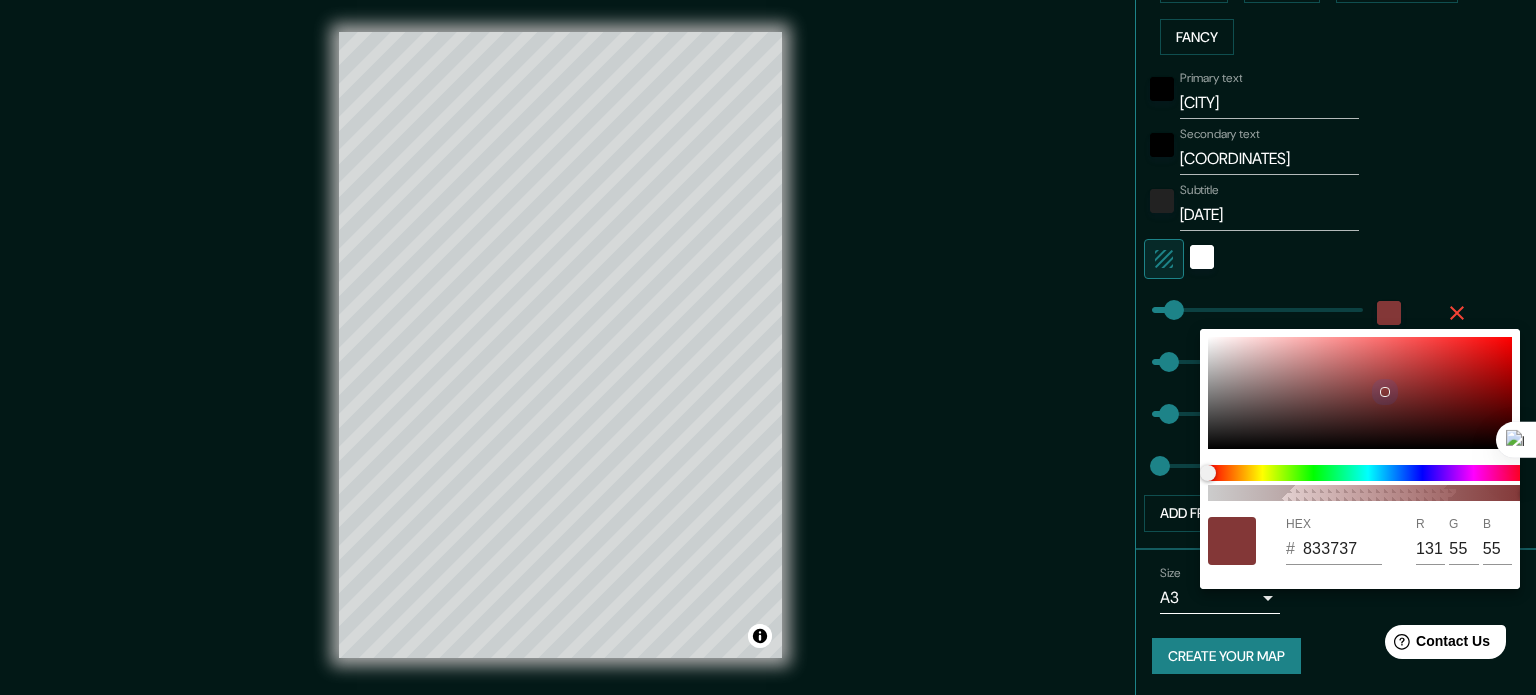 click at bounding box center (1360, 393) 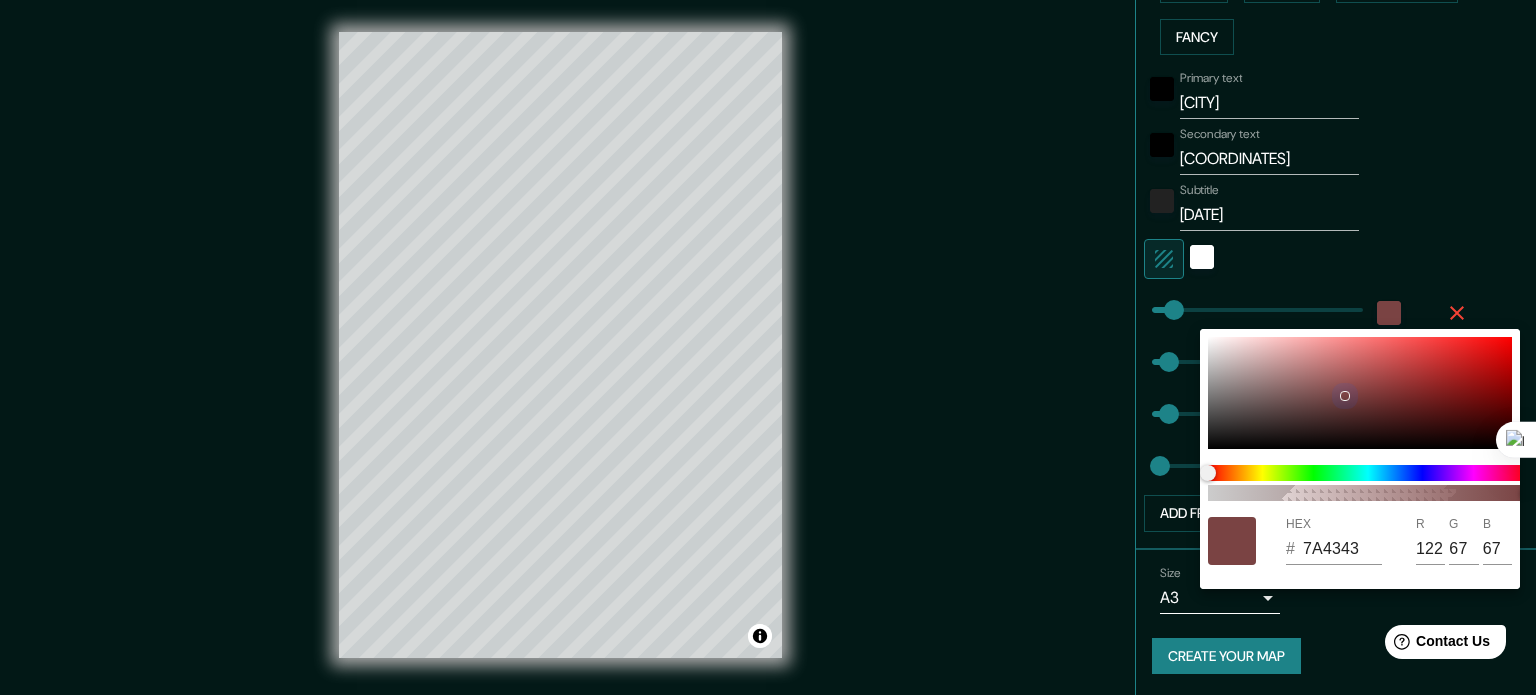 click at bounding box center [1360, 393] 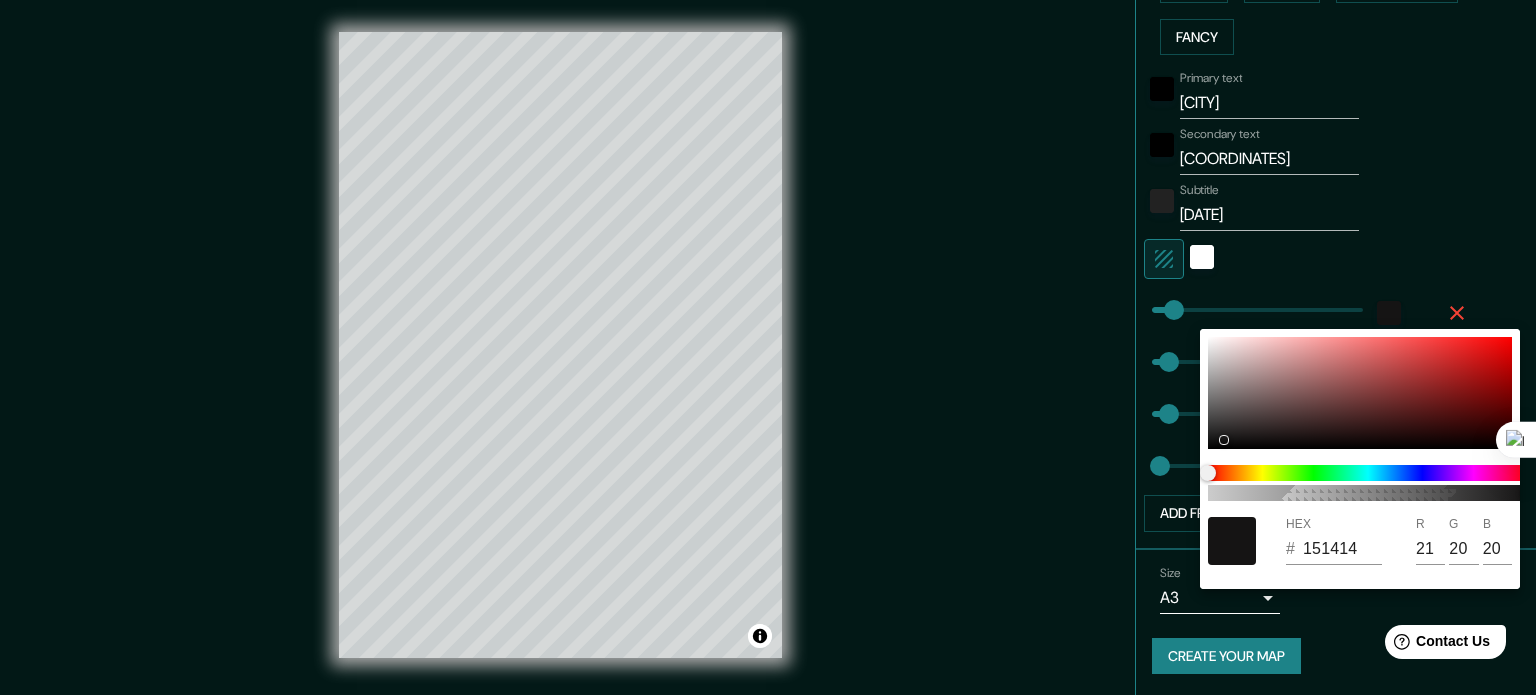 click at bounding box center (768, 347) 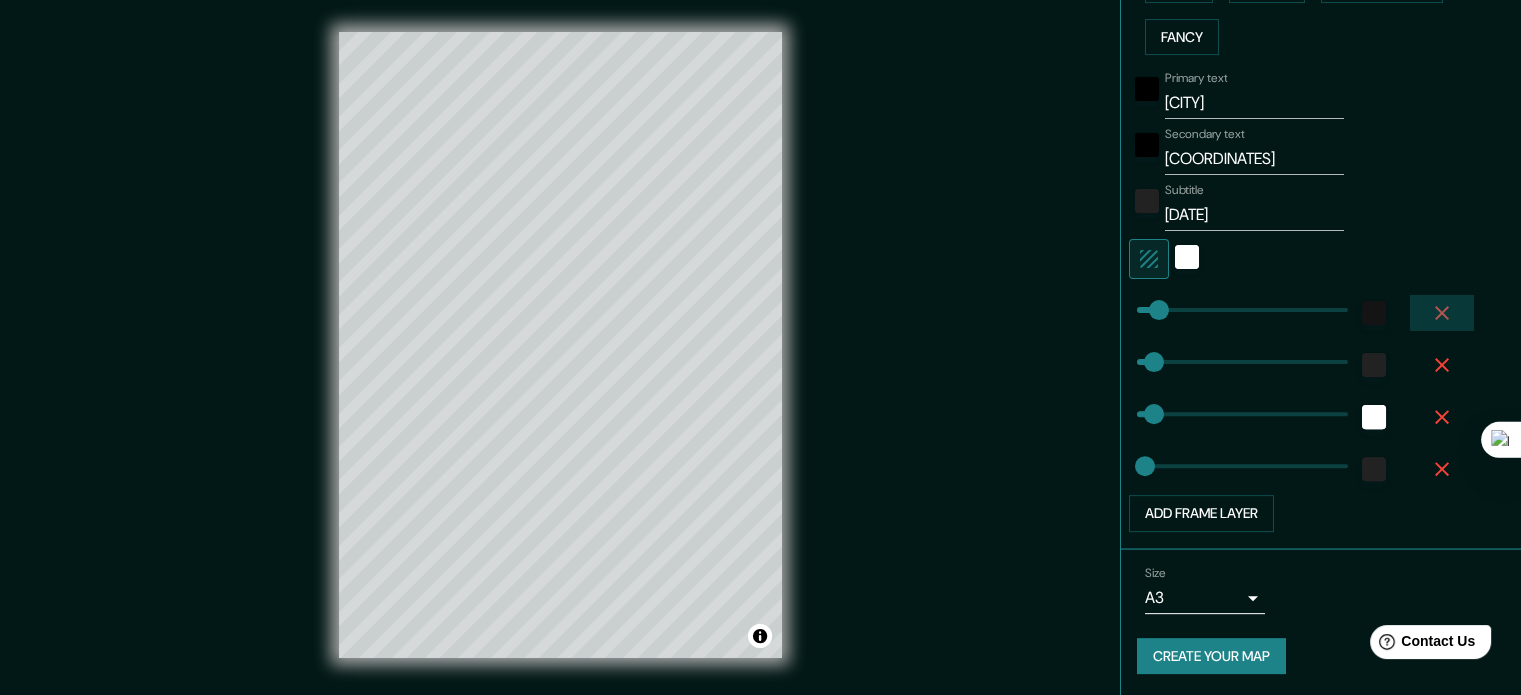 click at bounding box center [1442, 313] 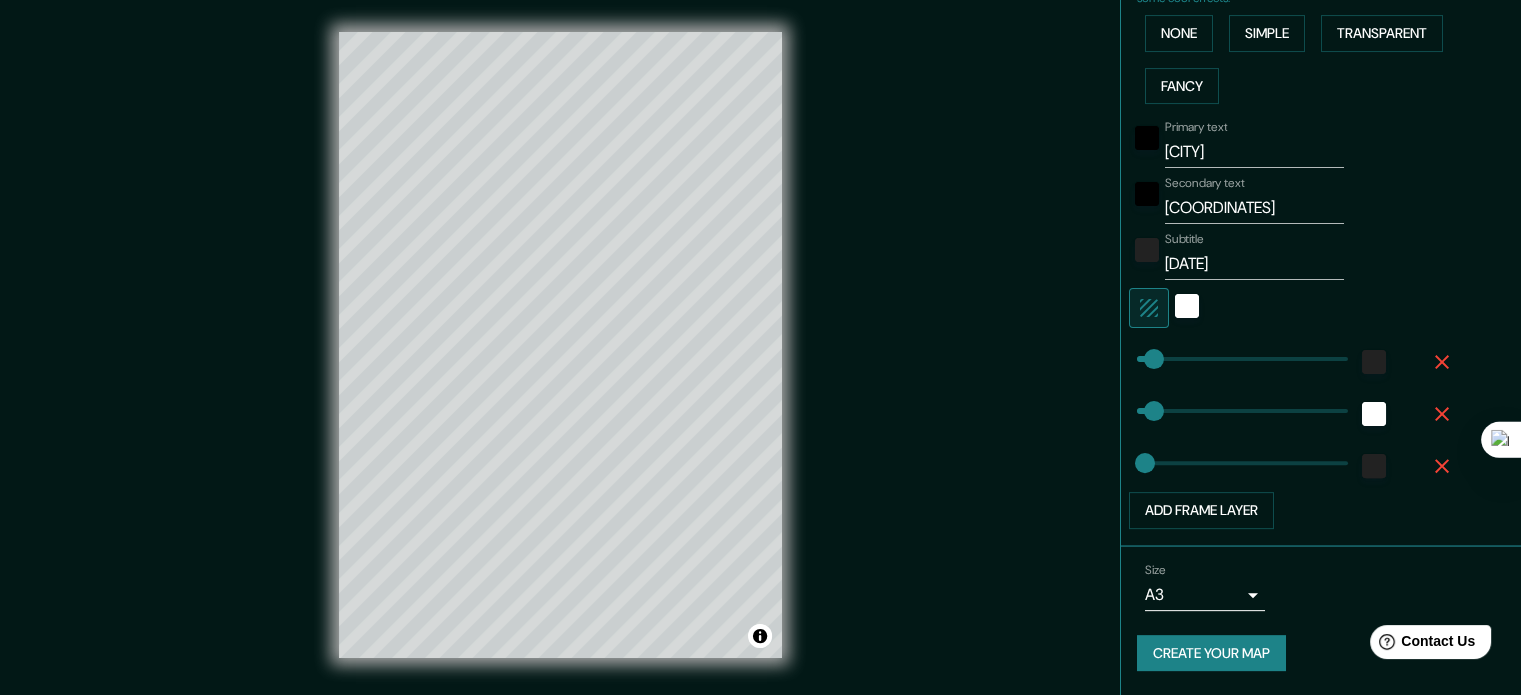 scroll, scrollTop: 492, scrollLeft: 0, axis: vertical 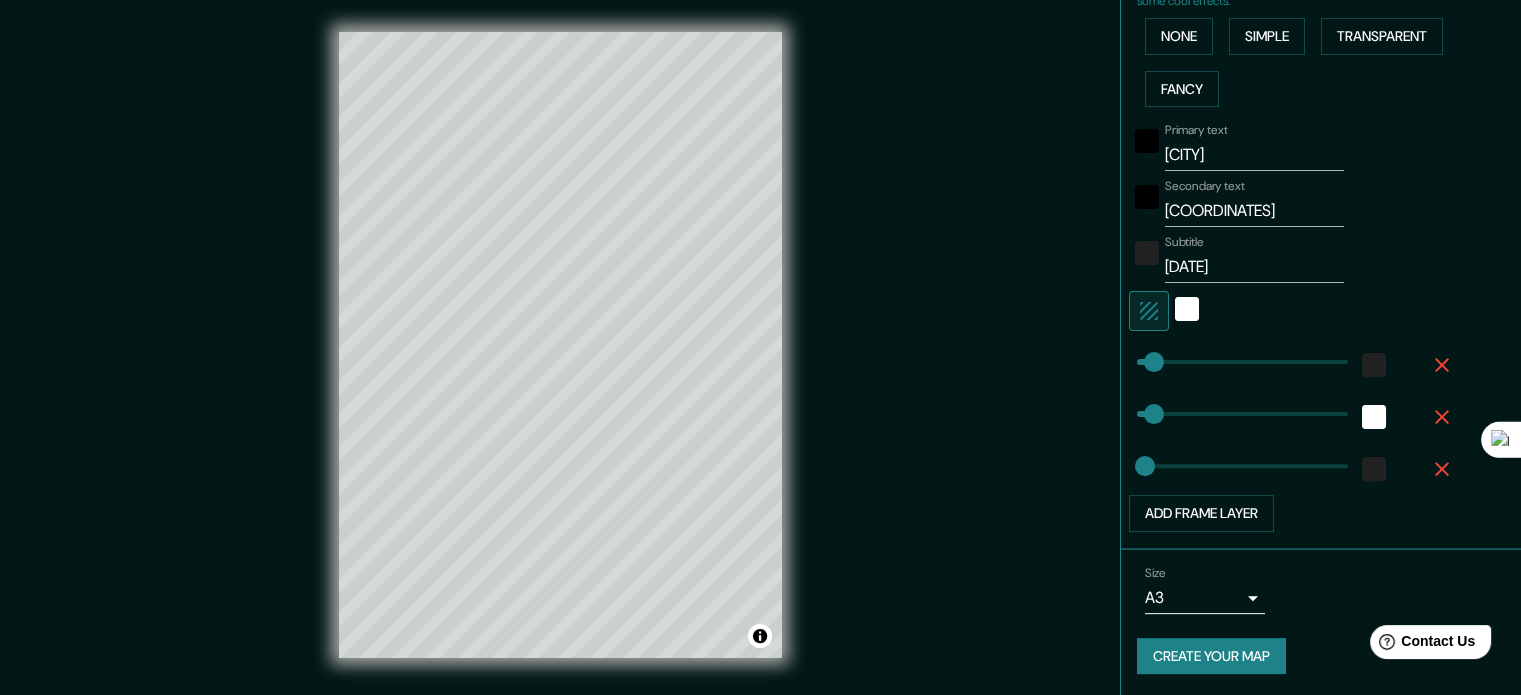 type on "35" 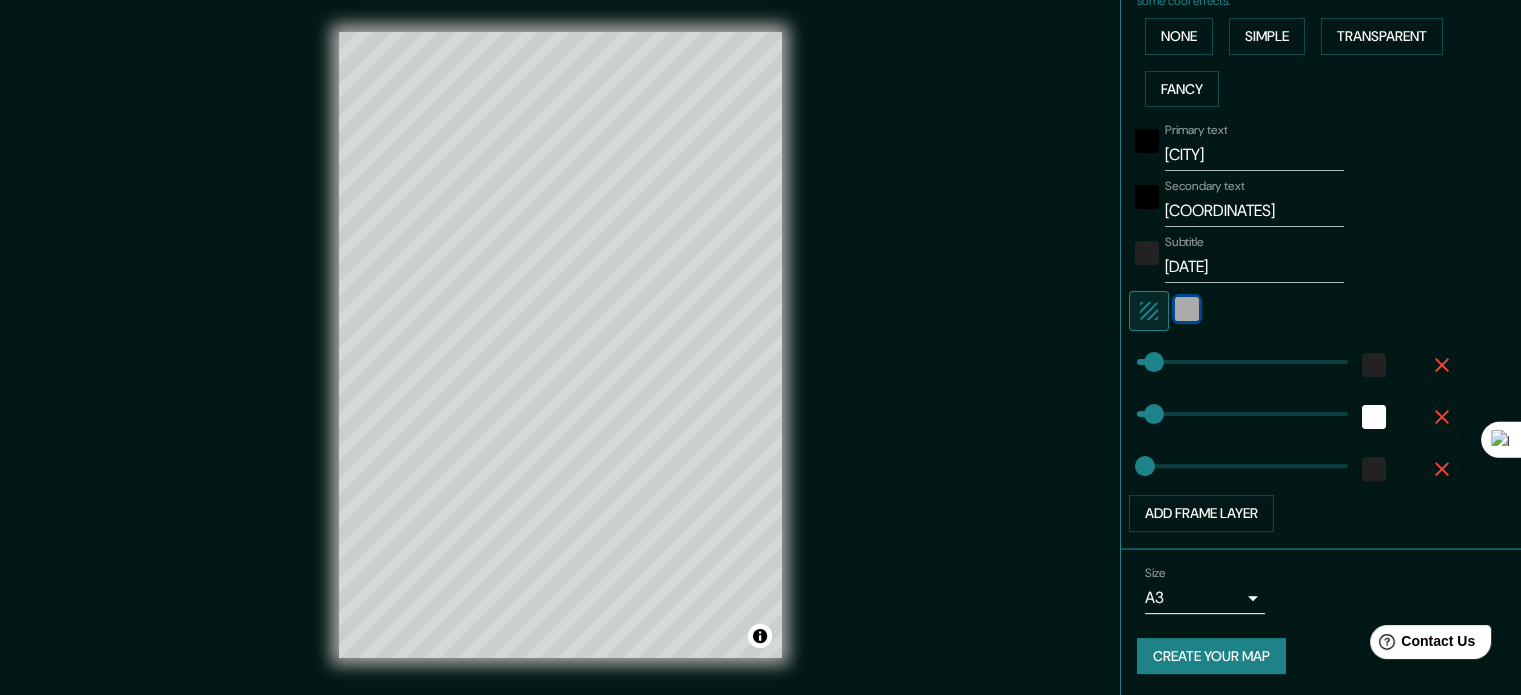 click at bounding box center [1187, 309] 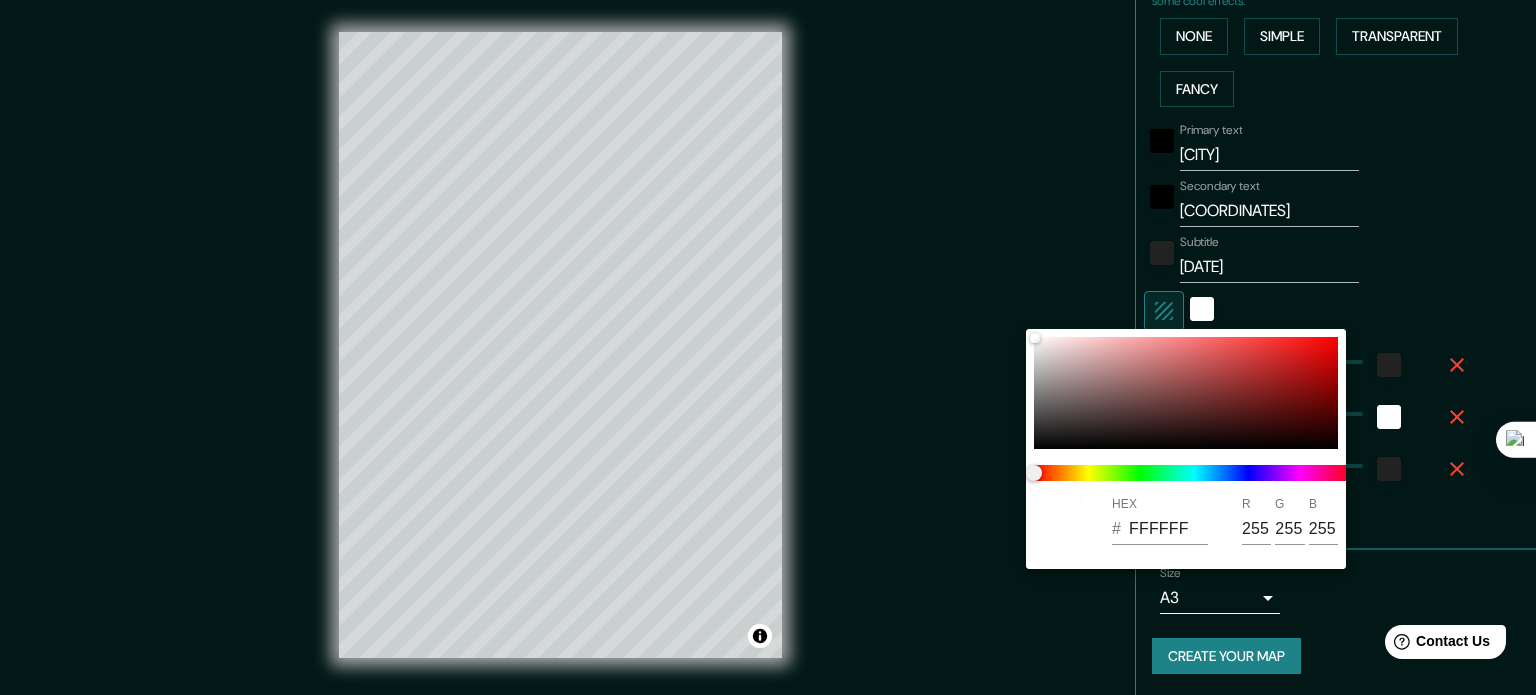 click at bounding box center (768, 347) 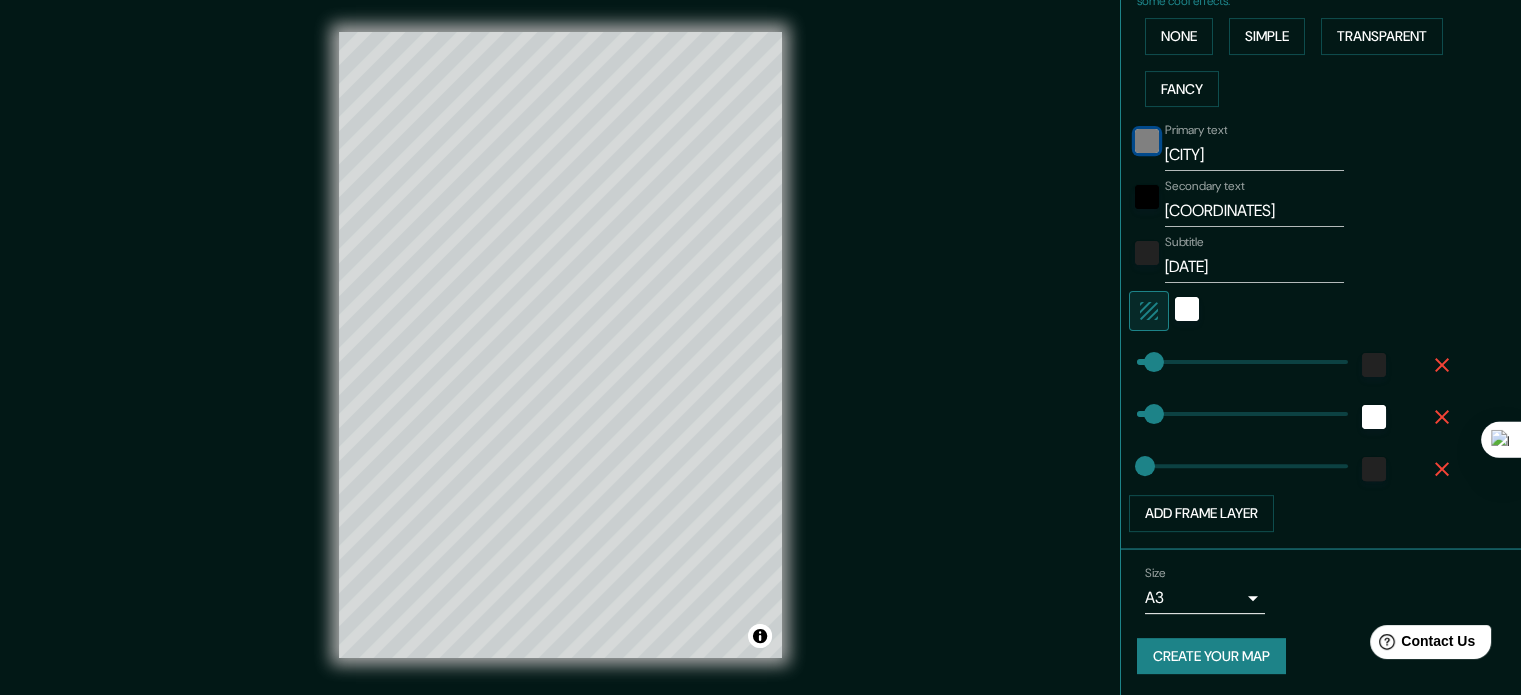 click at bounding box center [1147, 141] 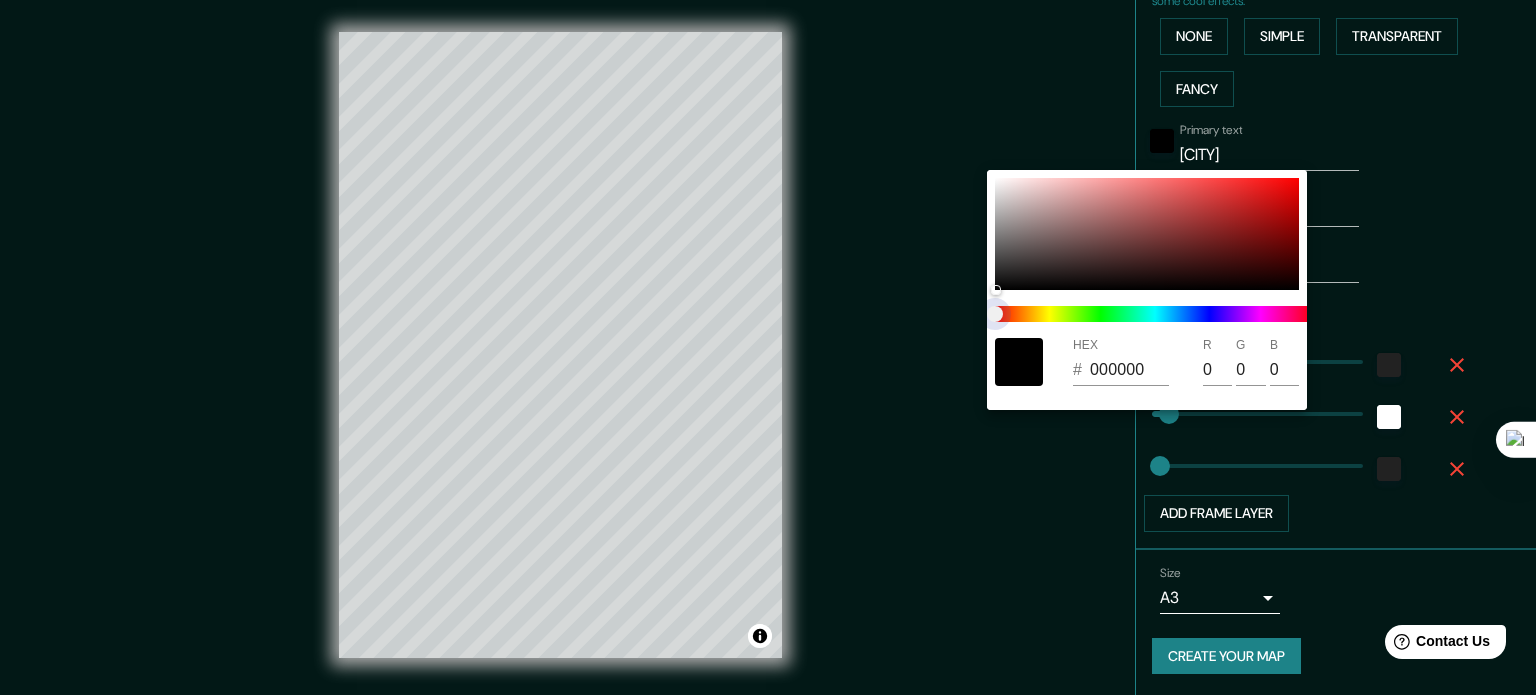 type on "35" 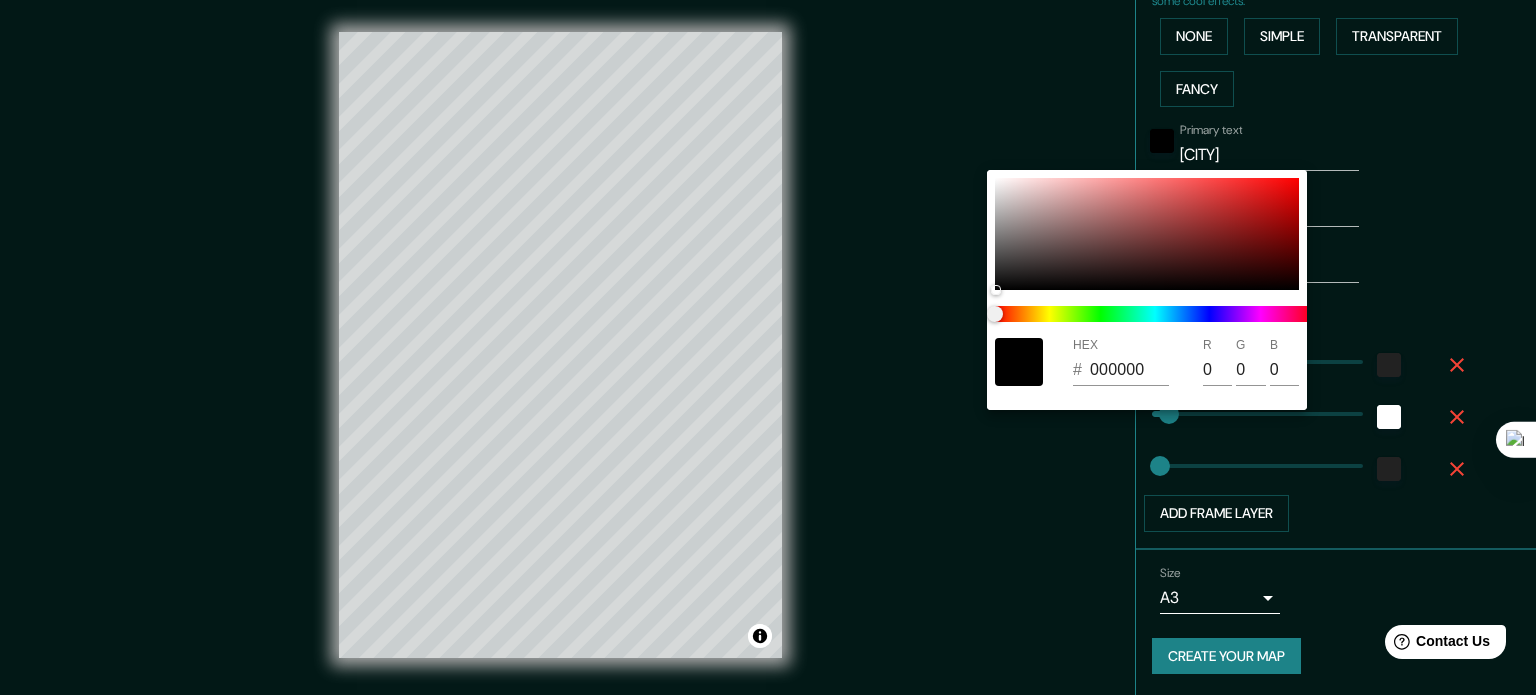 drag, startPoint x: 1052, startPoint y: 347, endPoint x: 1031, endPoint y: 354, distance: 22.135944 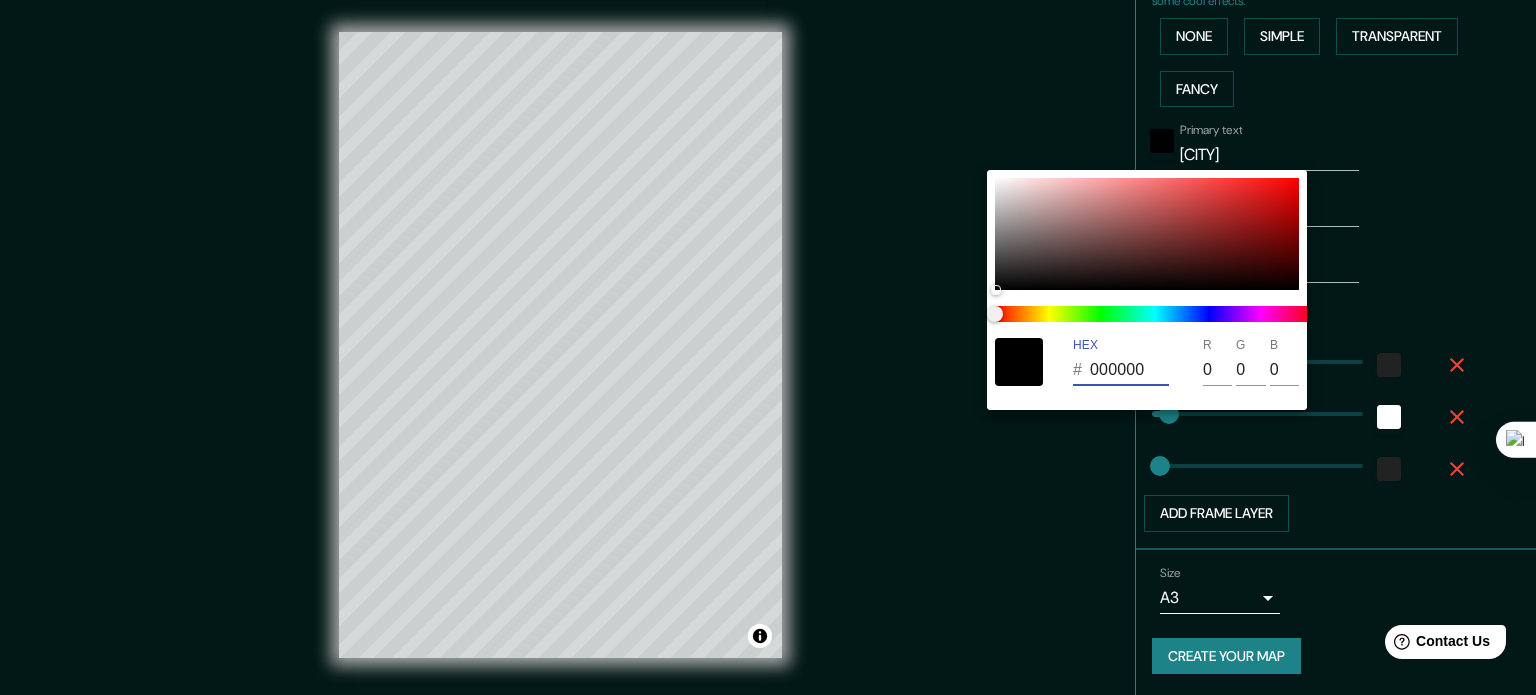 click on "000000" at bounding box center [1129, 370] 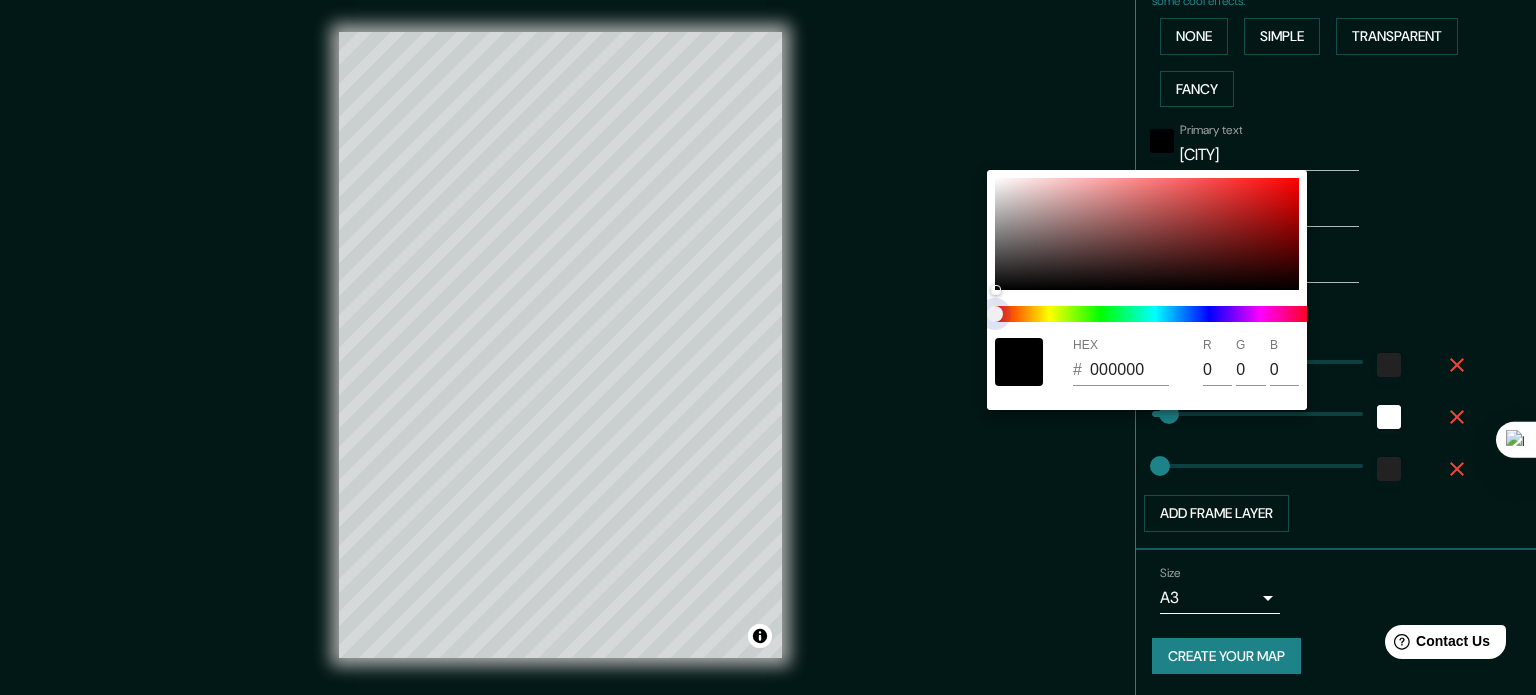 drag, startPoint x: 1175, startPoint y: 313, endPoint x: 1082, endPoint y: 315, distance: 93.0215 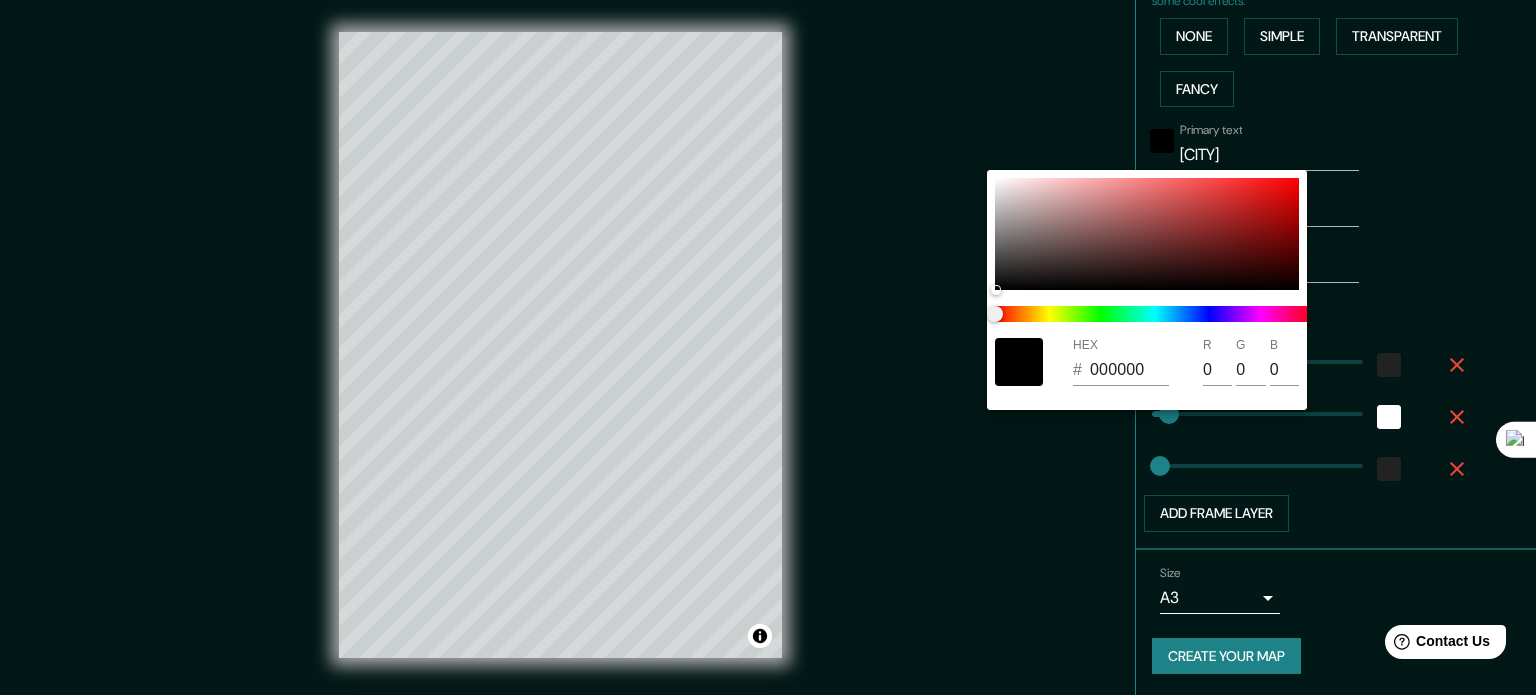 click at bounding box center (768, 347) 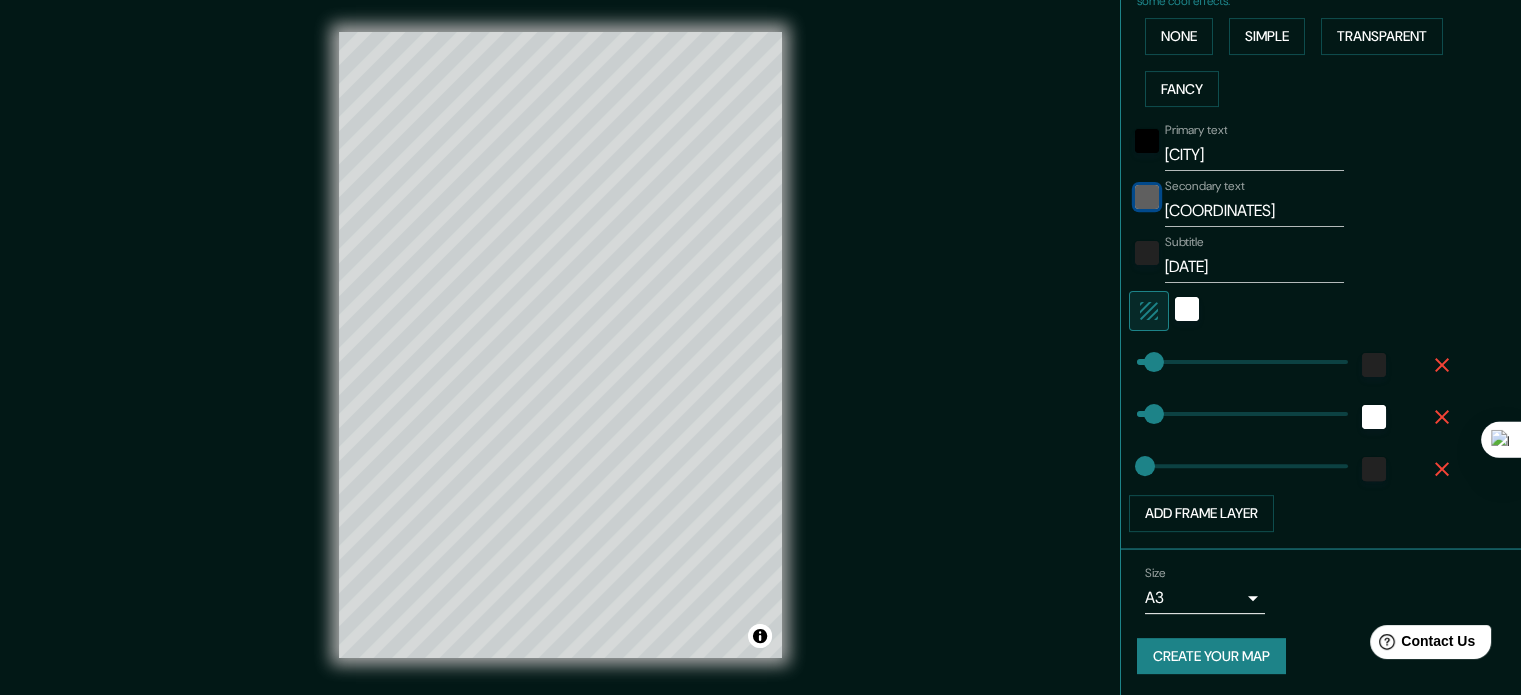 click at bounding box center (1147, 197) 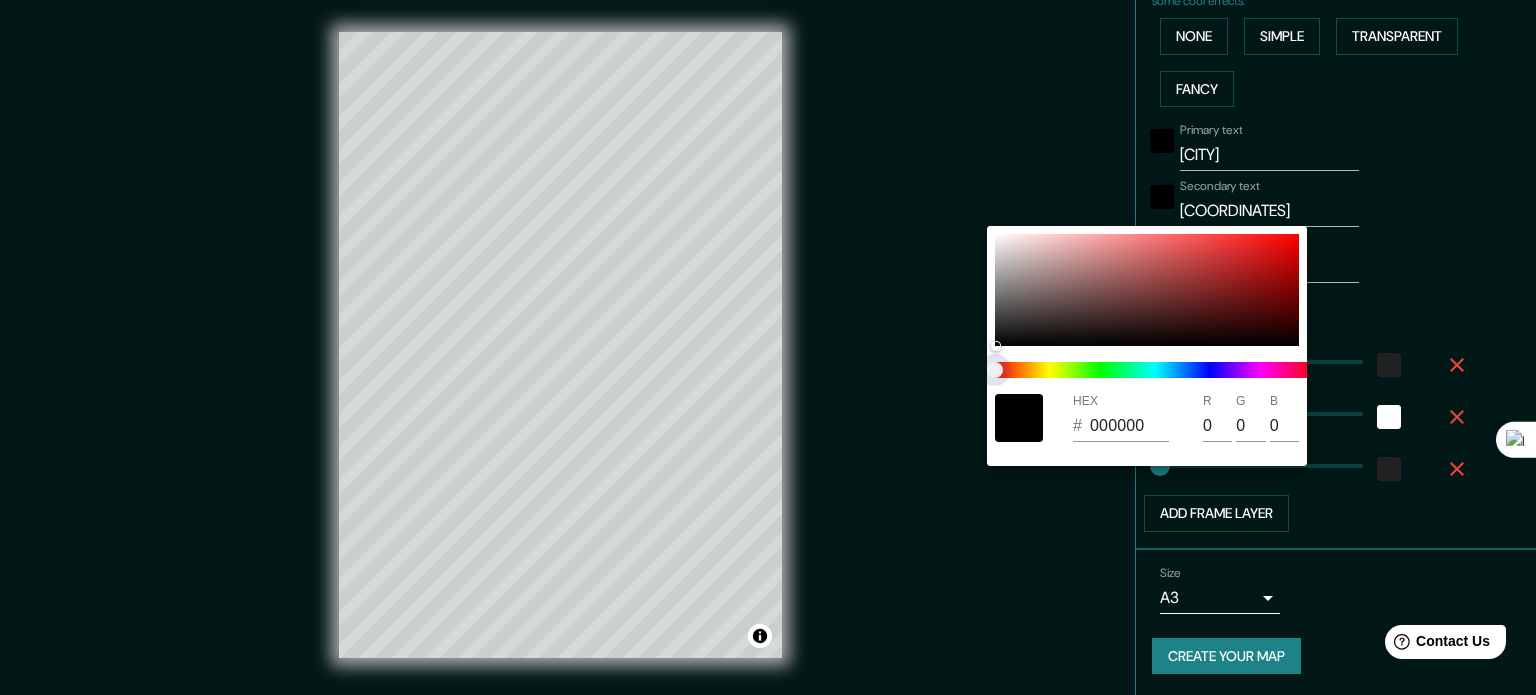 drag, startPoint x: 1132, startPoint y: 371, endPoint x: 1179, endPoint y: 374, distance: 47.095646 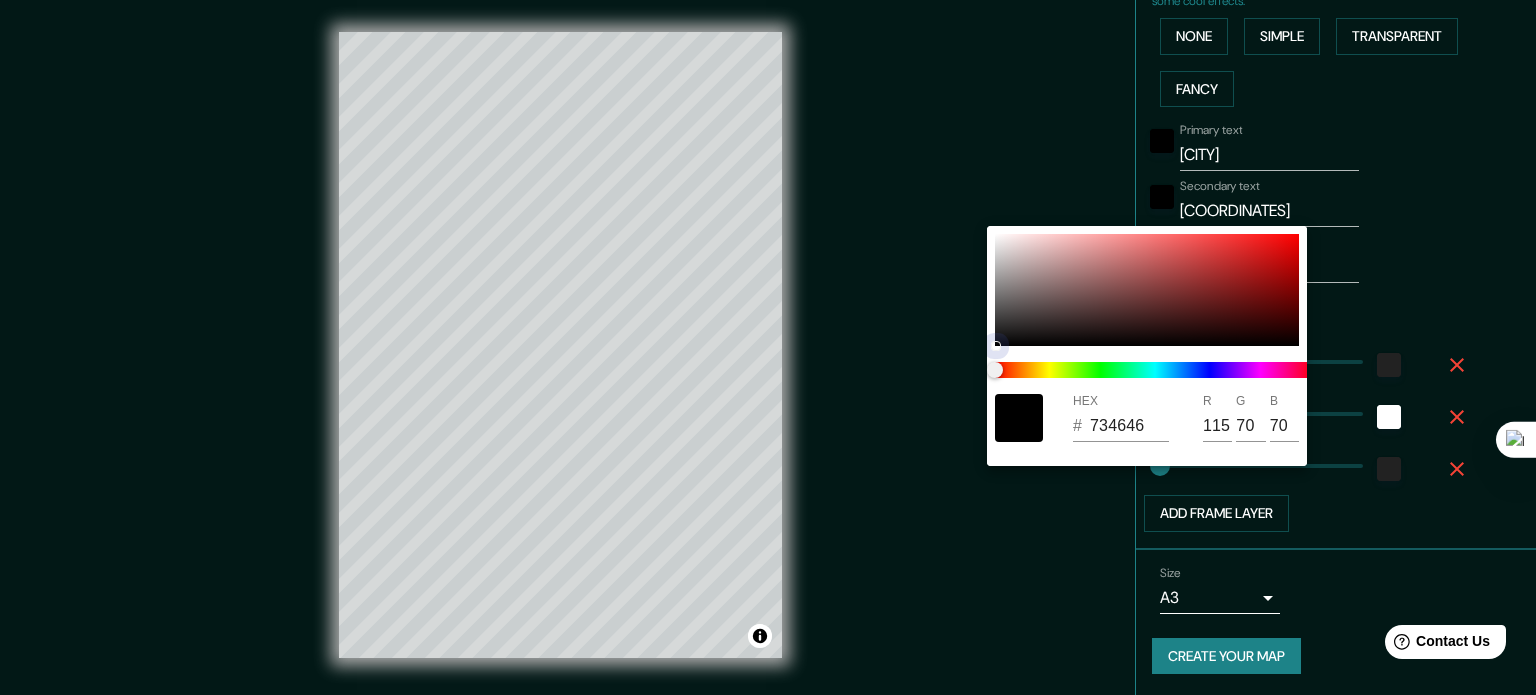 click at bounding box center [1147, 290] 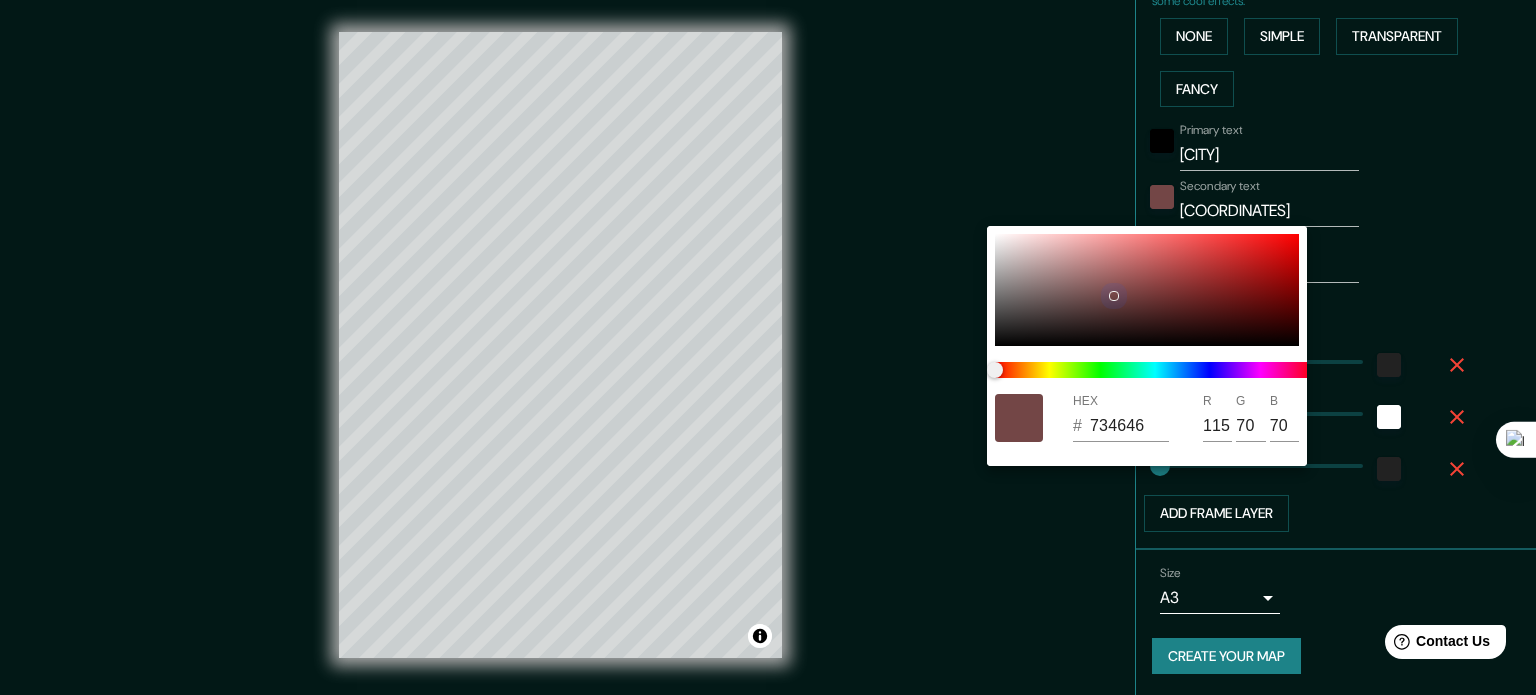 click at bounding box center [1147, 290] 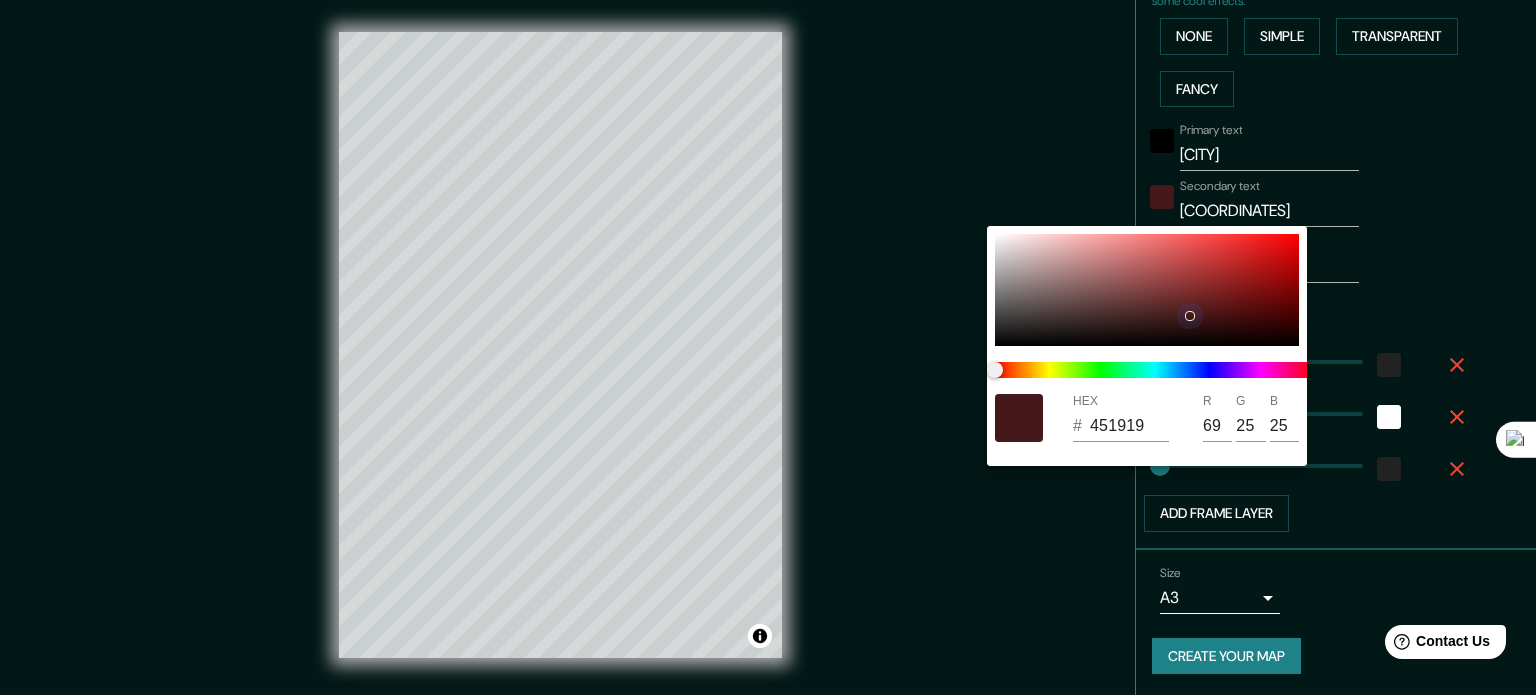 click at bounding box center (1147, 290) 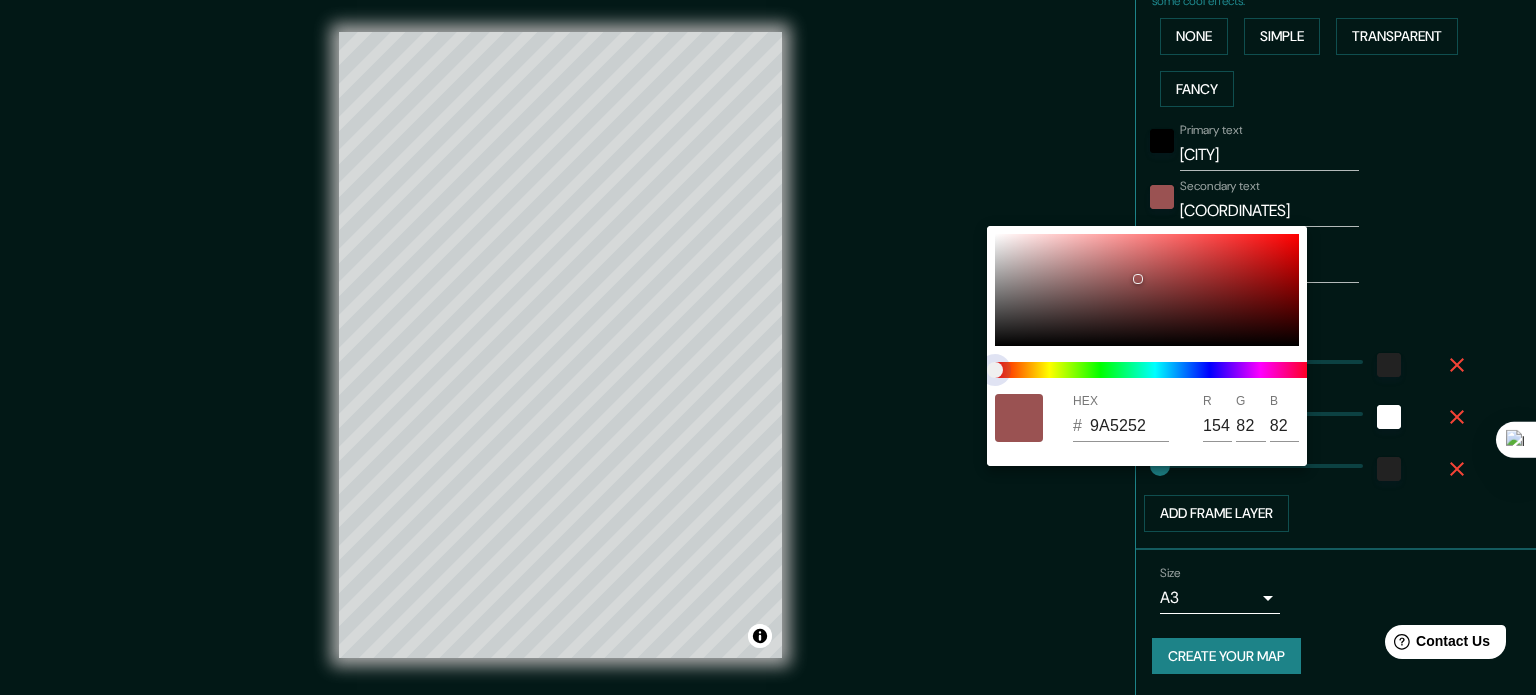 click at bounding box center [1155, 370] 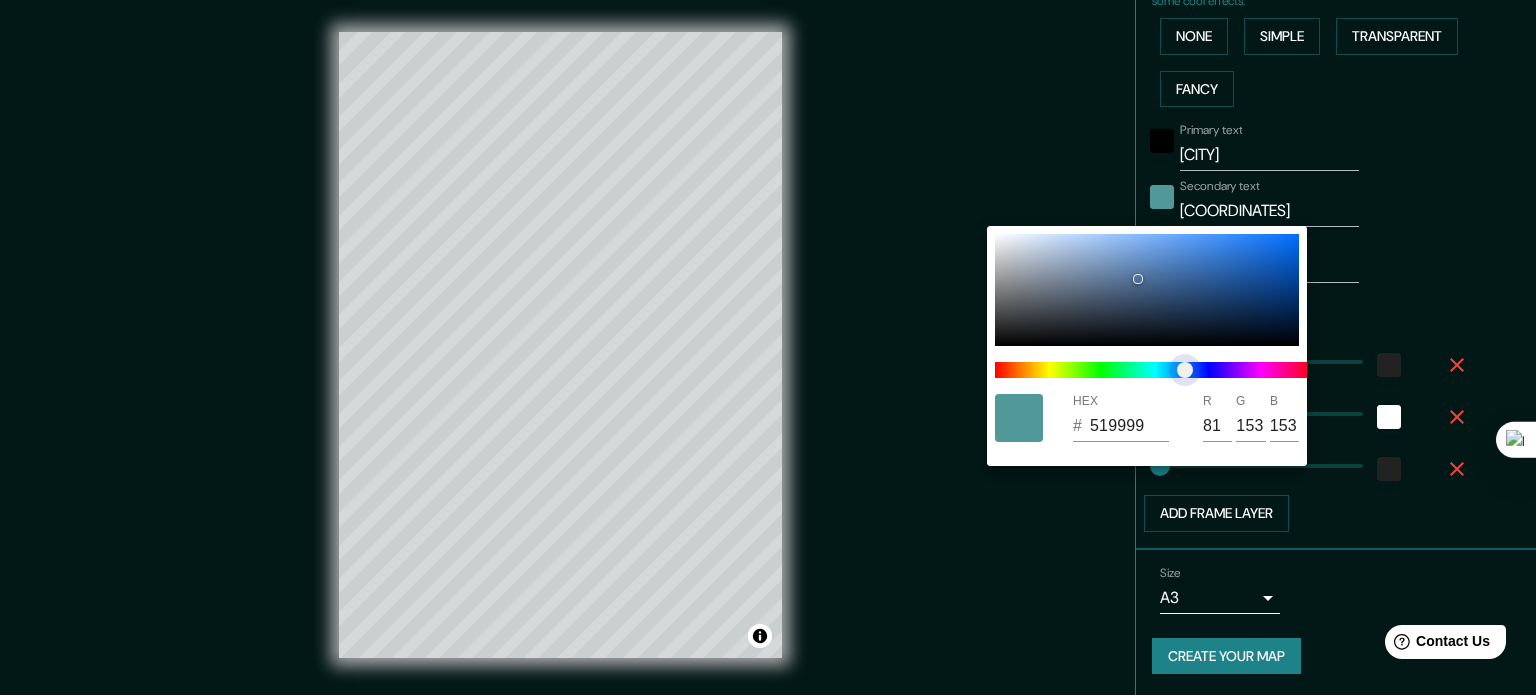 click at bounding box center (1155, 370) 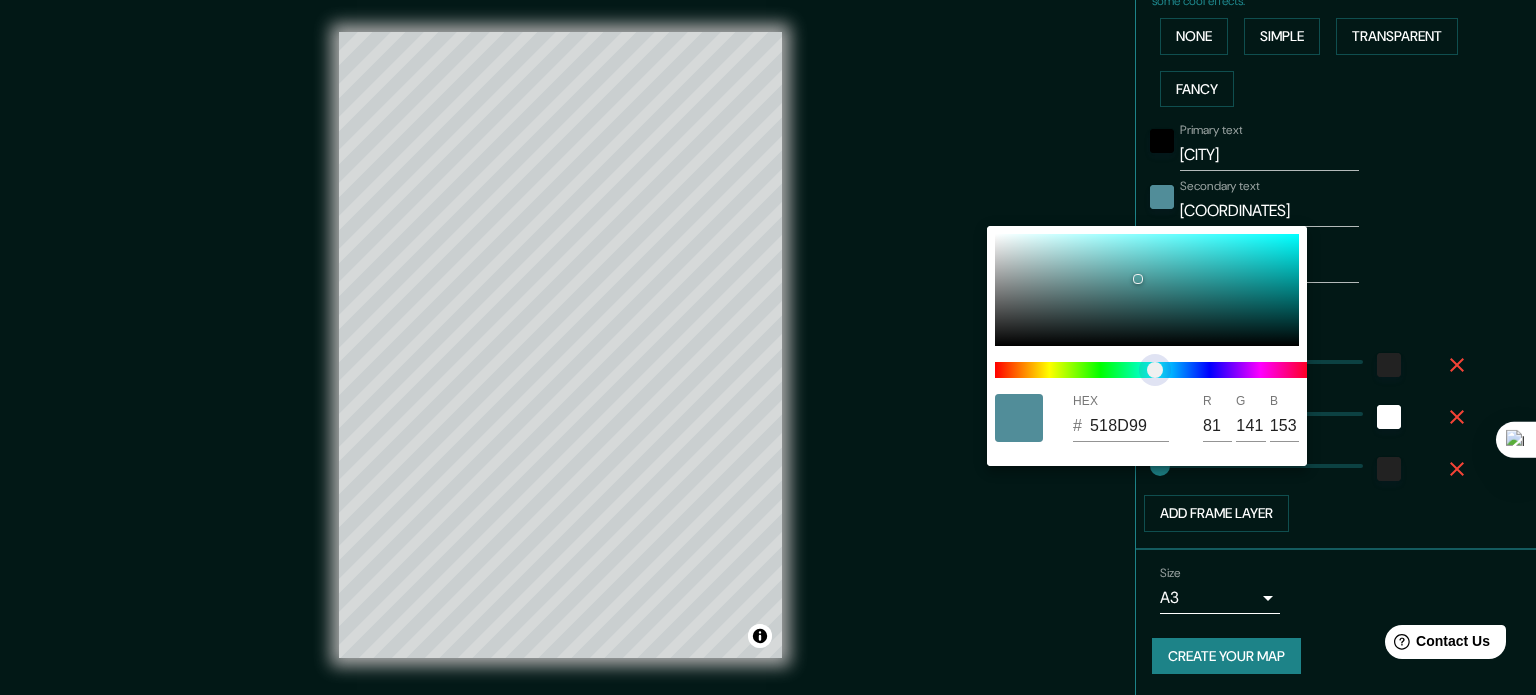 click at bounding box center [1155, 370] 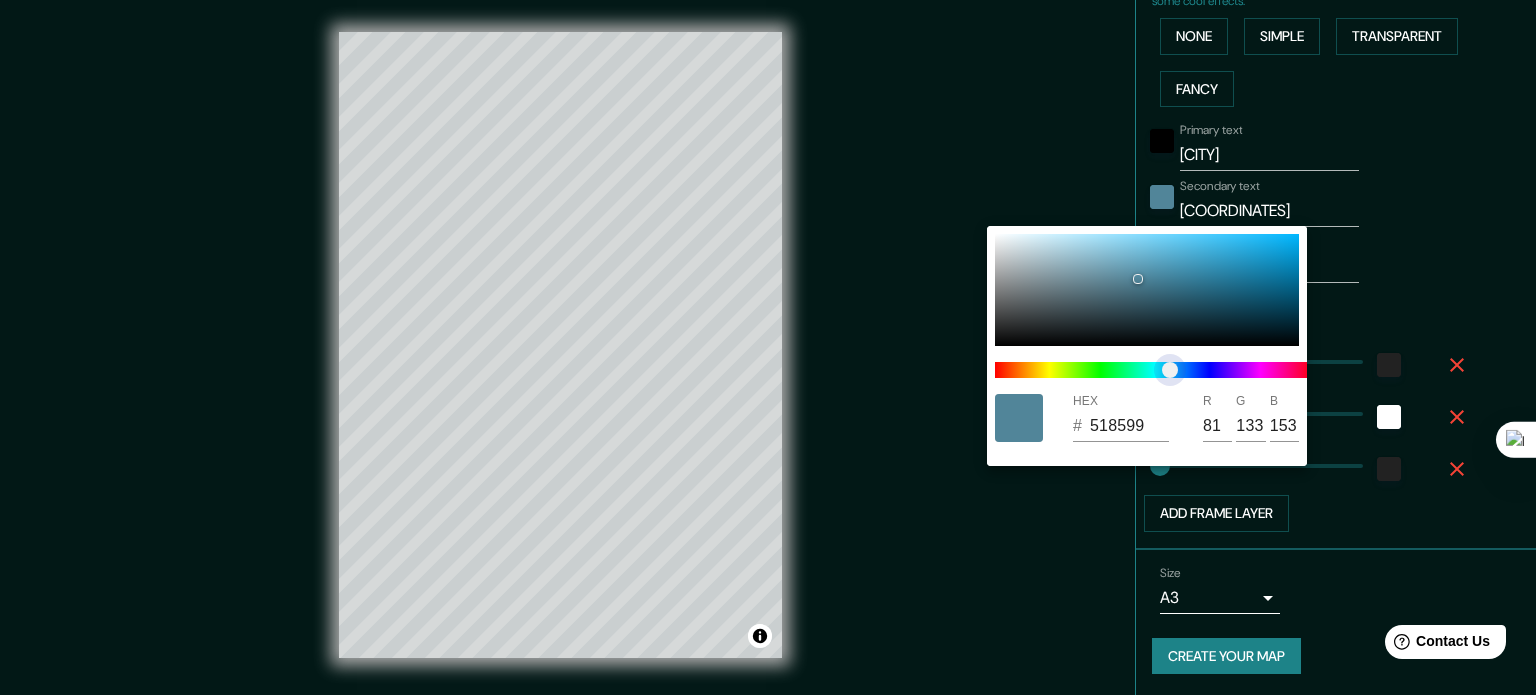 click at bounding box center [1170, 370] 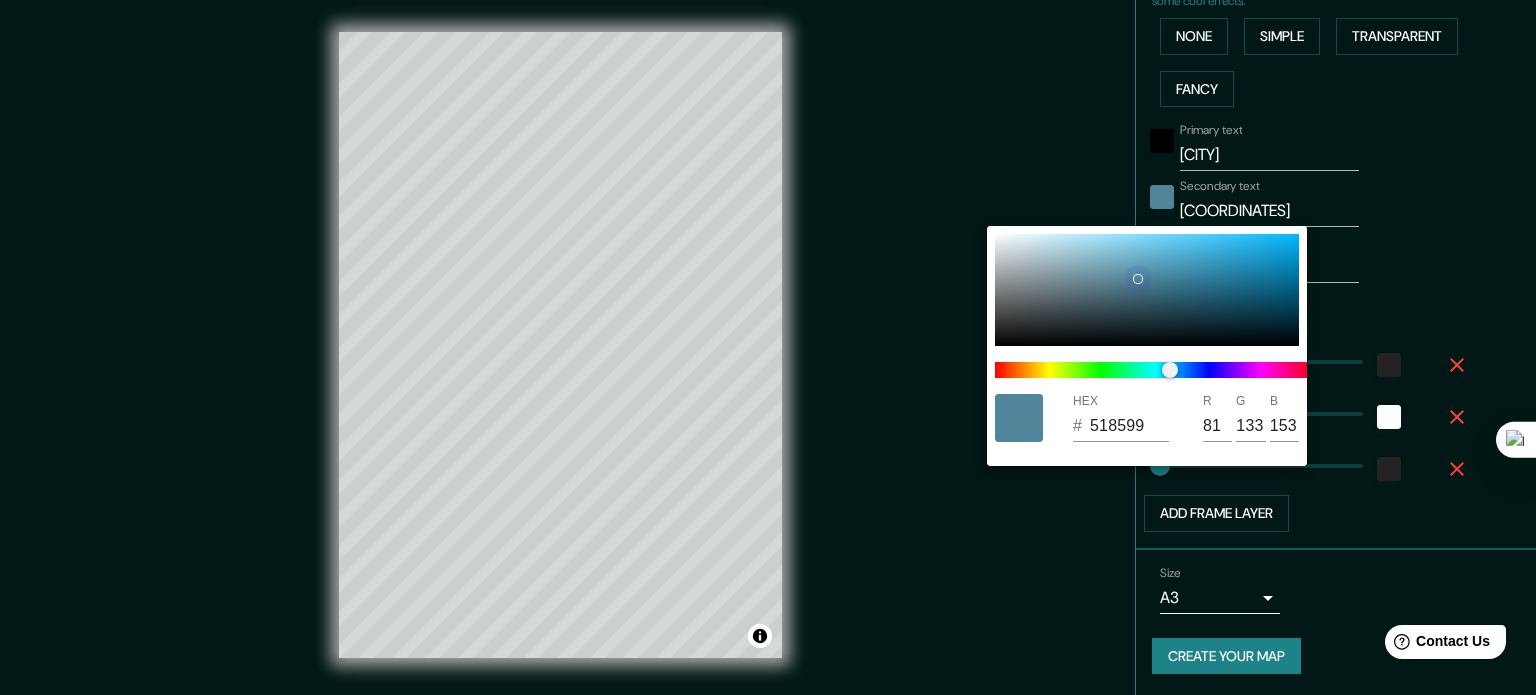 click at bounding box center (1147, 290) 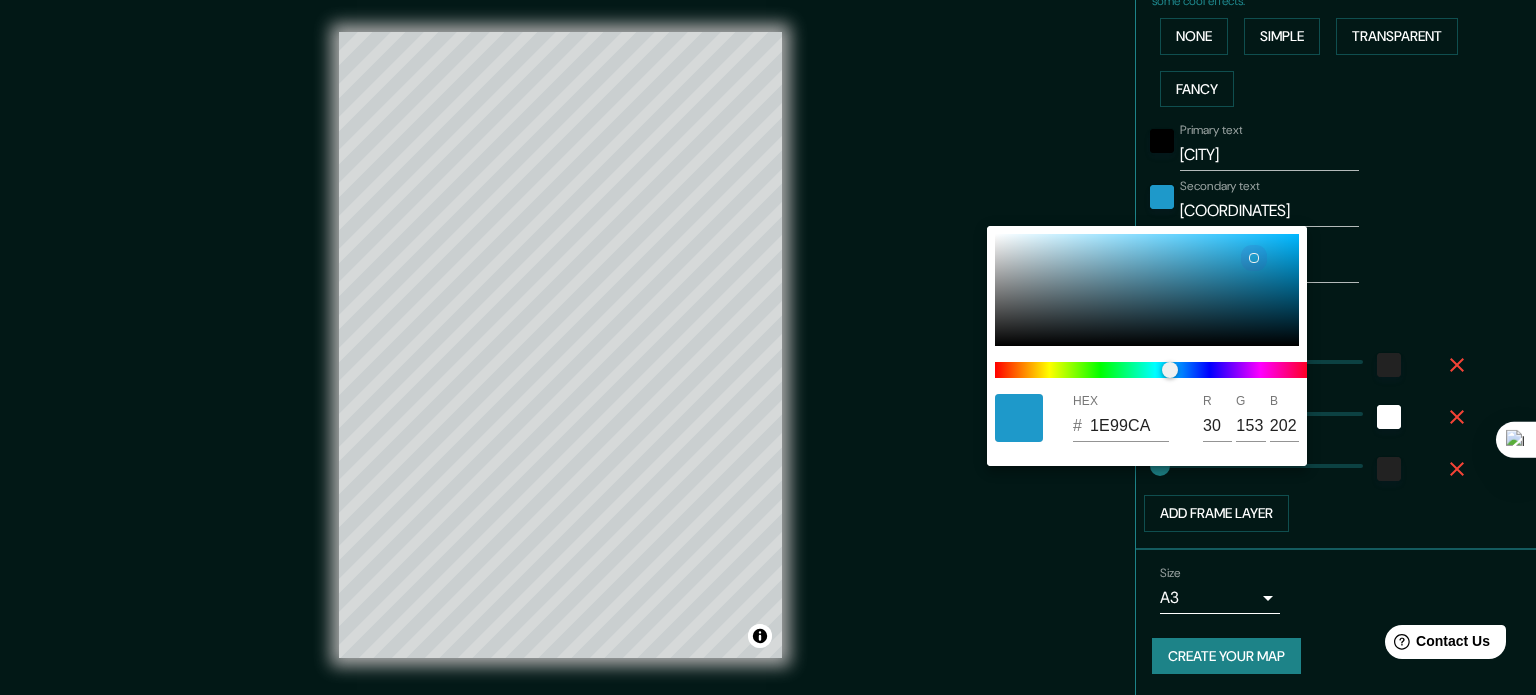click at bounding box center (1147, 290) 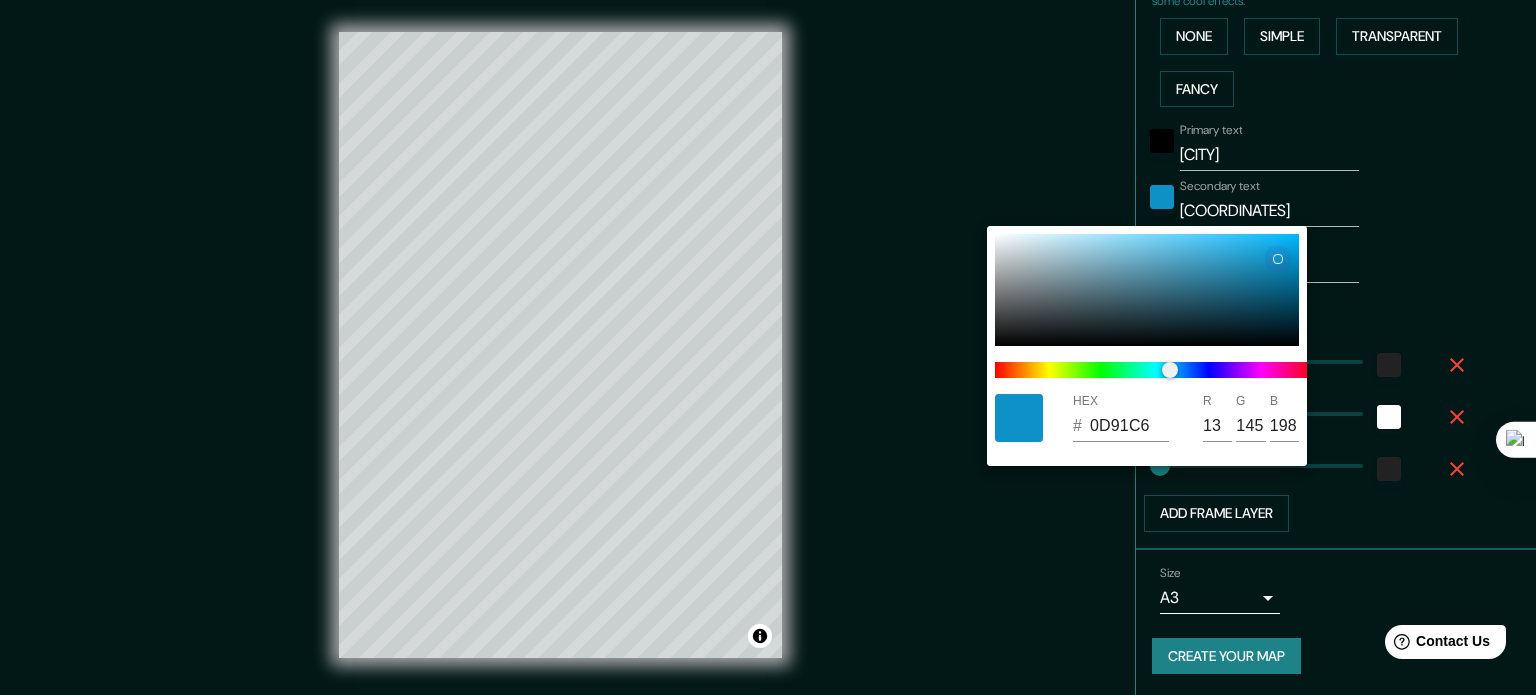 click at bounding box center (1147, 290) 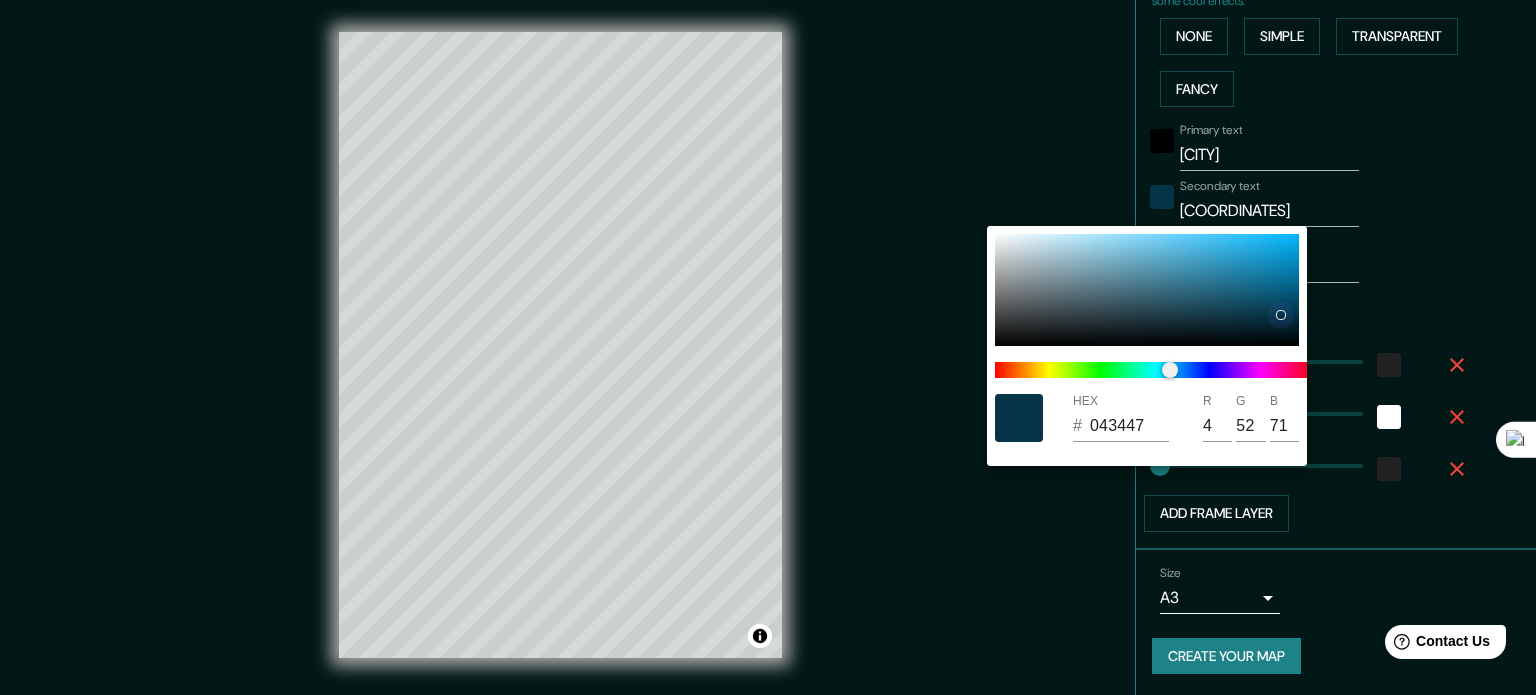 click at bounding box center (1147, 290) 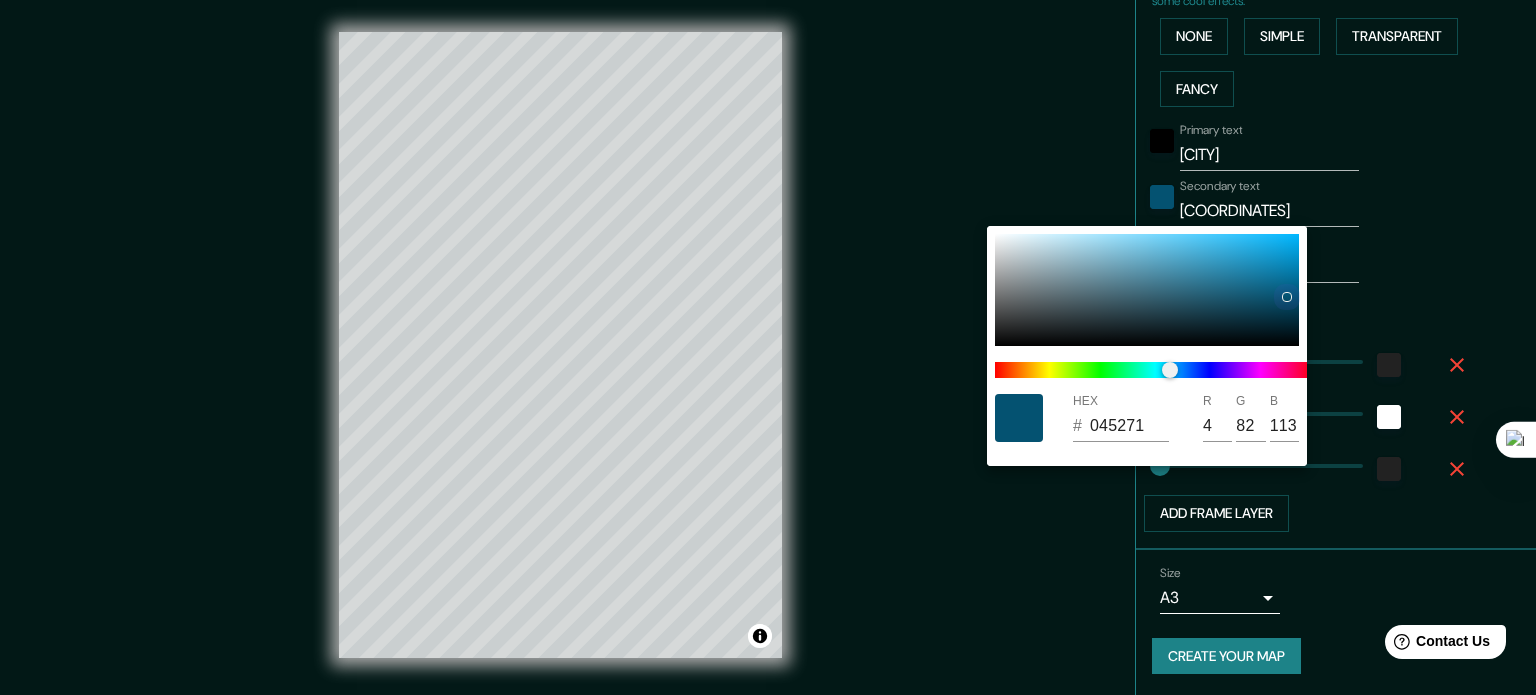 click at bounding box center [1147, 290] 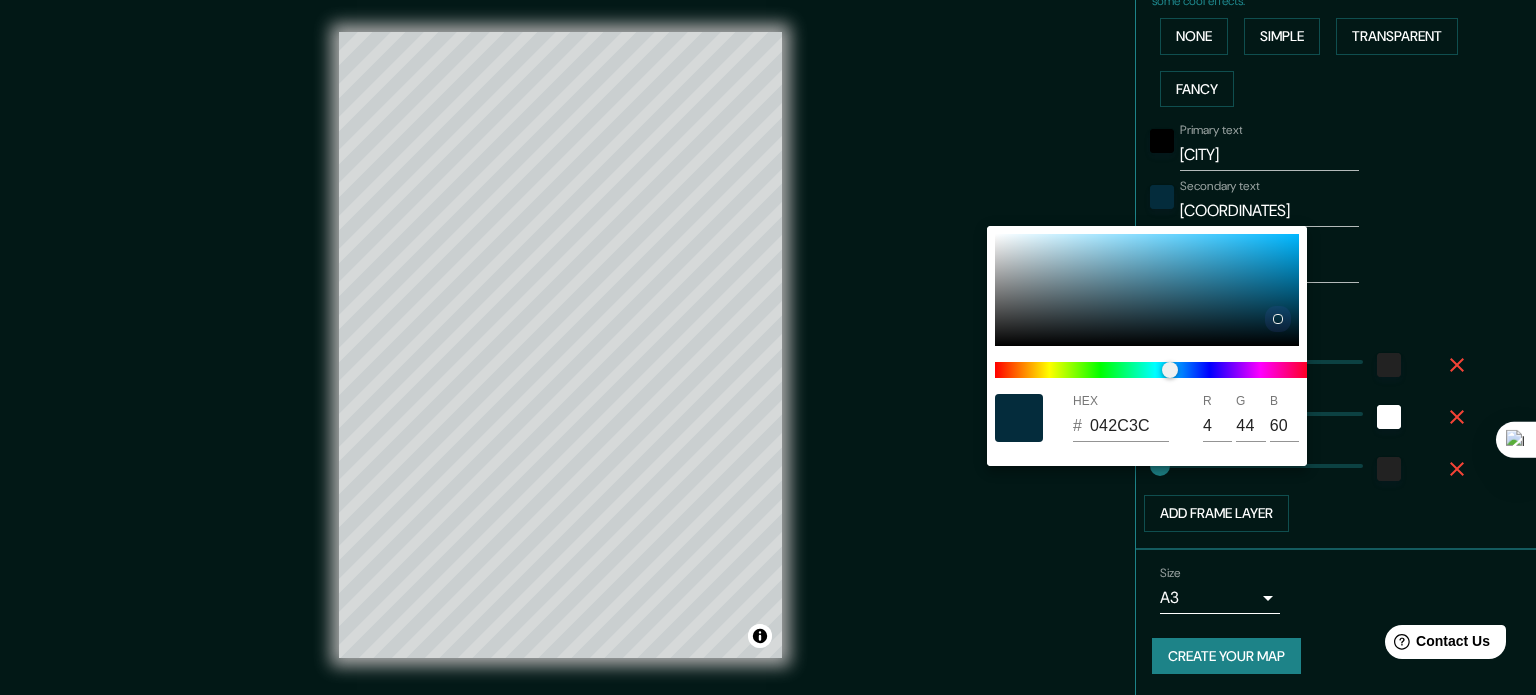 click at bounding box center (1147, 290) 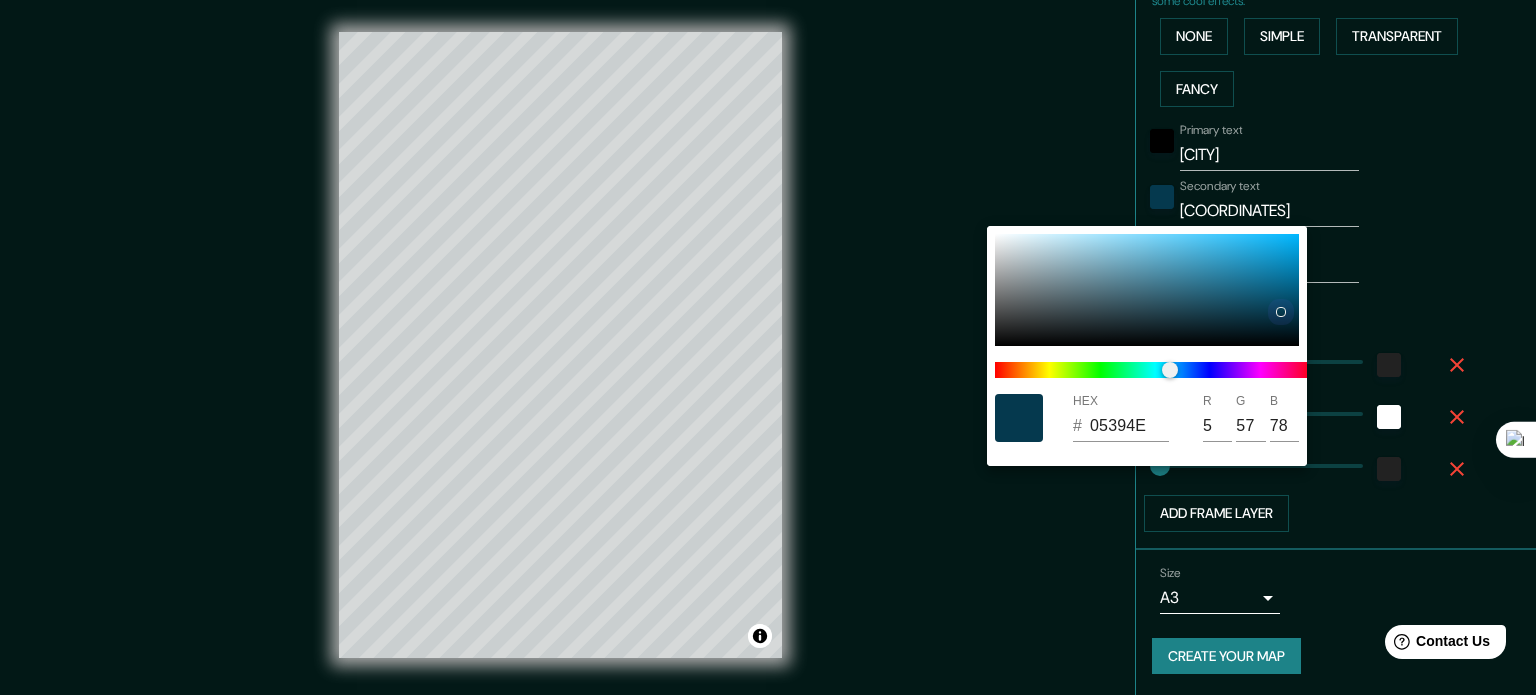 click at bounding box center [1147, 290] 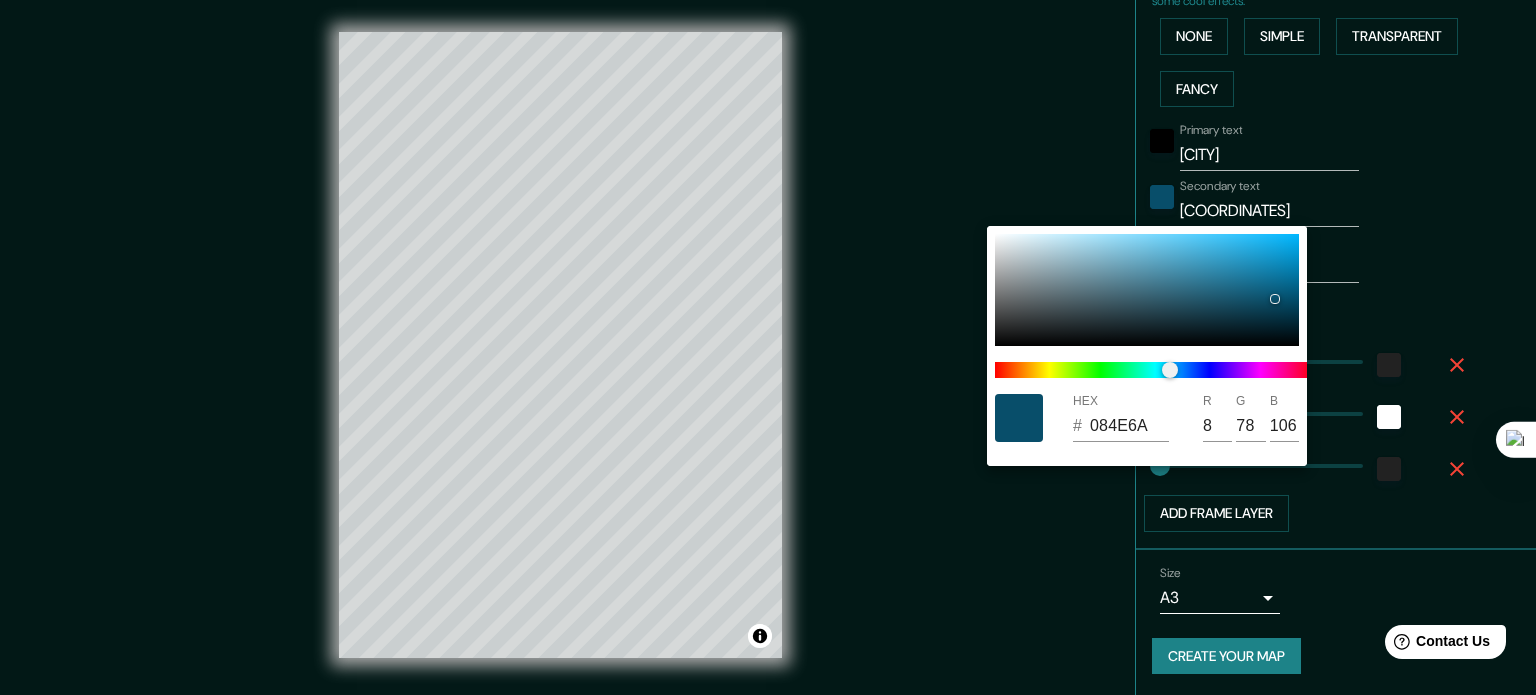 click at bounding box center [768, 347] 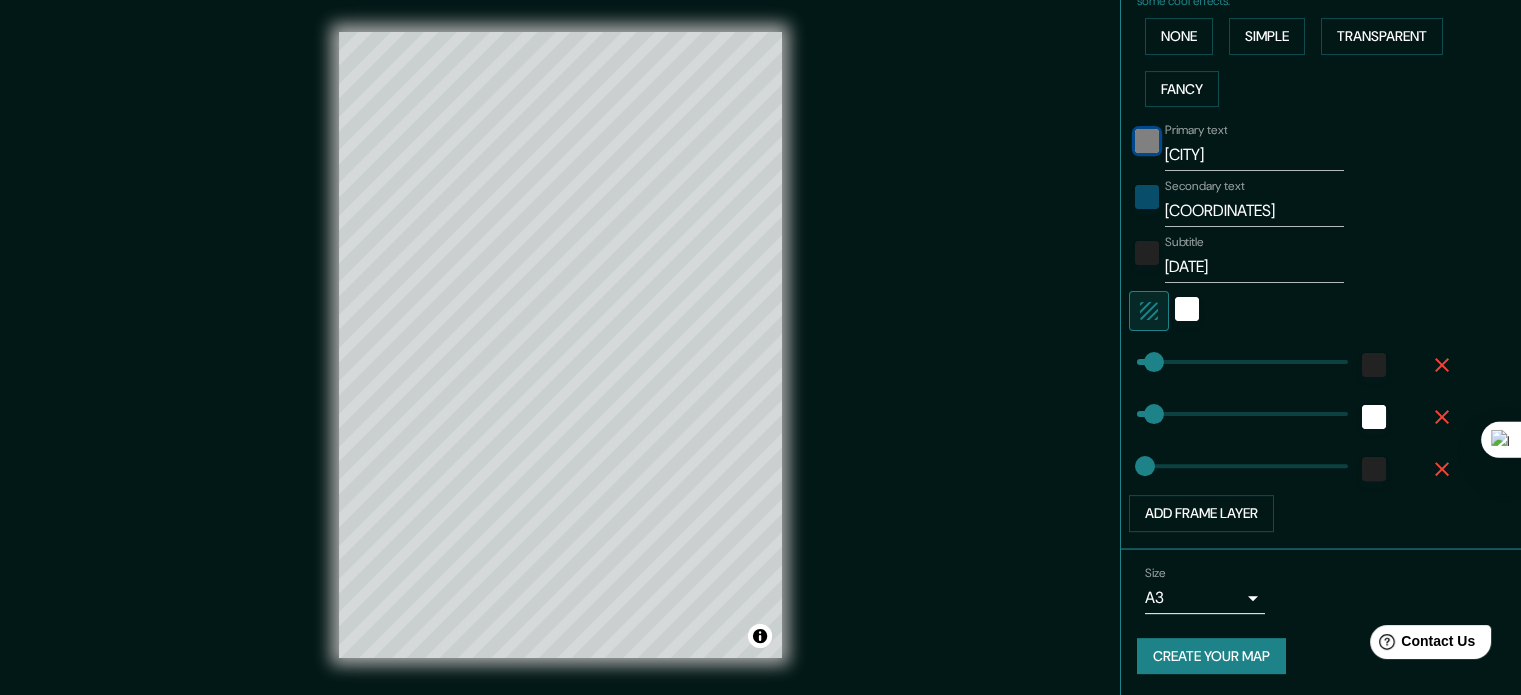 click at bounding box center (1147, 141) 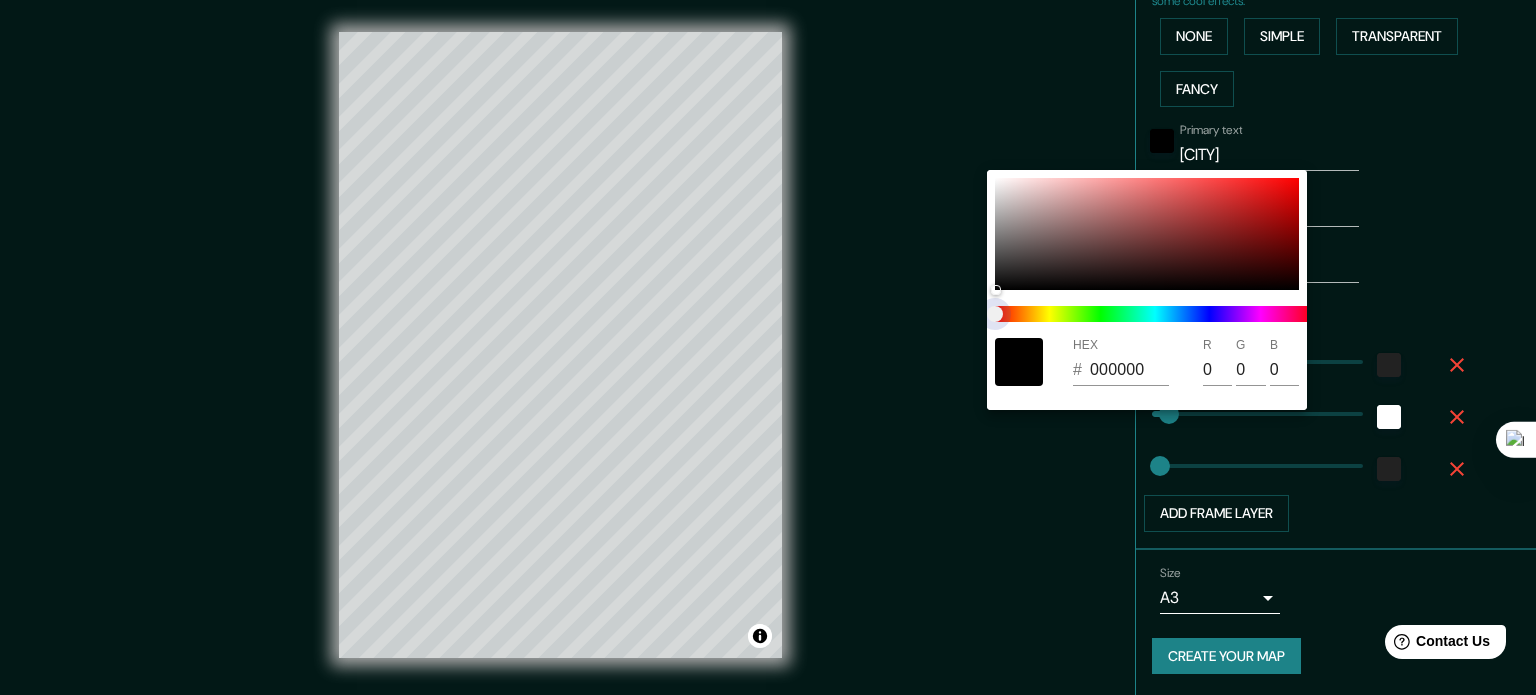 click at bounding box center (1155, 314) 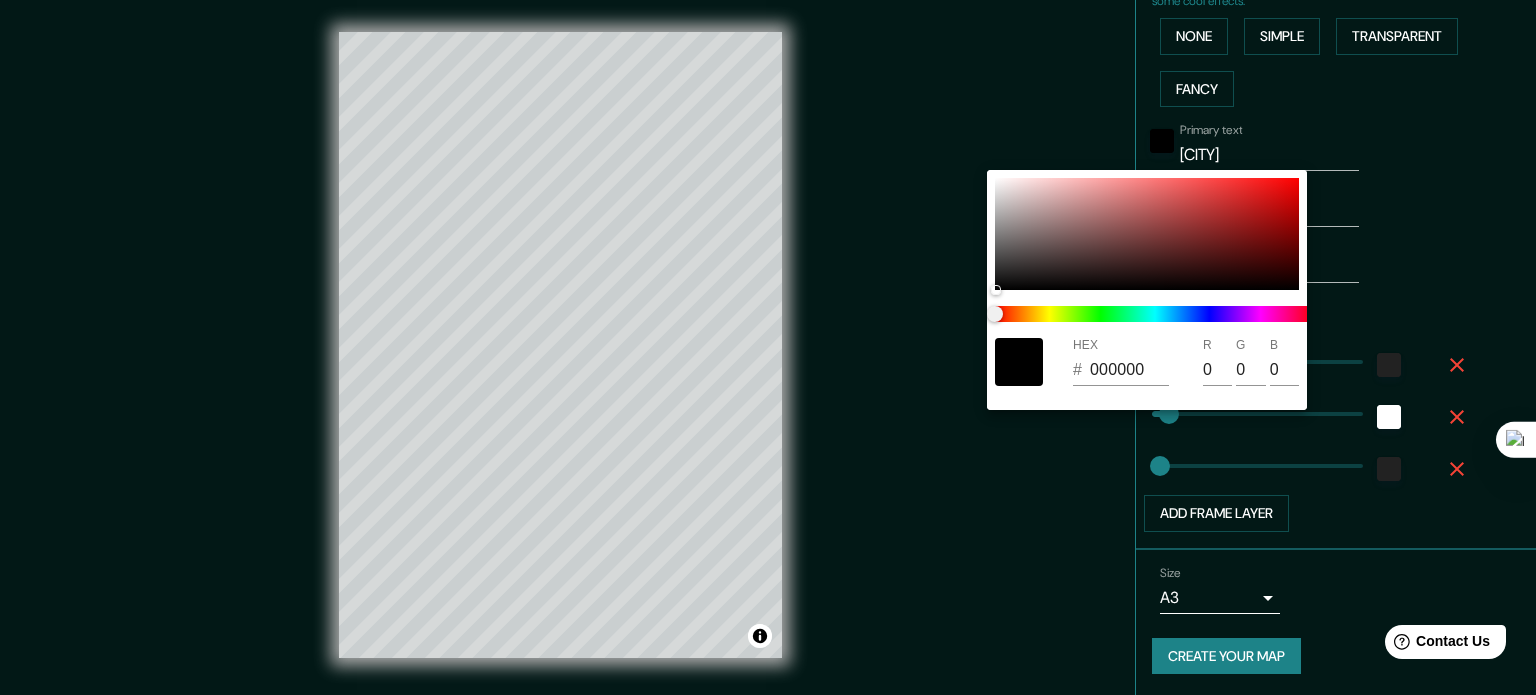 click at bounding box center (768, 347) 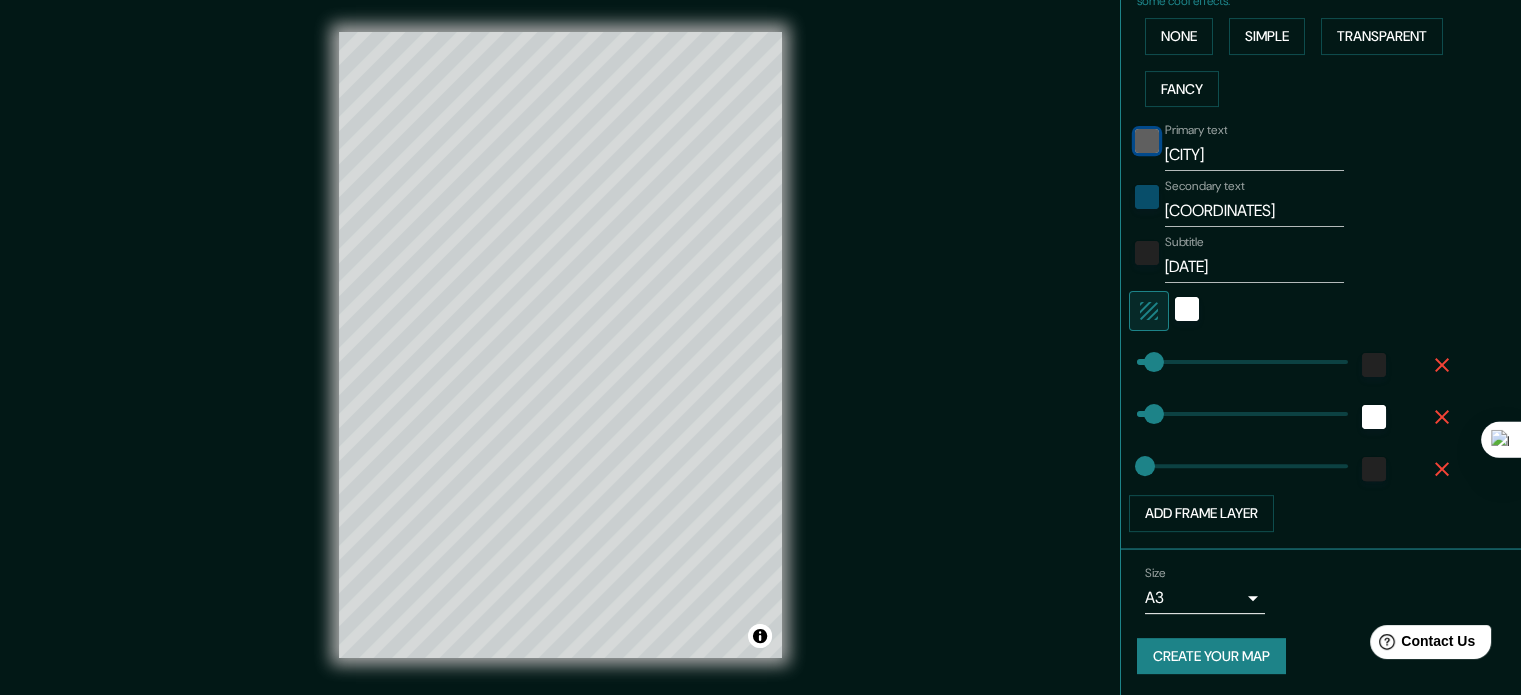 click at bounding box center (1147, 141) 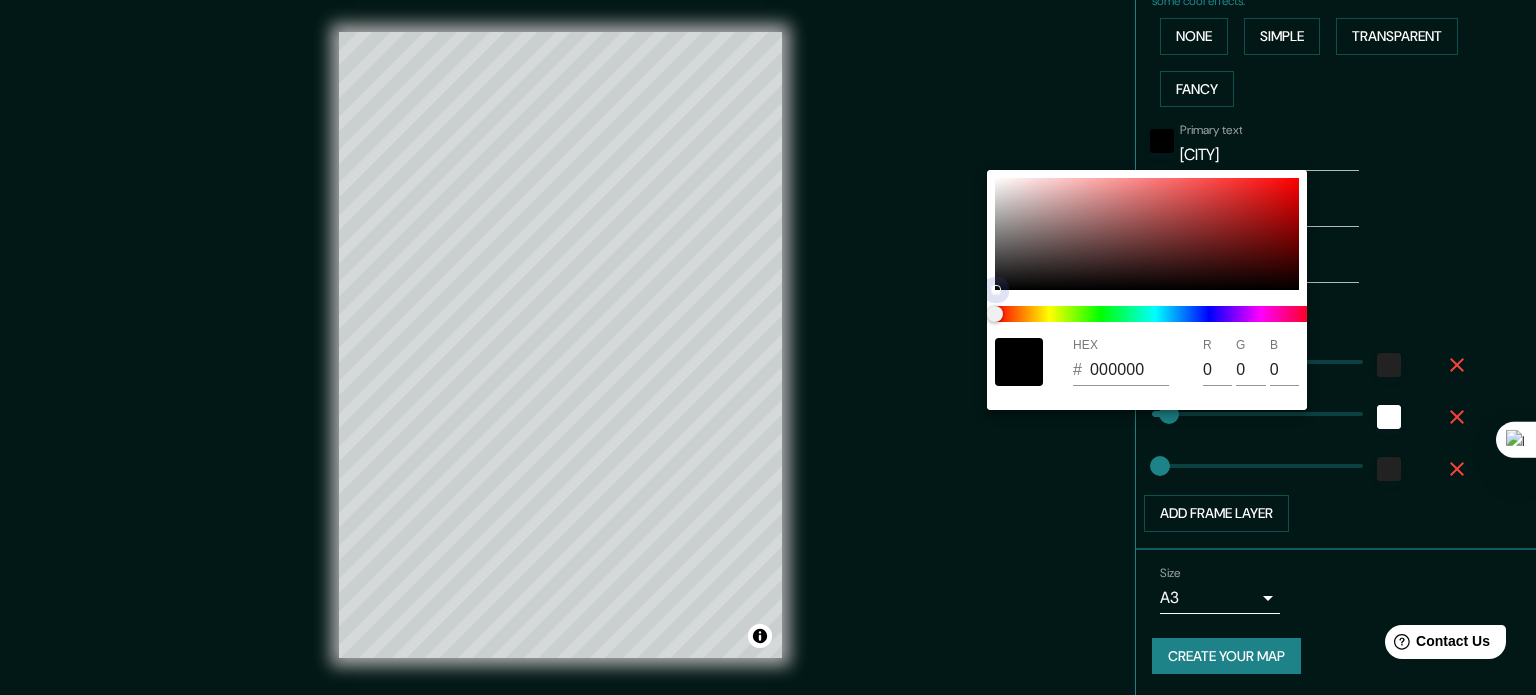 click at bounding box center (1147, 234) 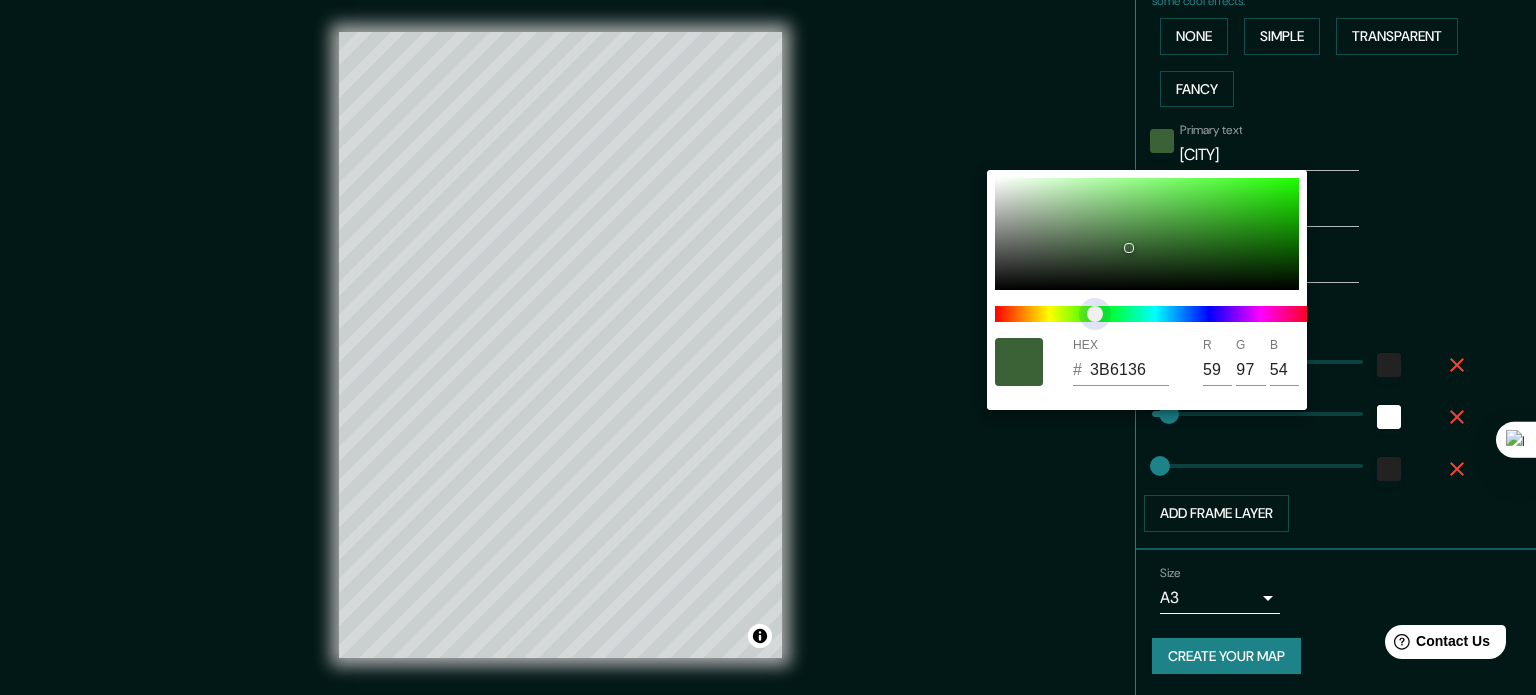 click at bounding box center [1155, 314] 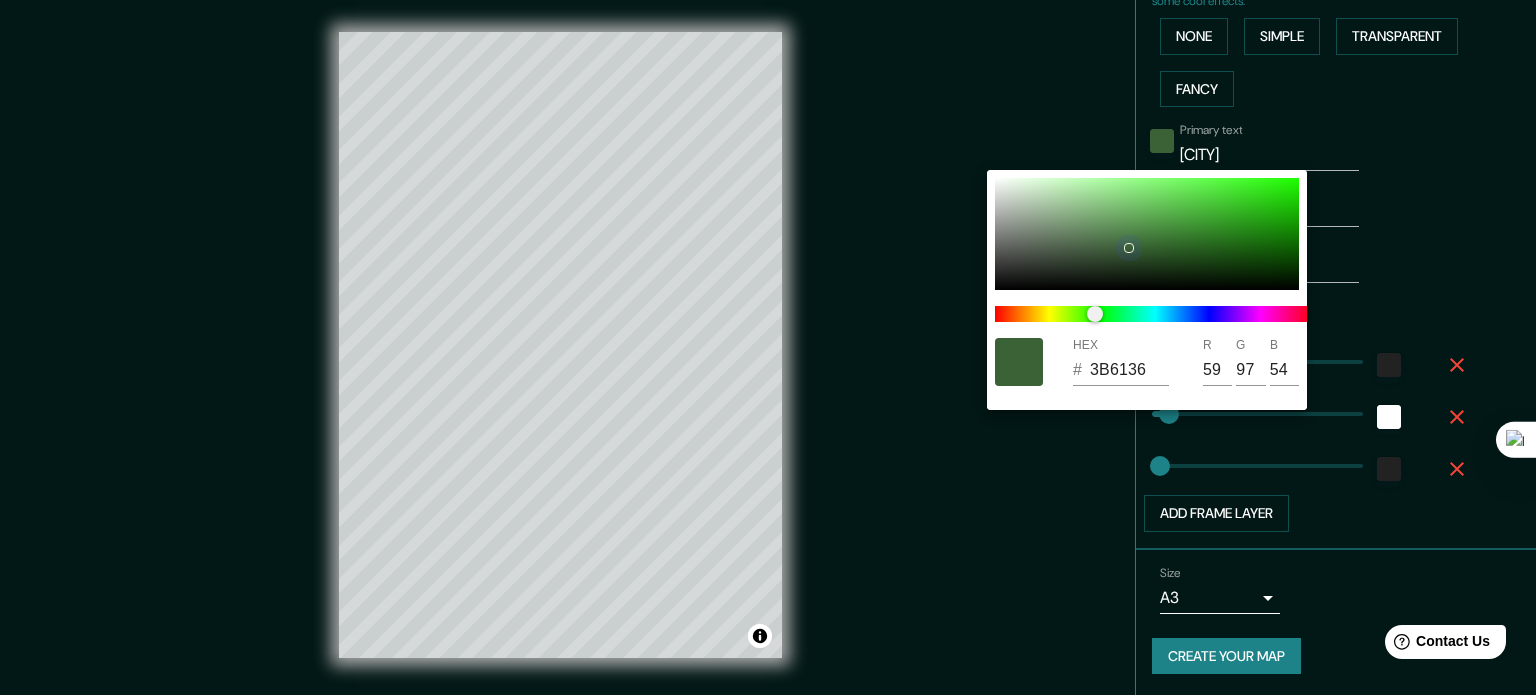 click at bounding box center (1147, 234) 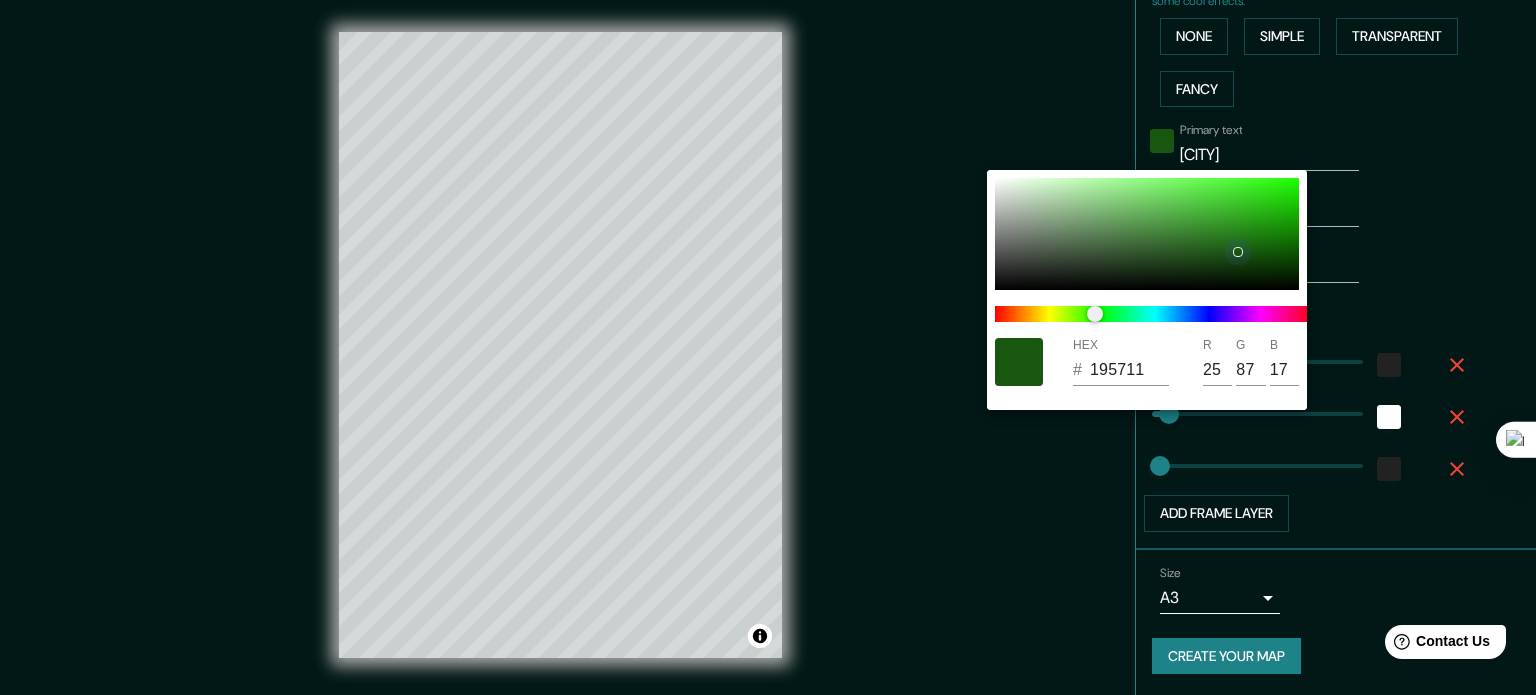 click at bounding box center (1147, 234) 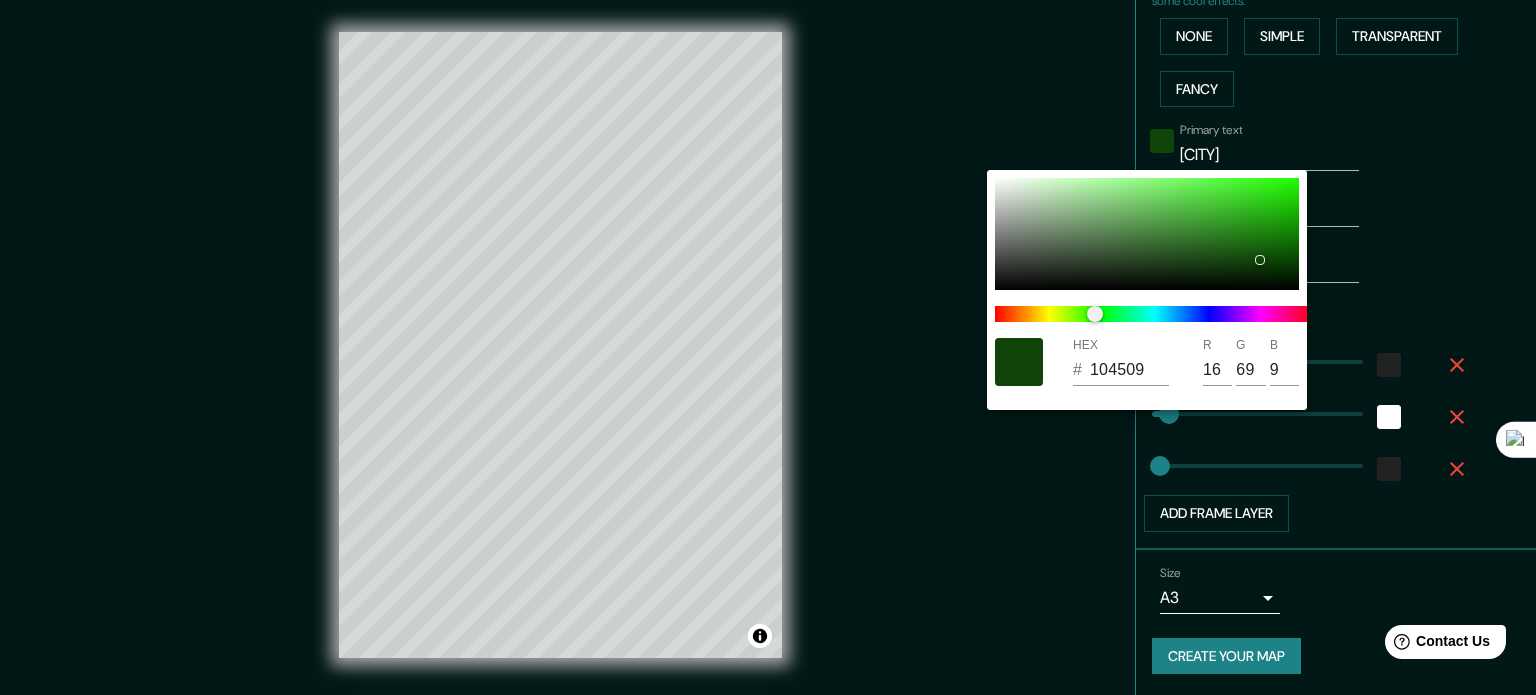 click at bounding box center (768, 347) 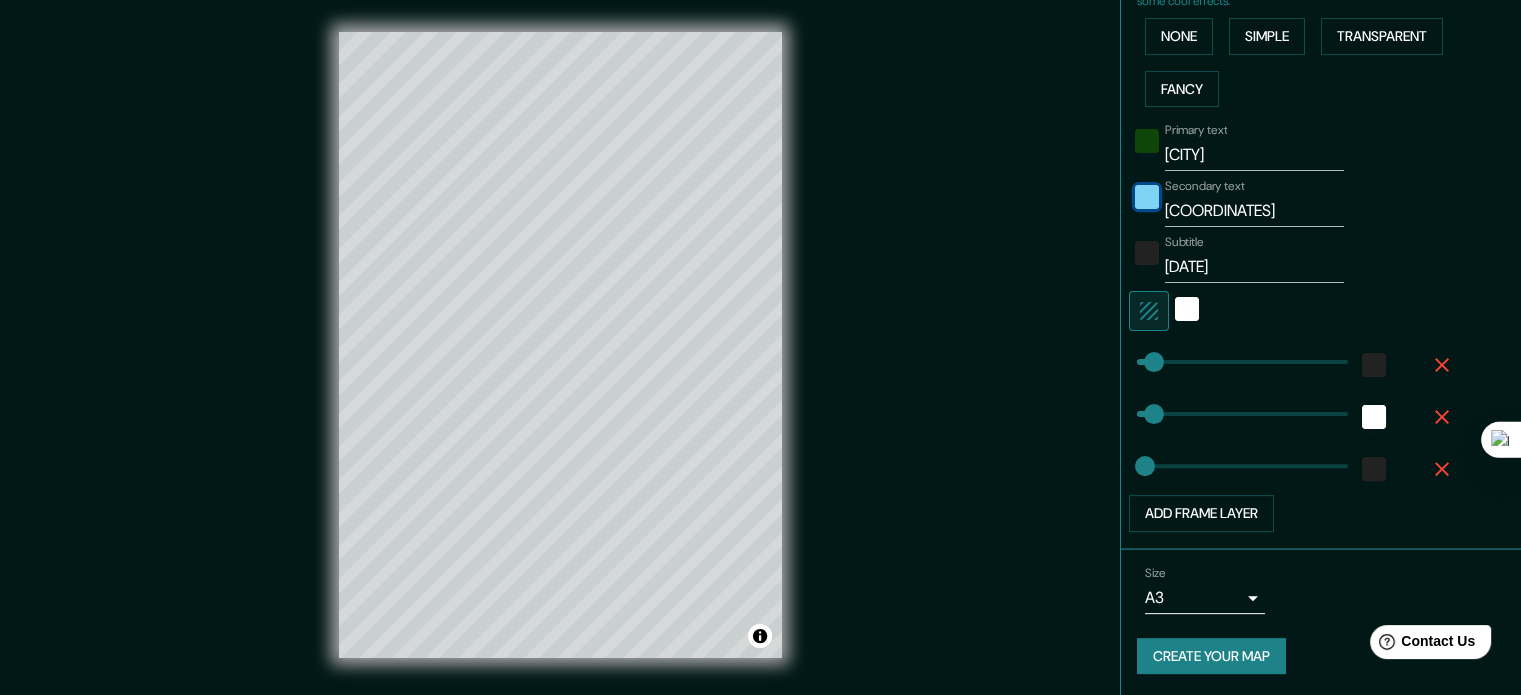 click at bounding box center (1147, 197) 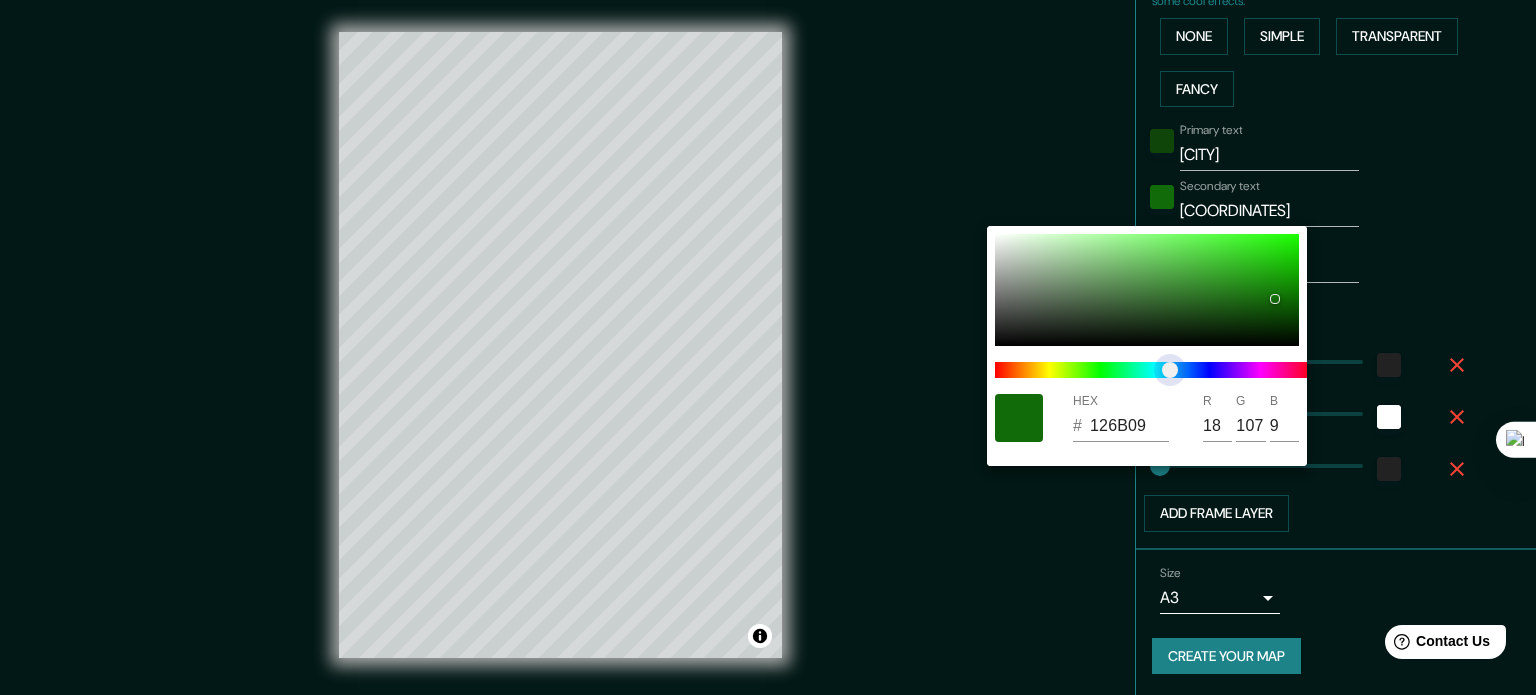 click at bounding box center (1155, 370) 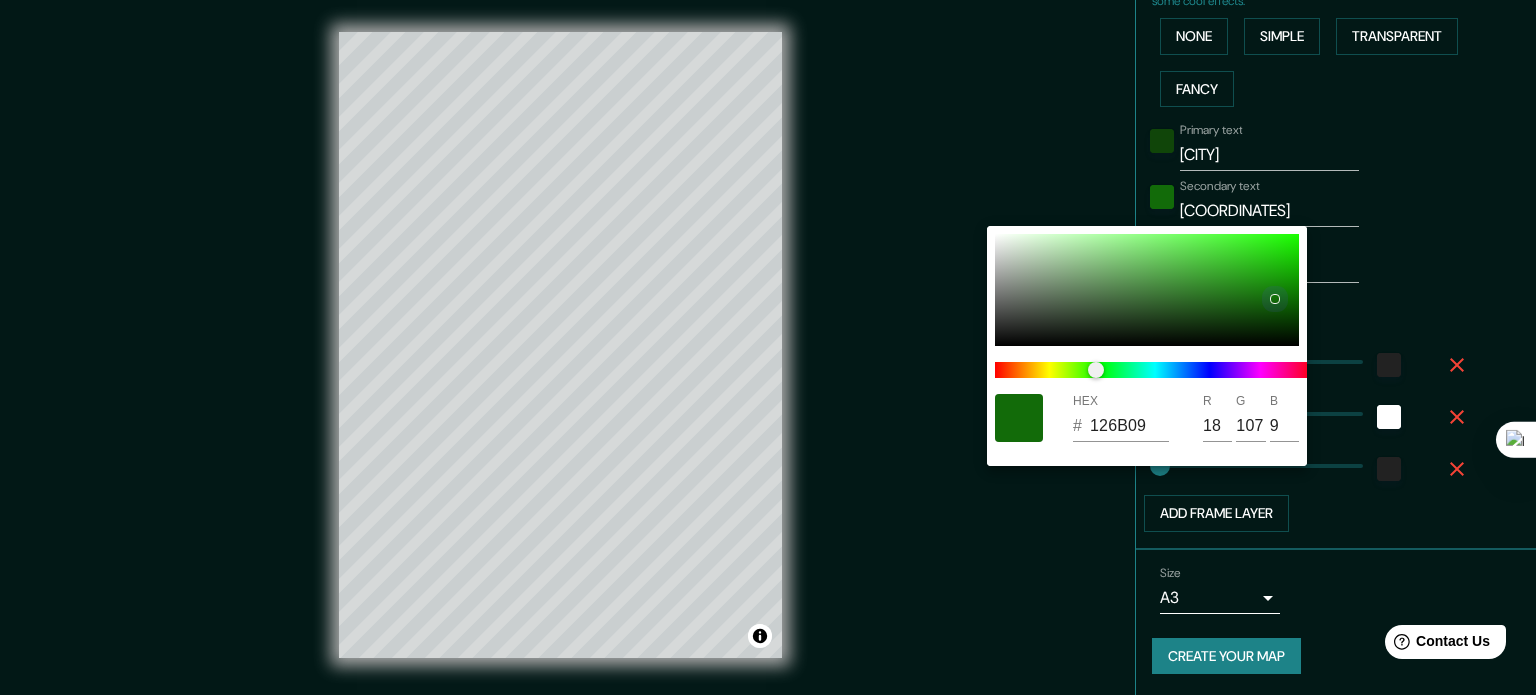 click at bounding box center (1147, 290) 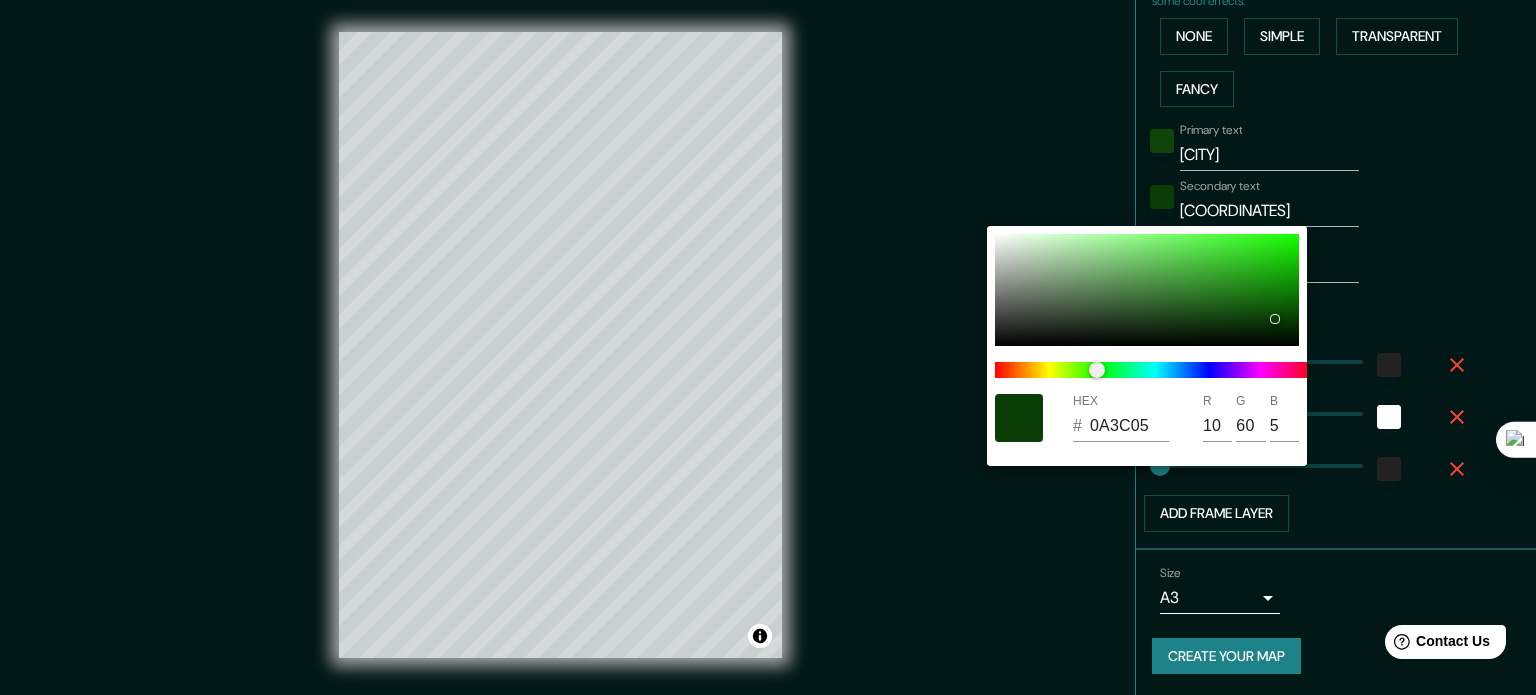 click at bounding box center (768, 347) 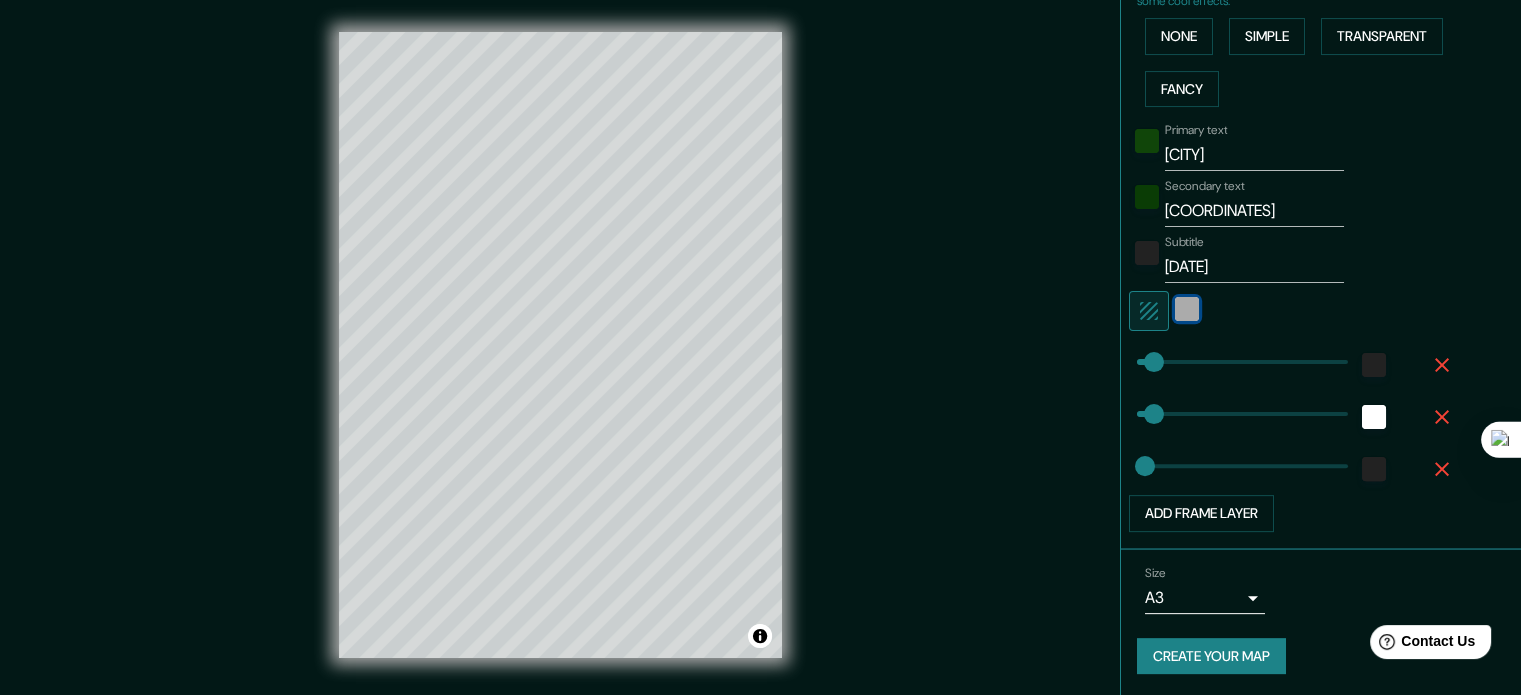 click at bounding box center (1187, 309) 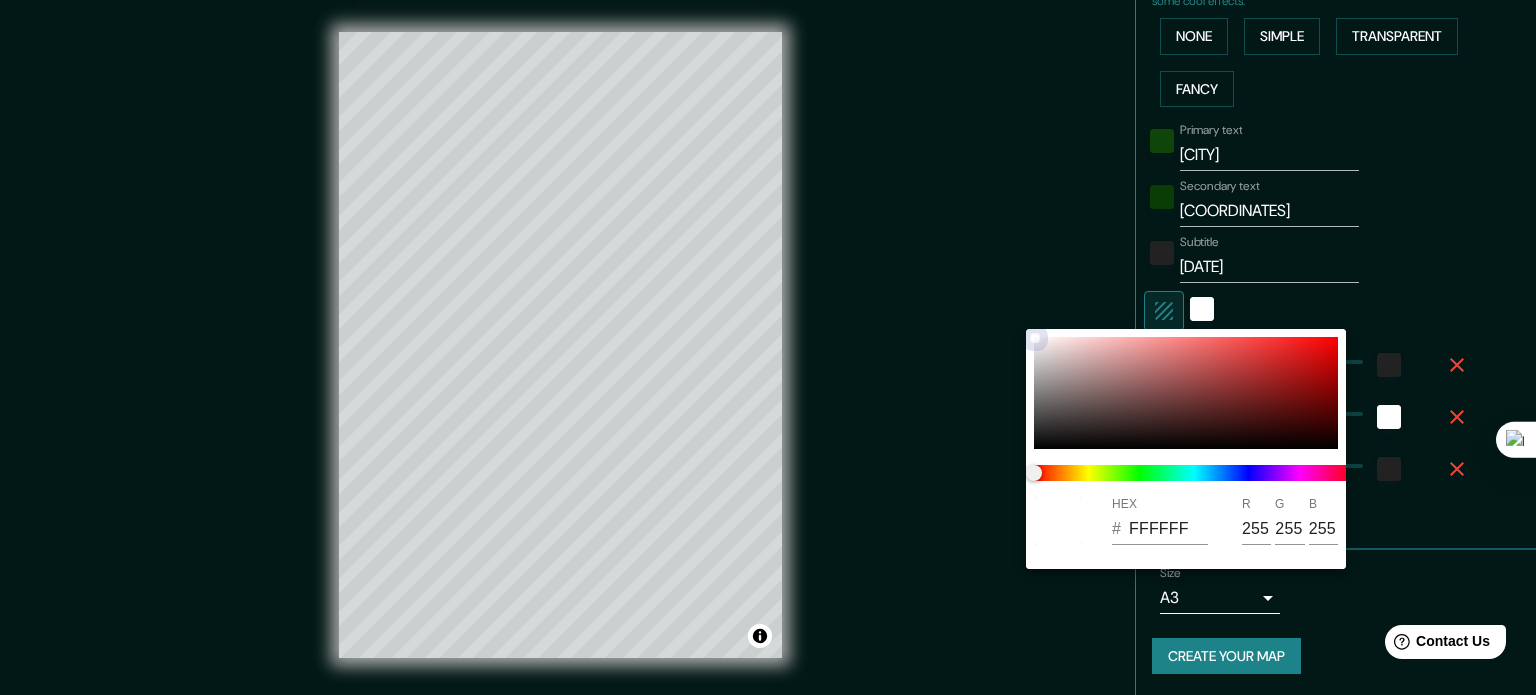 click at bounding box center [1186, 393] 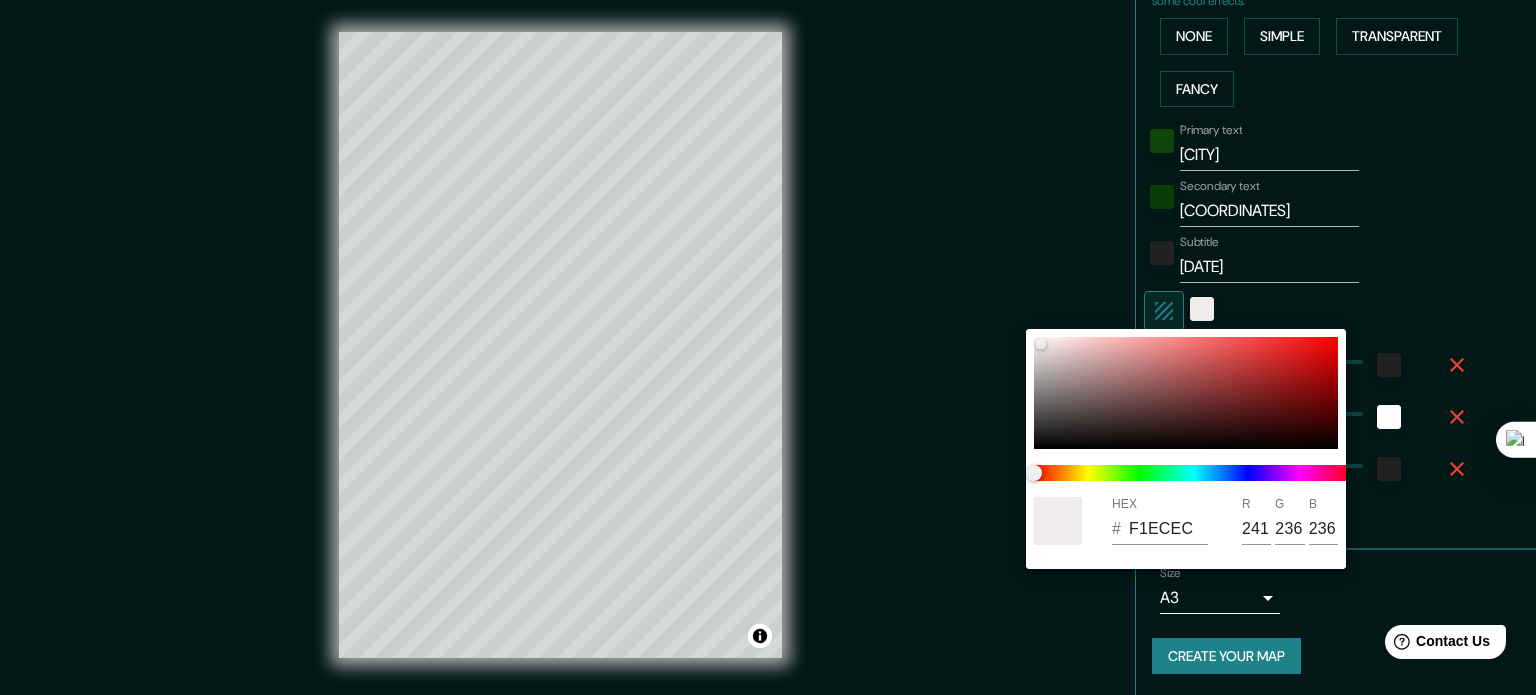 click at bounding box center [768, 347] 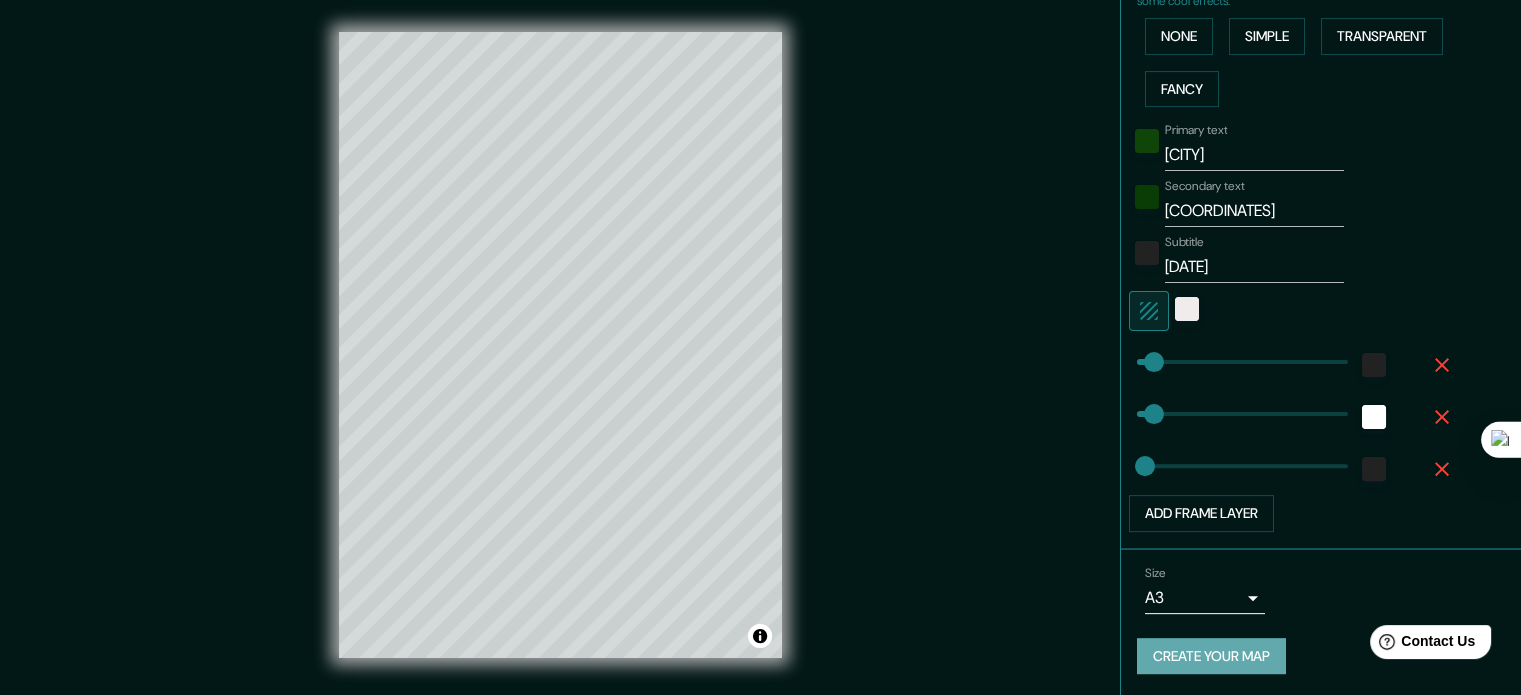 click on "Create your map" at bounding box center [1211, 656] 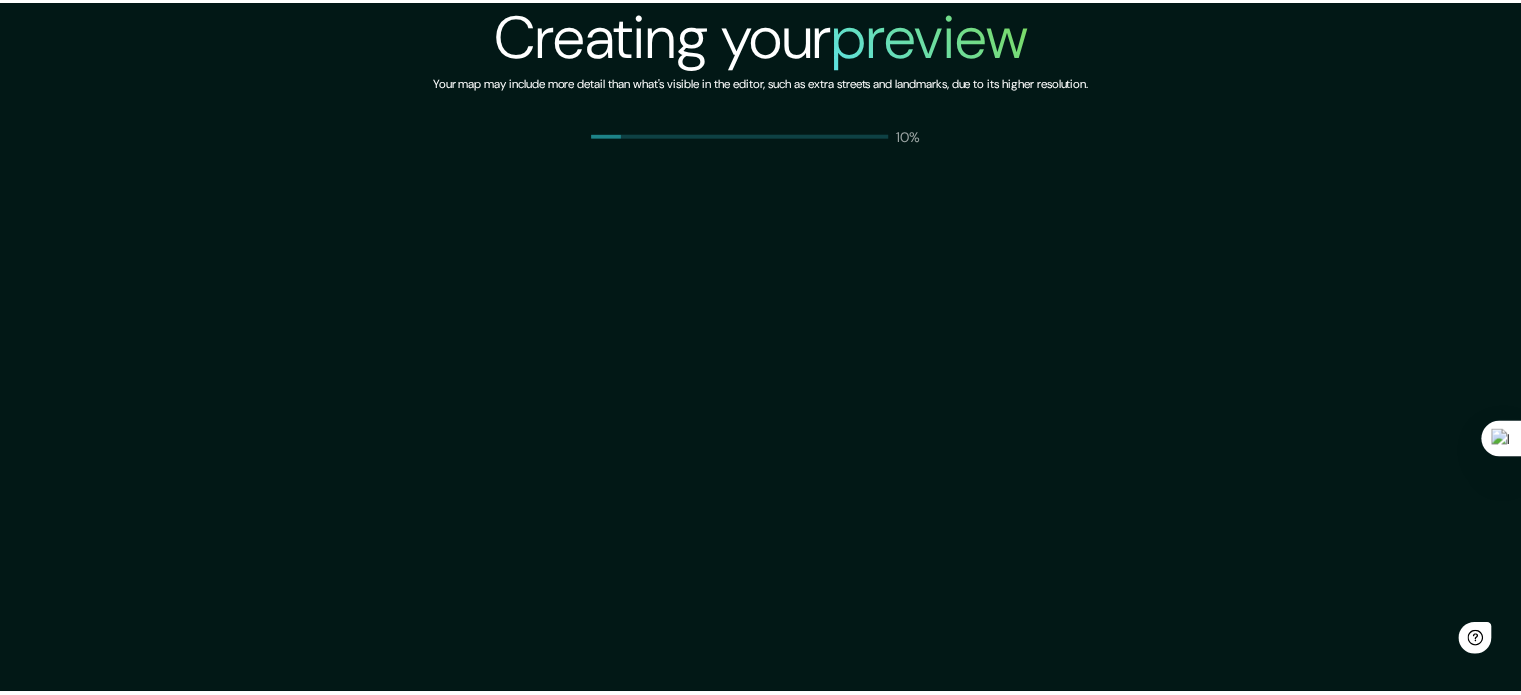scroll, scrollTop: 0, scrollLeft: 0, axis: both 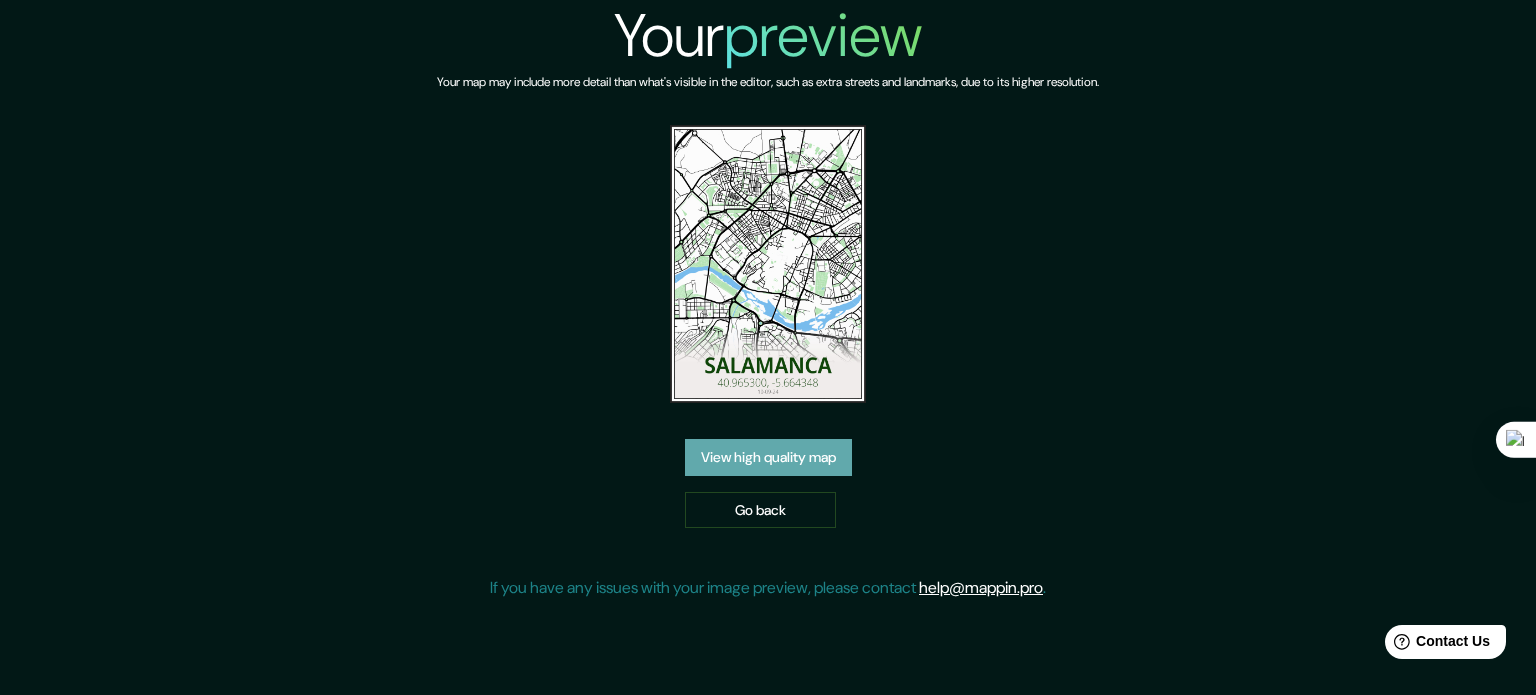 click on "View high quality map" at bounding box center [768, 457] 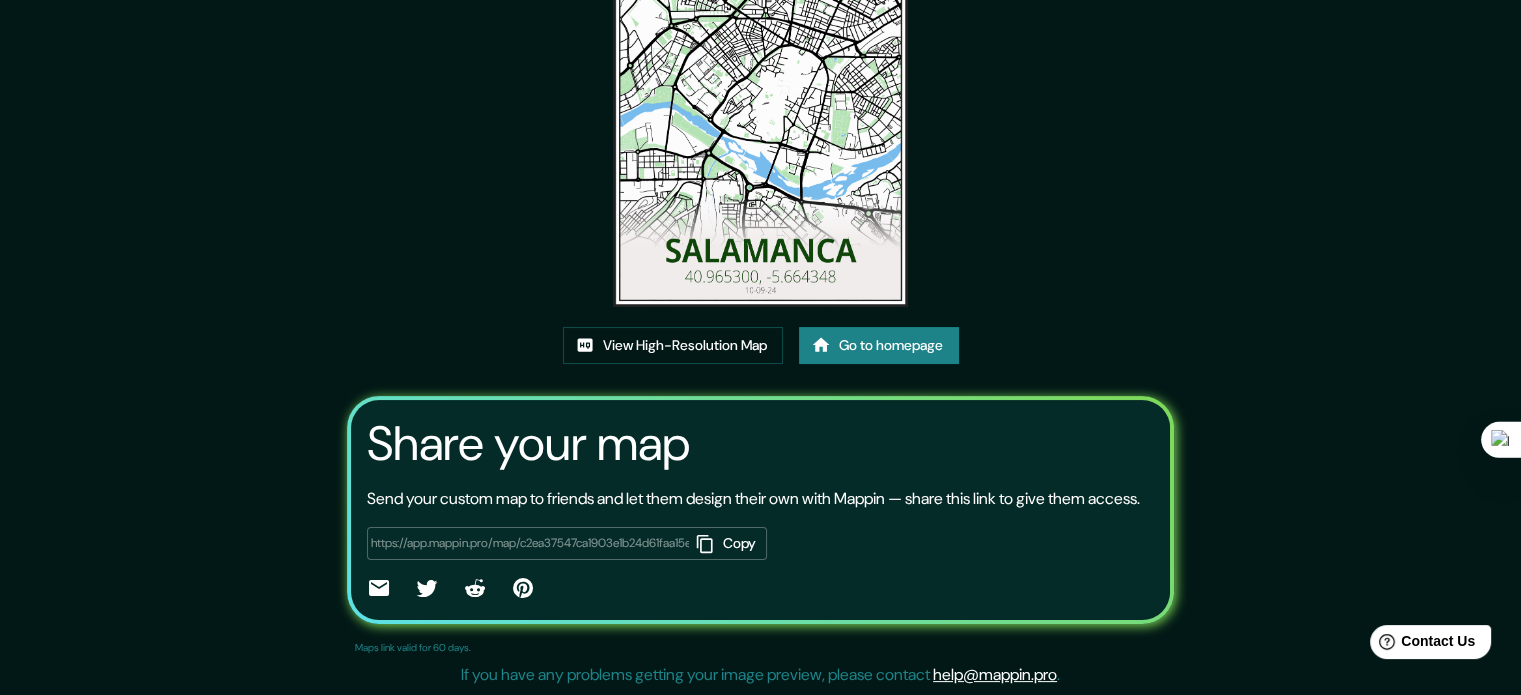 scroll, scrollTop: 48, scrollLeft: 0, axis: vertical 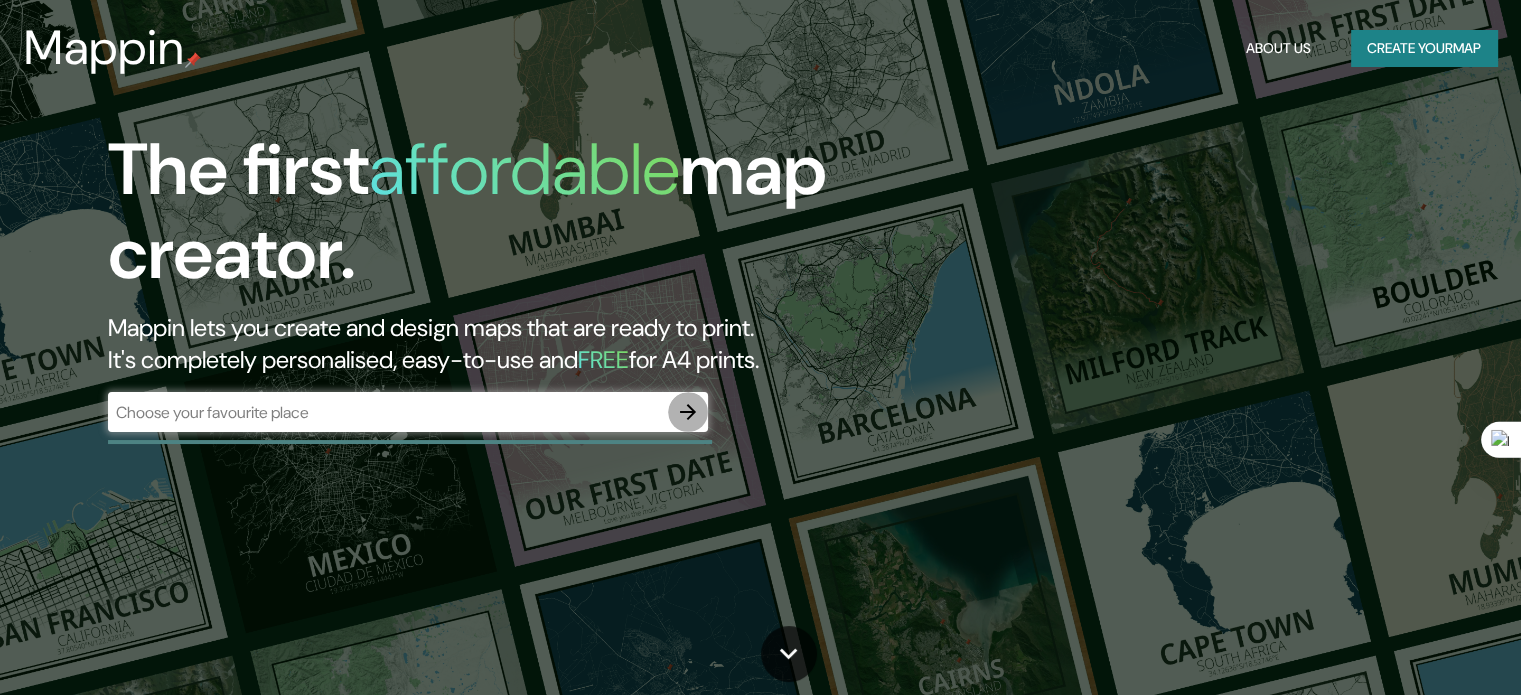 click 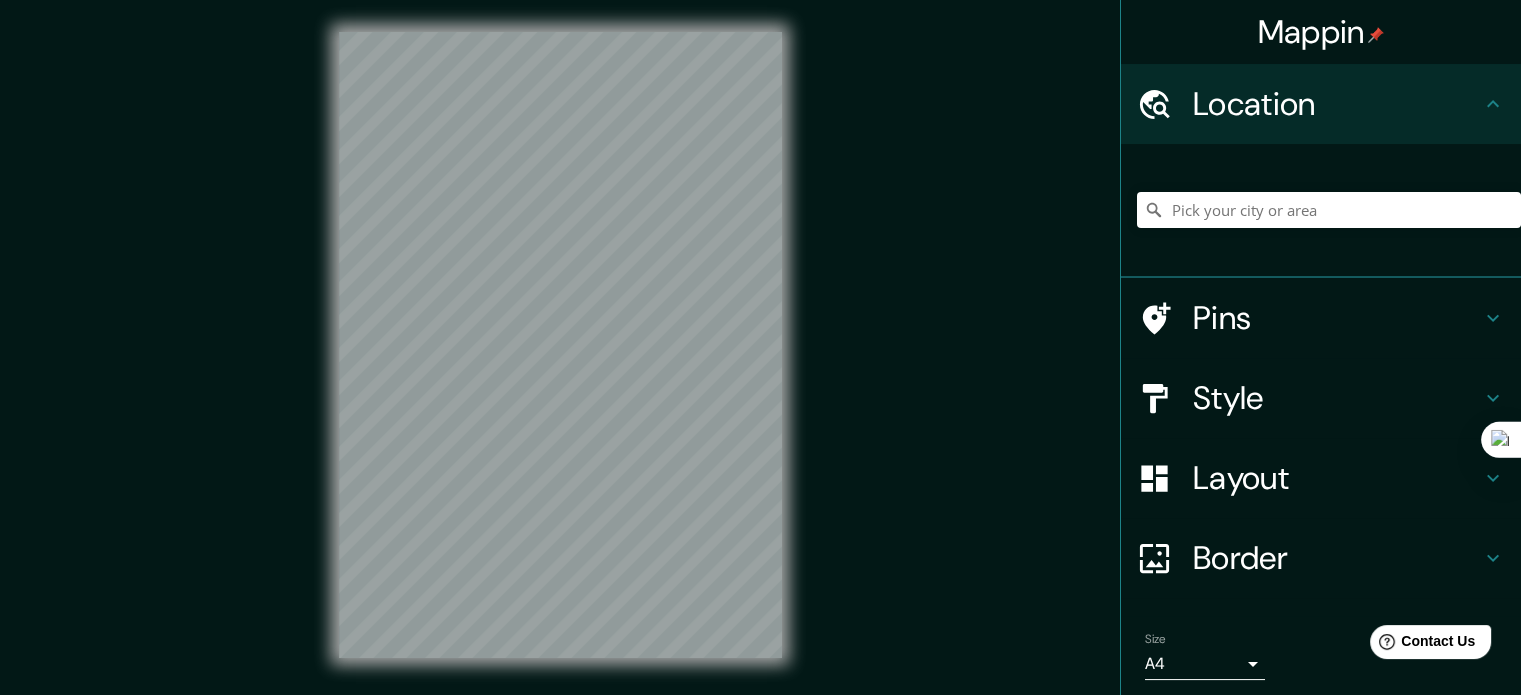 scroll, scrollTop: 0, scrollLeft: 0, axis: both 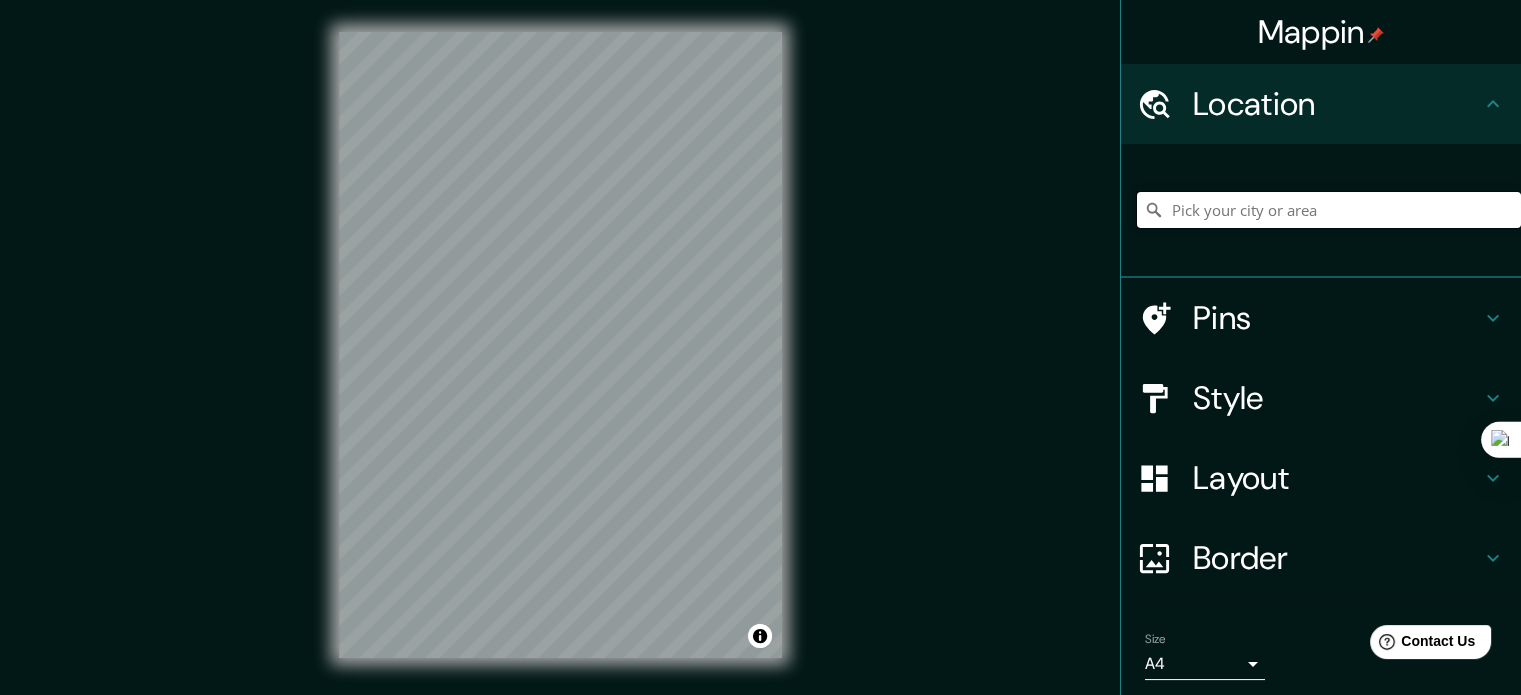 click at bounding box center [1329, 210] 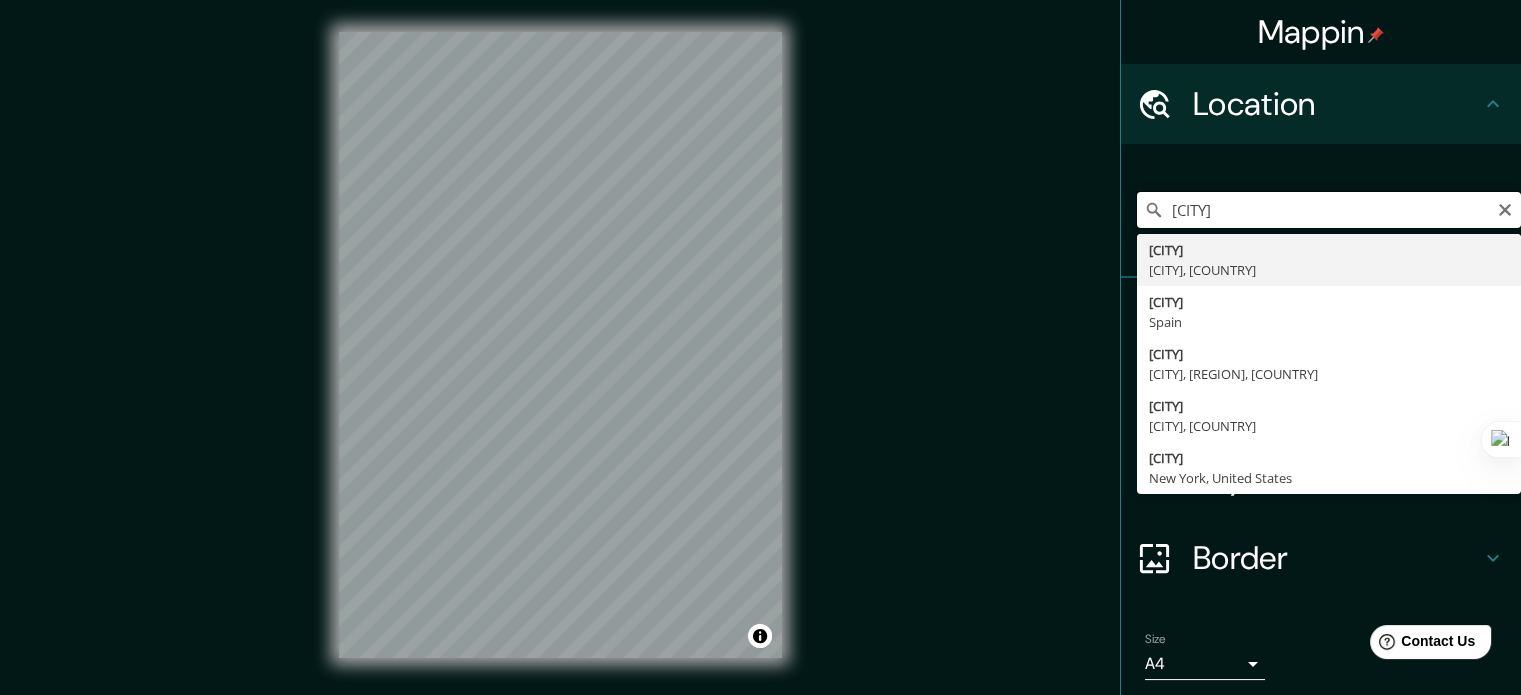 drag, startPoint x: 1271, startPoint y: 203, endPoint x: 1042, endPoint y: 213, distance: 229.21823 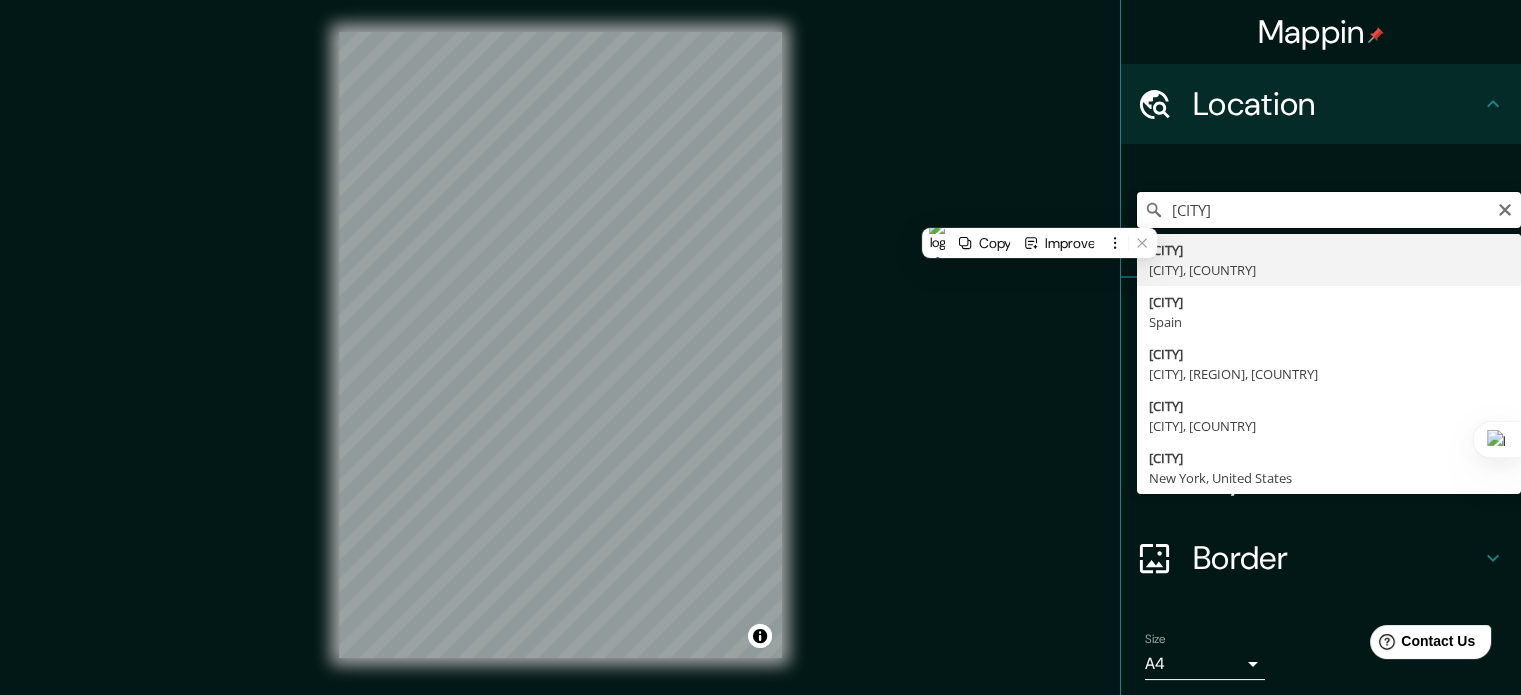 paste on "[COORDINATES], [COORDINATES]" 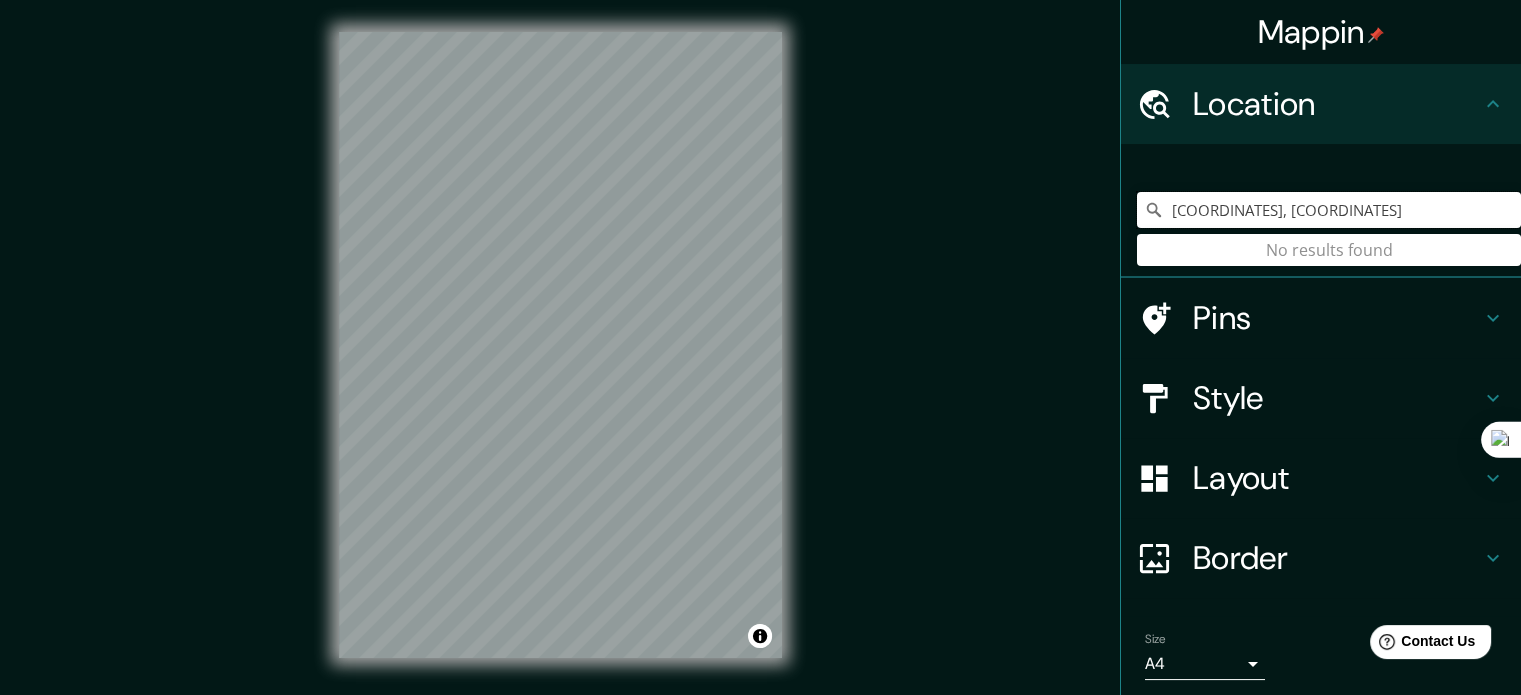 drag, startPoint x: 1330, startPoint y: 221, endPoint x: 1081, endPoint y: 239, distance: 249.64975 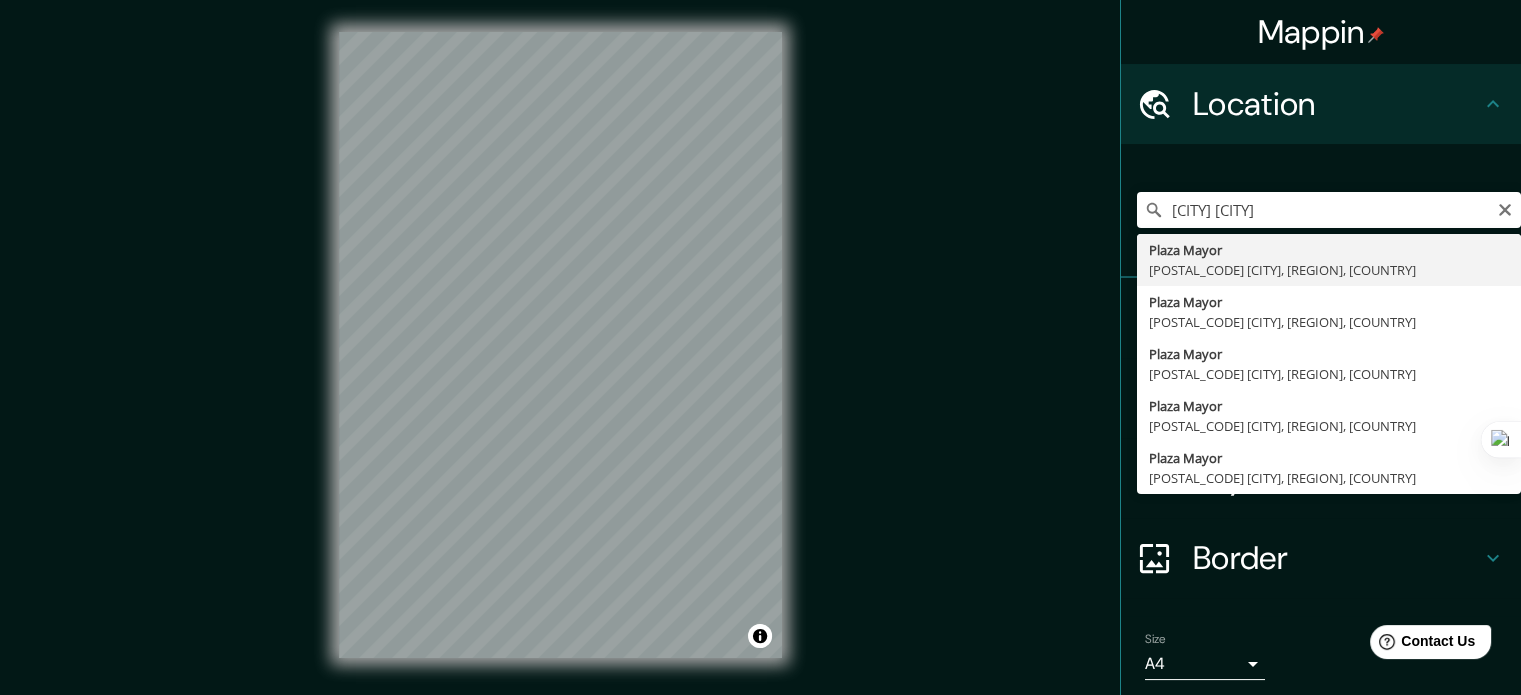 type on "[STREET_NAME], [POSTAL_CODE] [CITY], [REGION], [COUNTRY]" 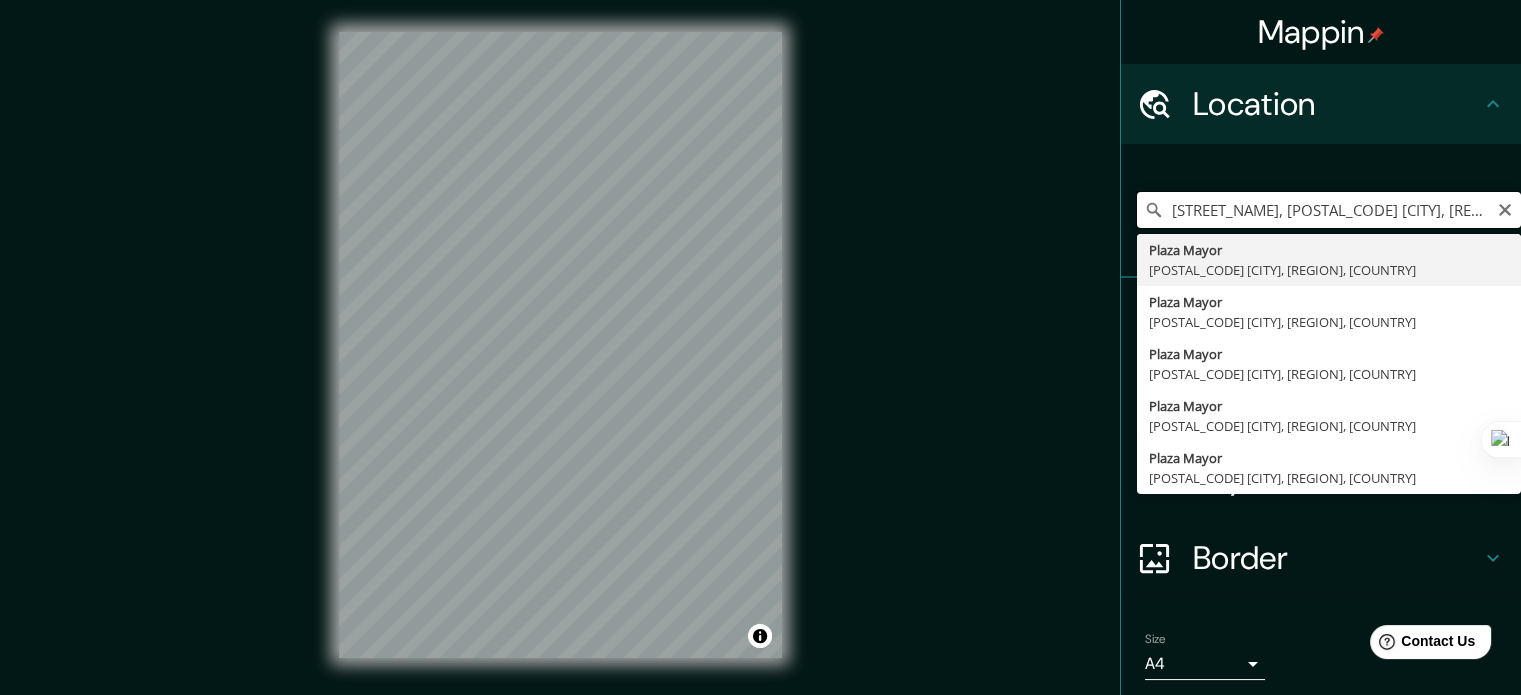 scroll, scrollTop: 0, scrollLeft: 0, axis: both 